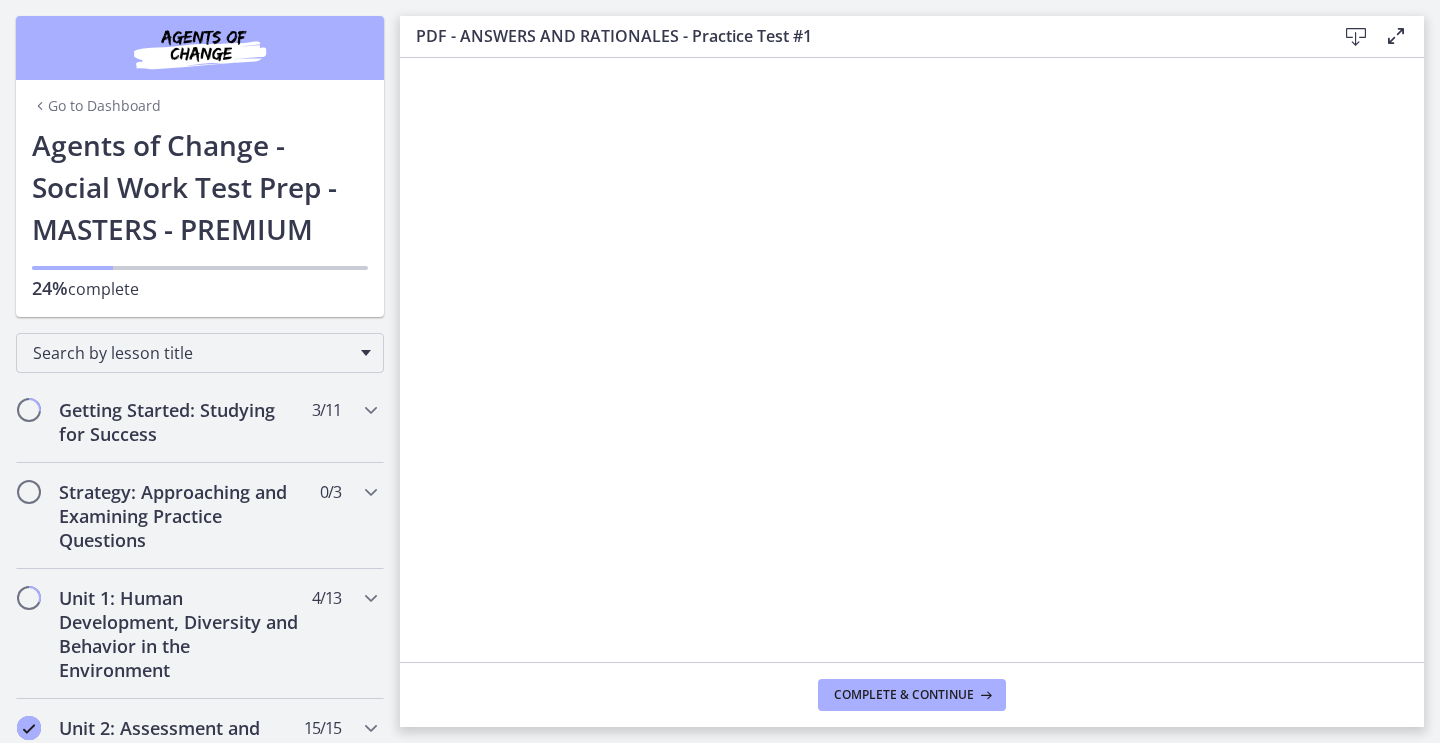 scroll, scrollTop: 0, scrollLeft: 0, axis: both 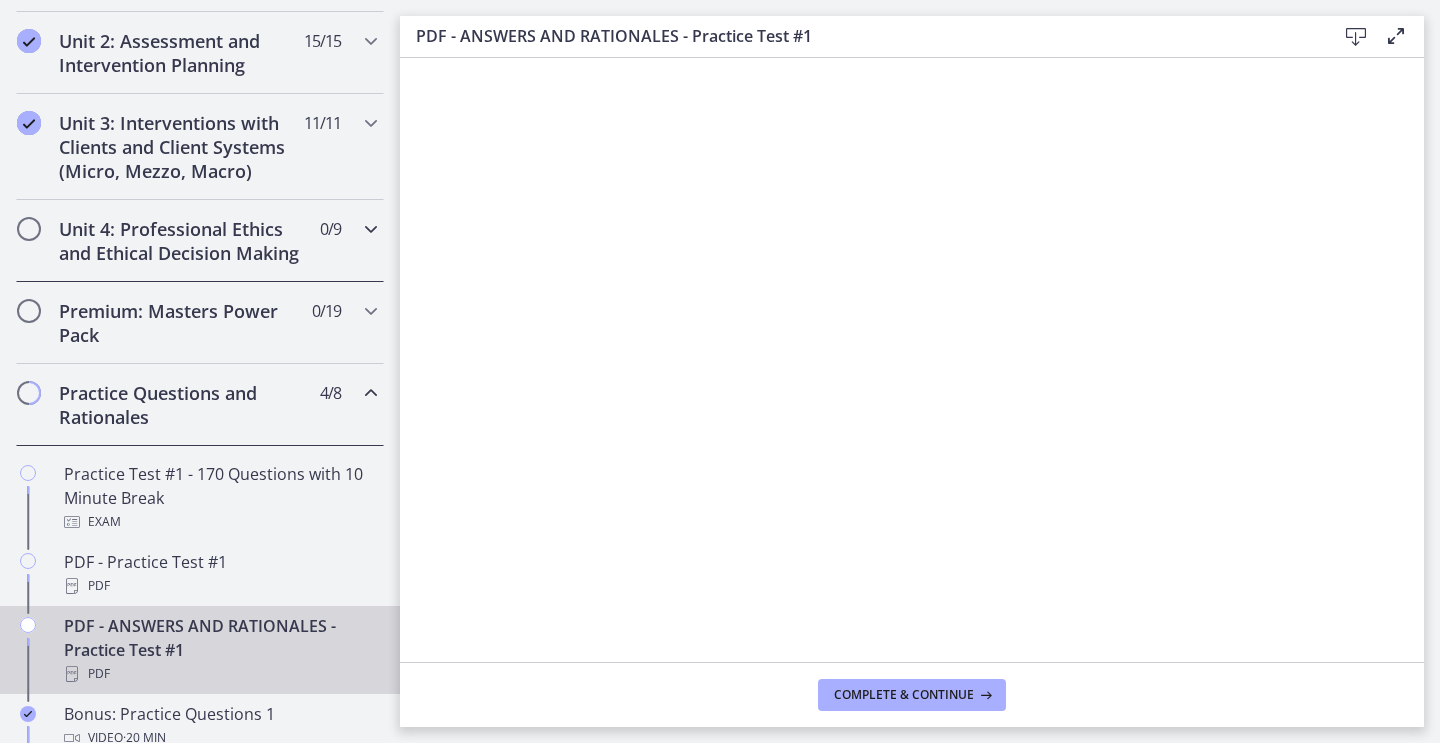 click on "Unit 4: Professional Ethics and Ethical Decision Making" at bounding box center (181, 241) 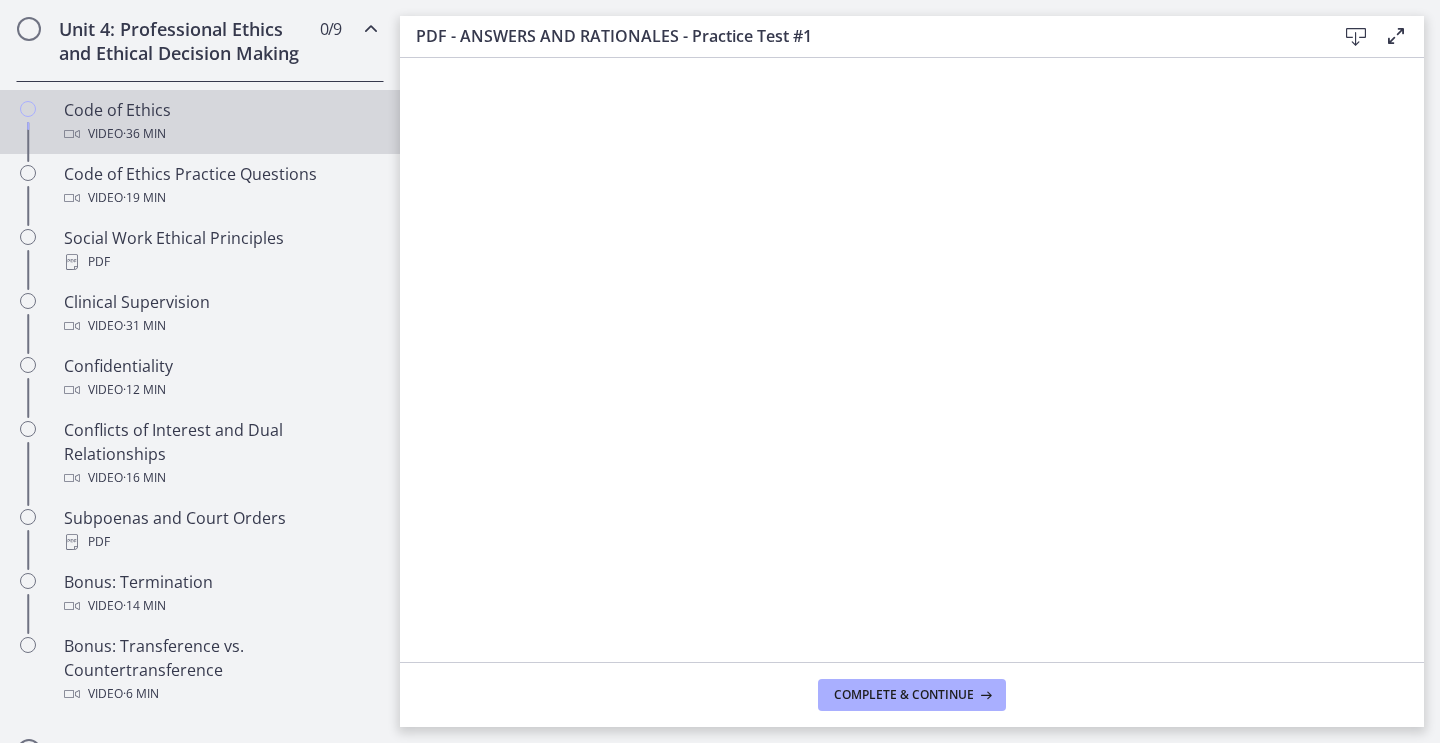 scroll, scrollTop: 987, scrollLeft: 0, axis: vertical 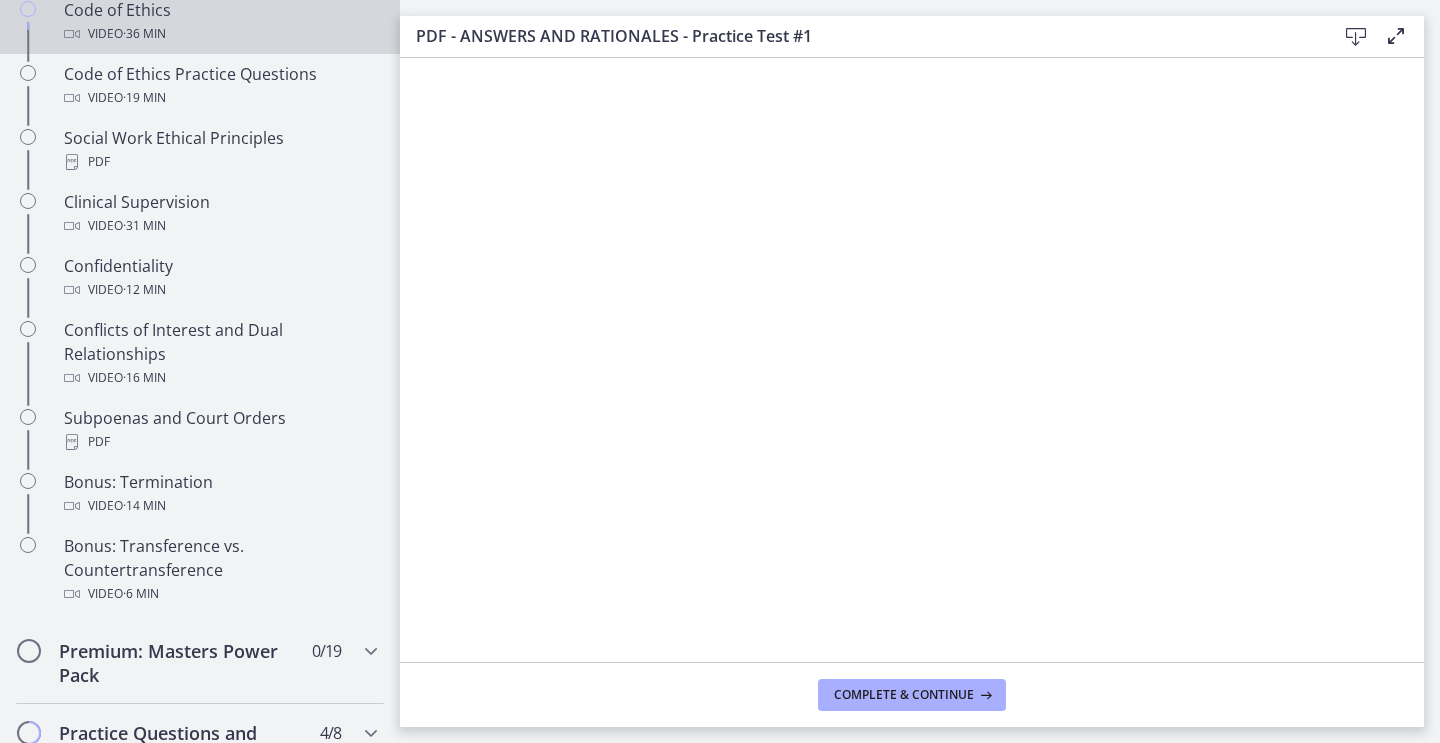 click on "Video
·  36 min" at bounding box center [220, 34] 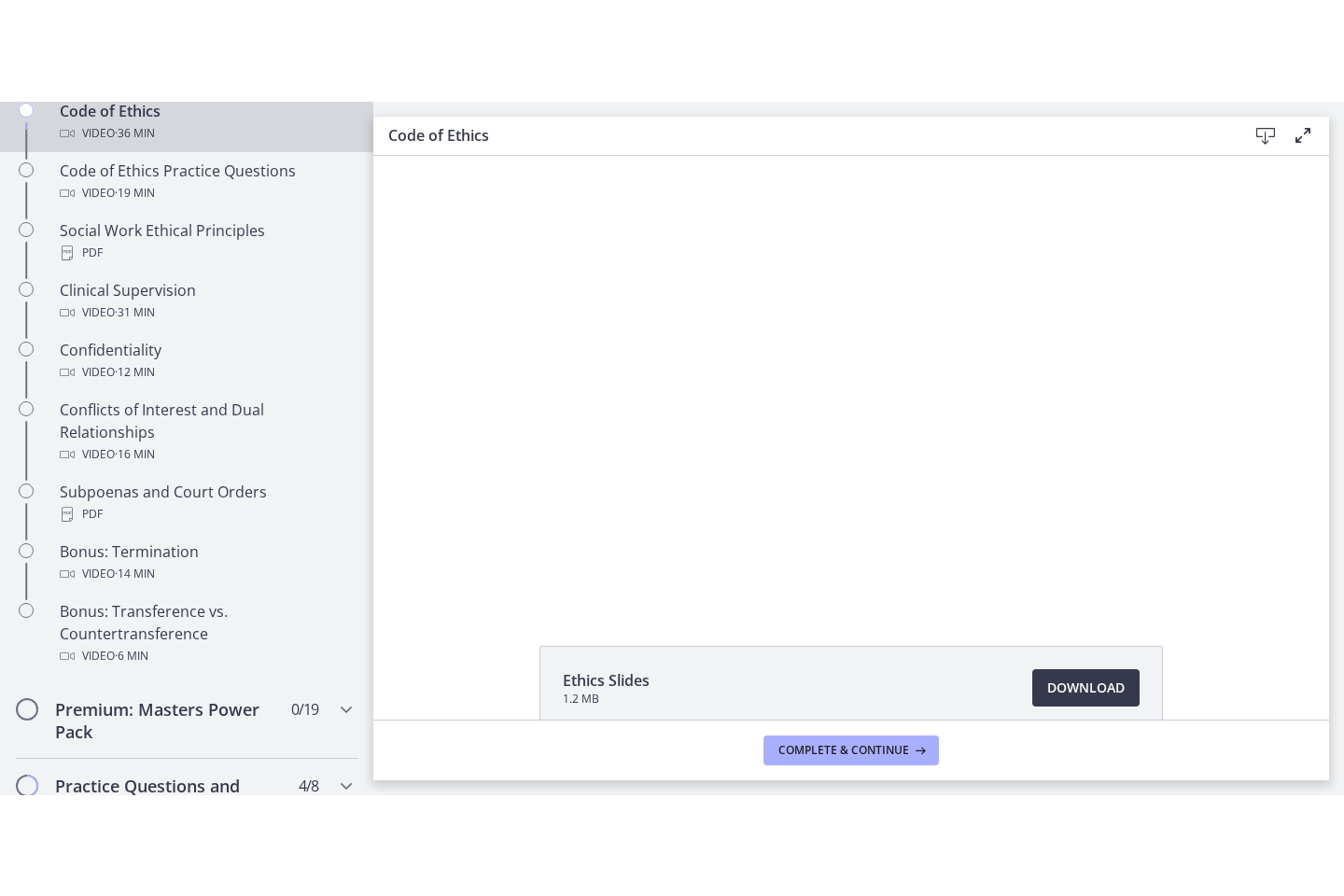 scroll, scrollTop: 0, scrollLeft: 0, axis: both 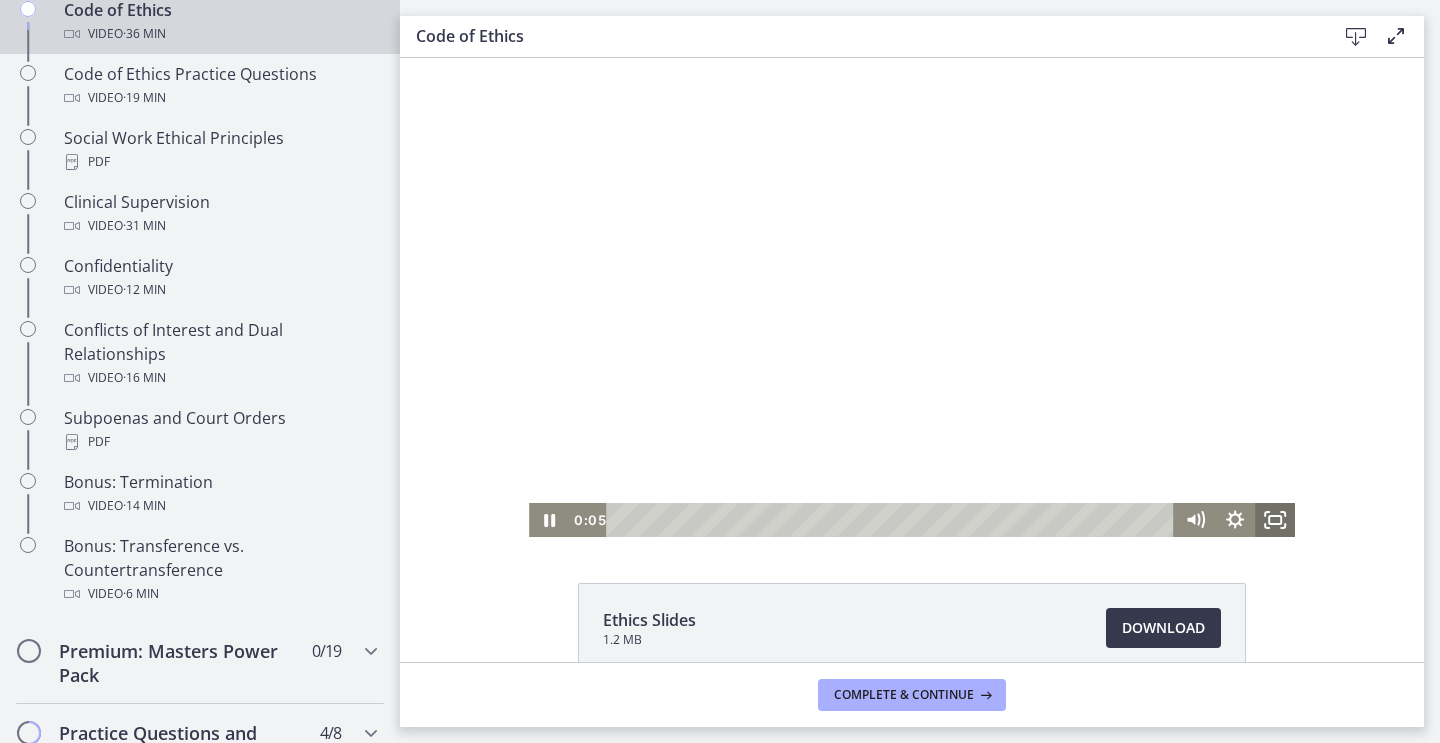 click 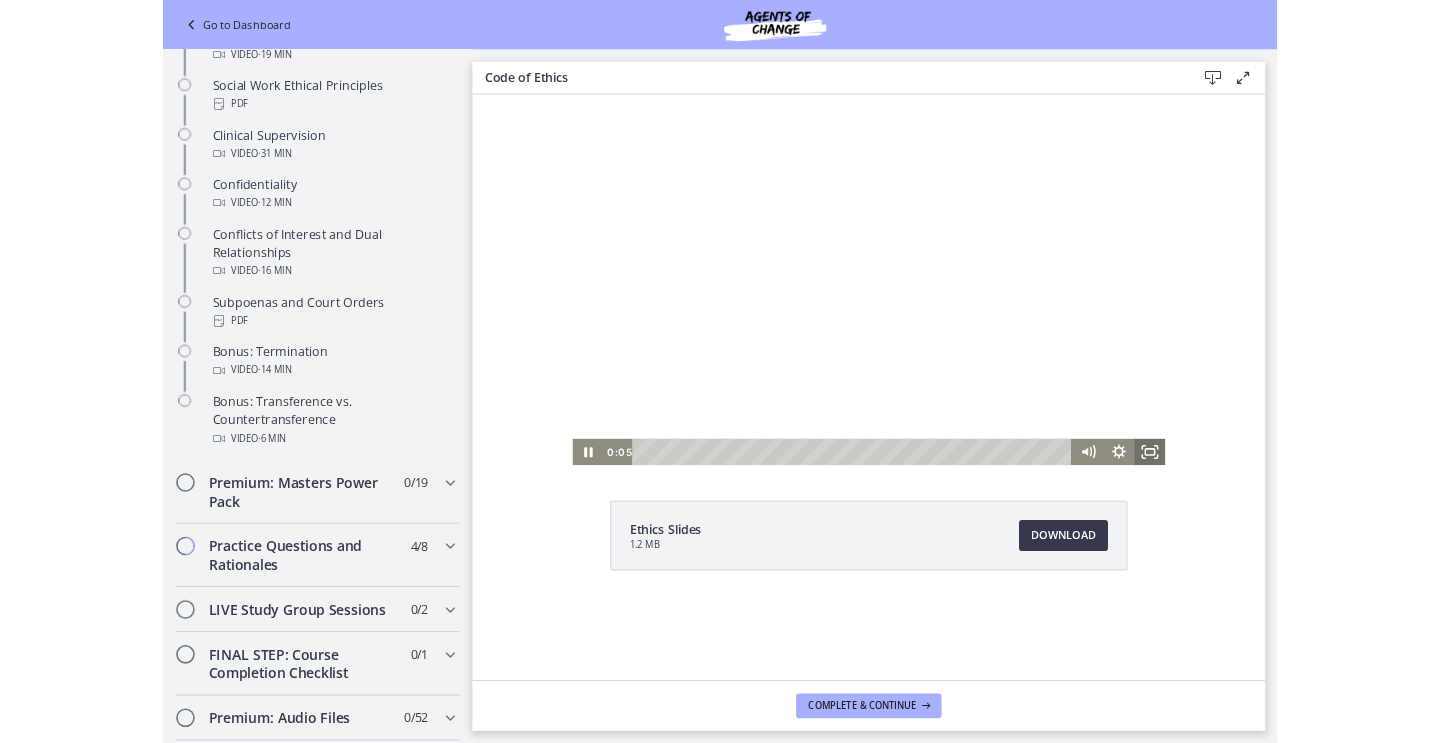 scroll, scrollTop: 895, scrollLeft: 0, axis: vertical 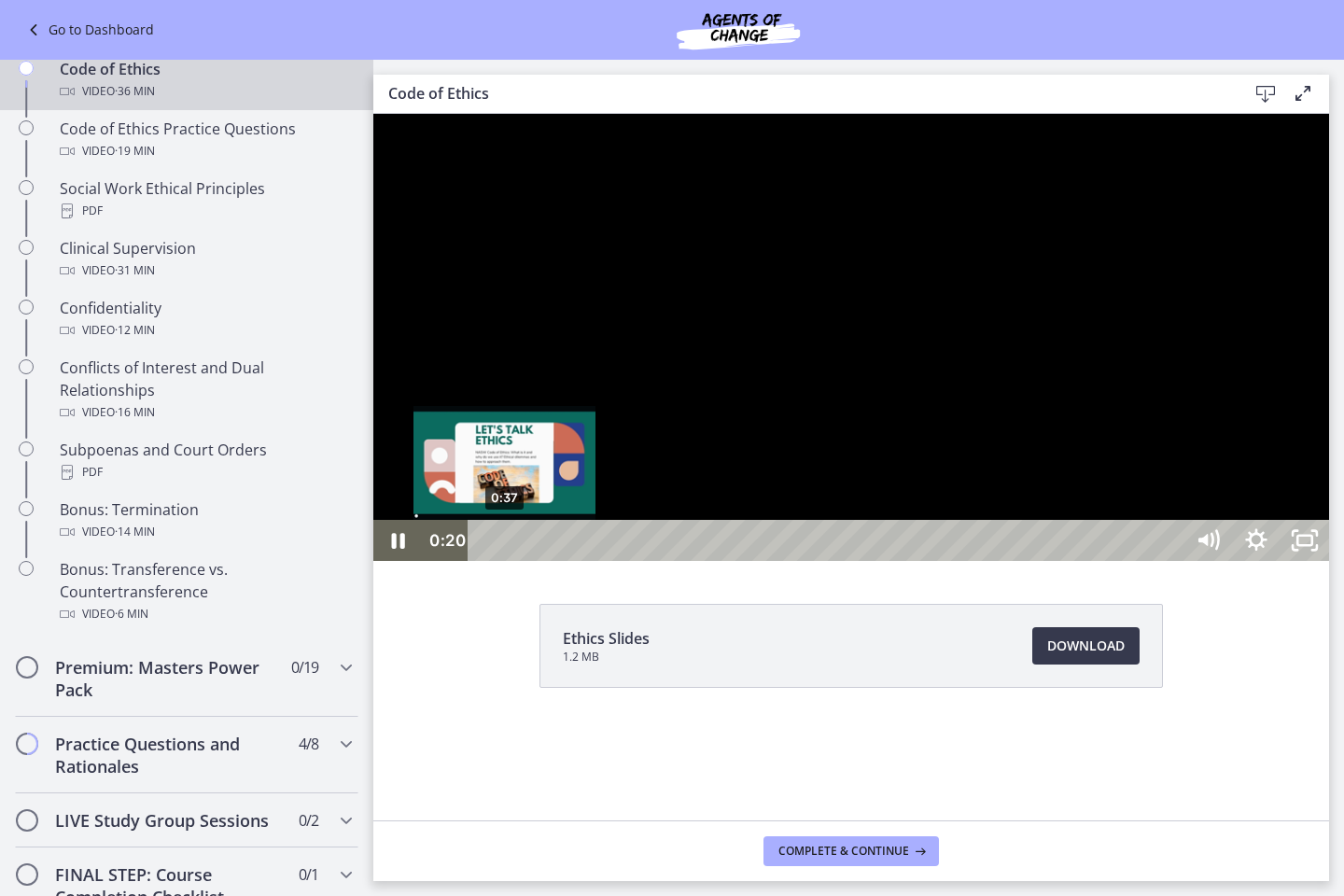 click on "0:37" at bounding box center (829, 540) 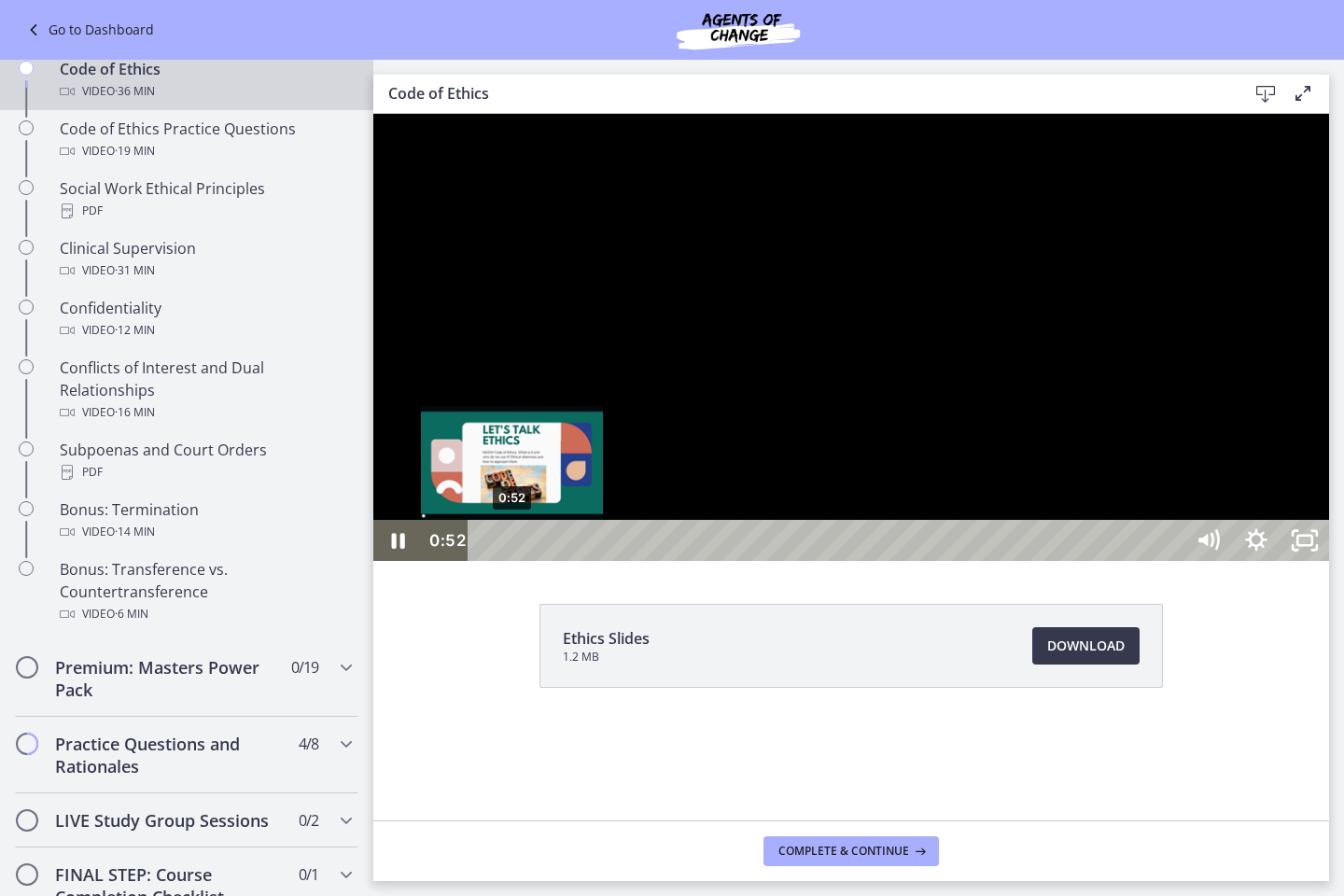 click on "0:52" at bounding box center [829, 540] 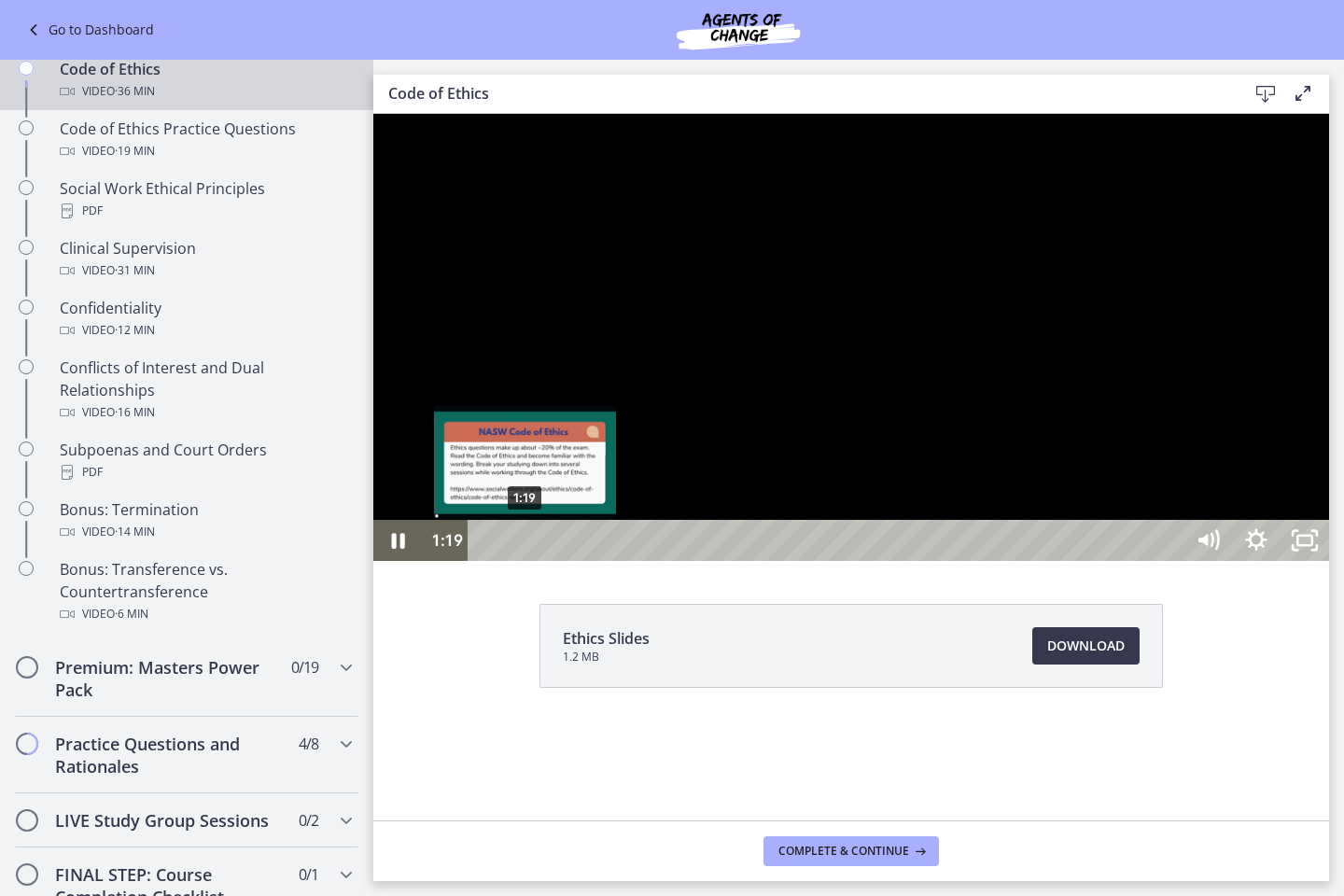 click on "1:19" at bounding box center [829, 540] 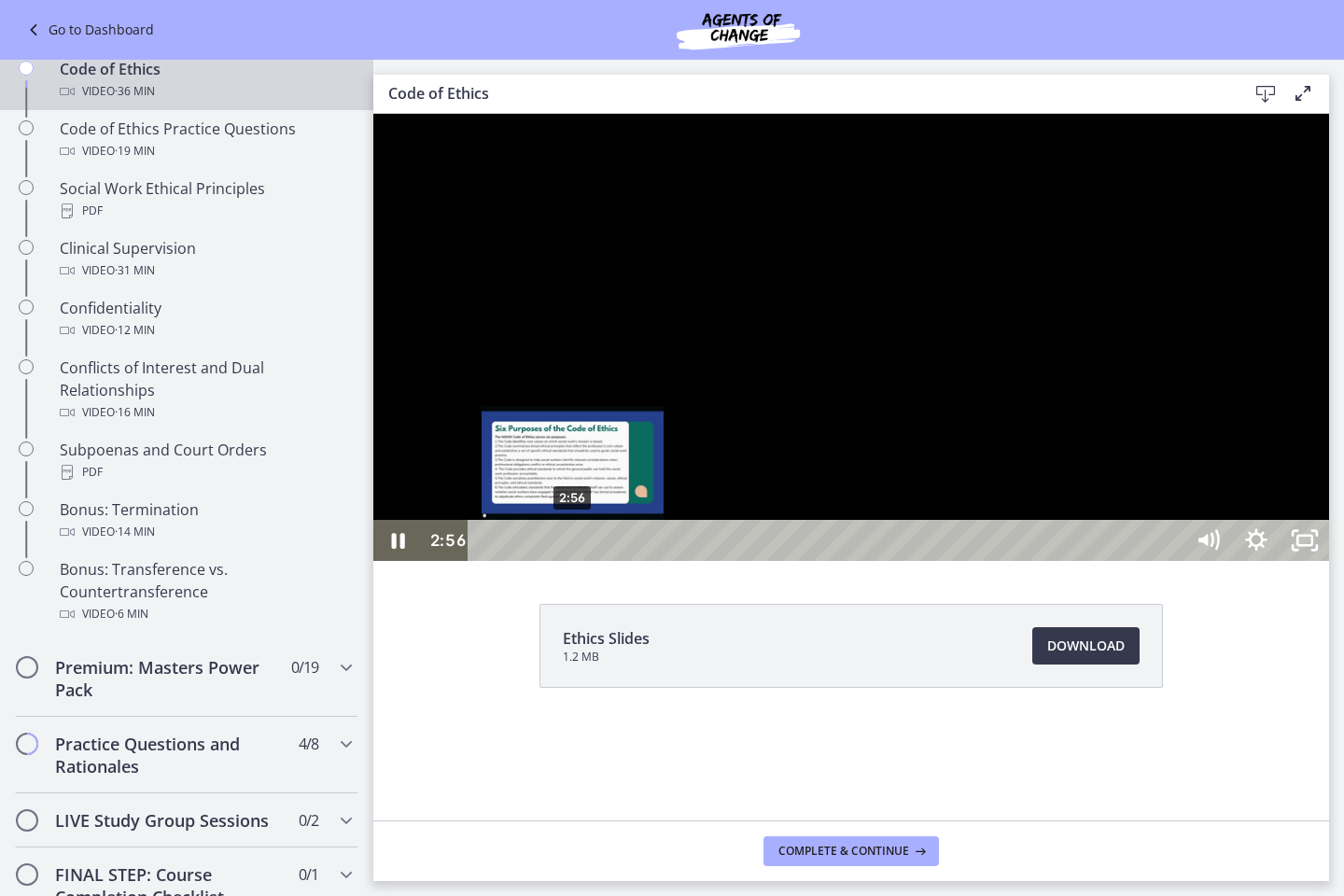 click on "2:56" at bounding box center (829, 540) 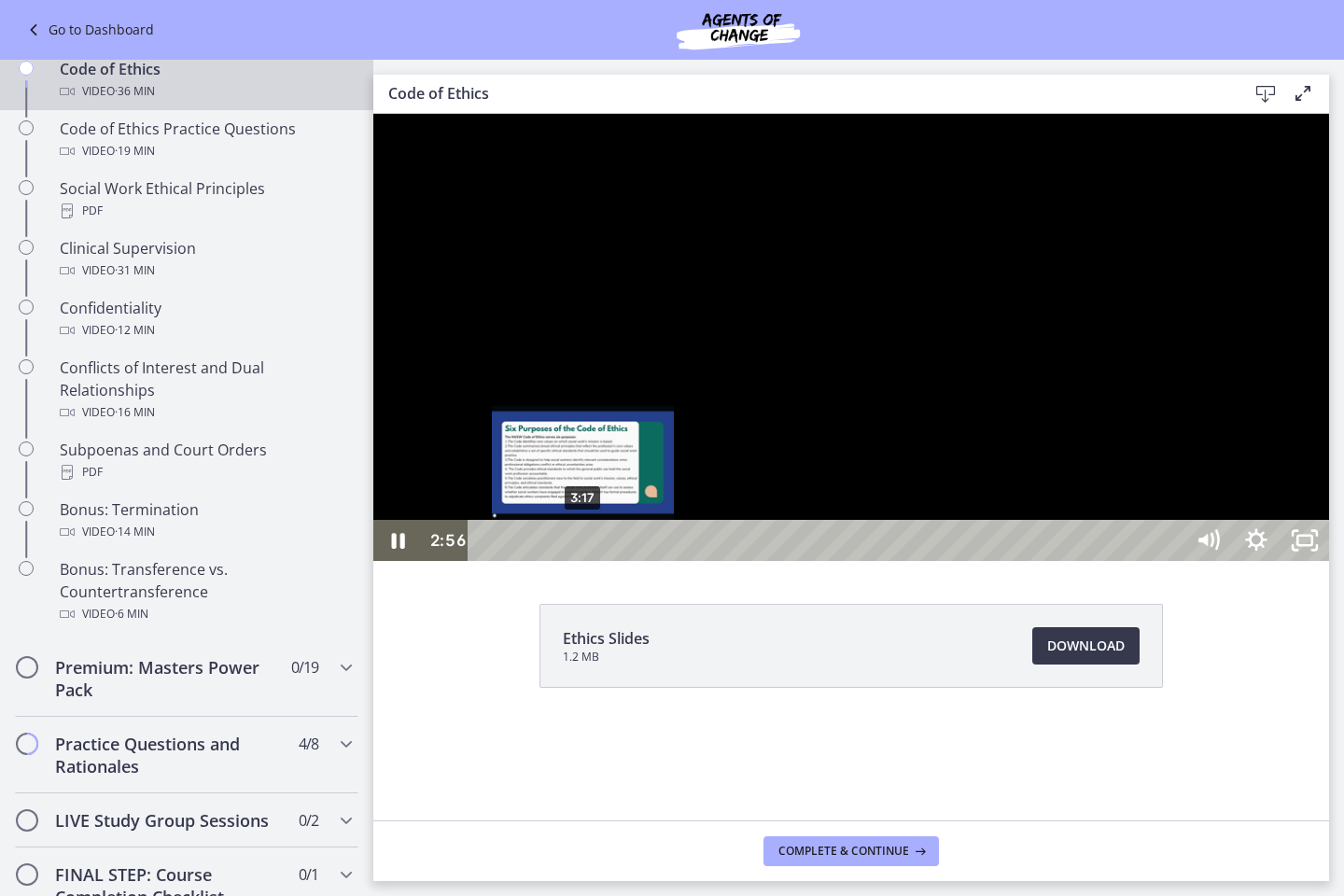 click on "3:17" at bounding box center [829, 540] 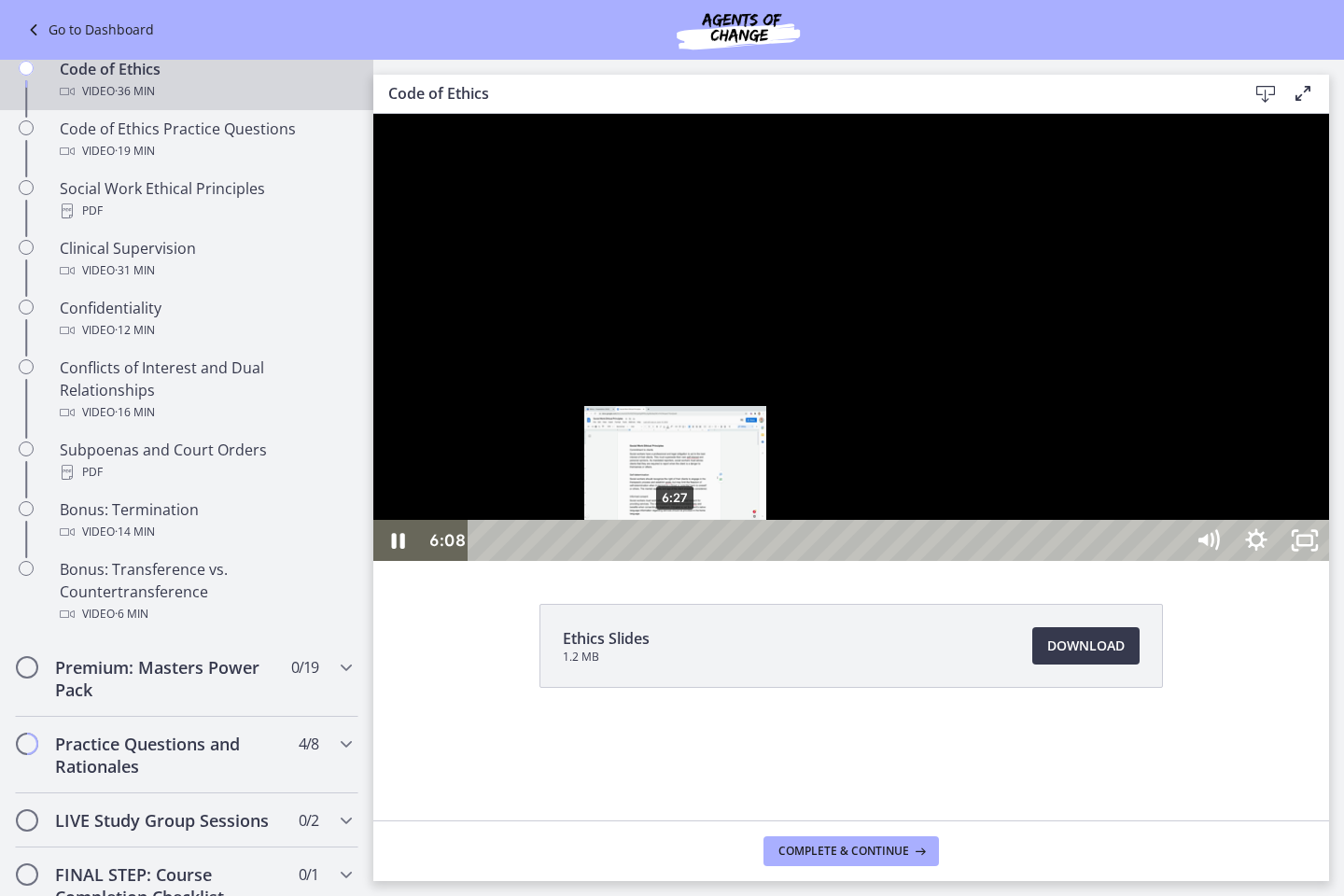 click on "6:27" at bounding box center [829, 540] 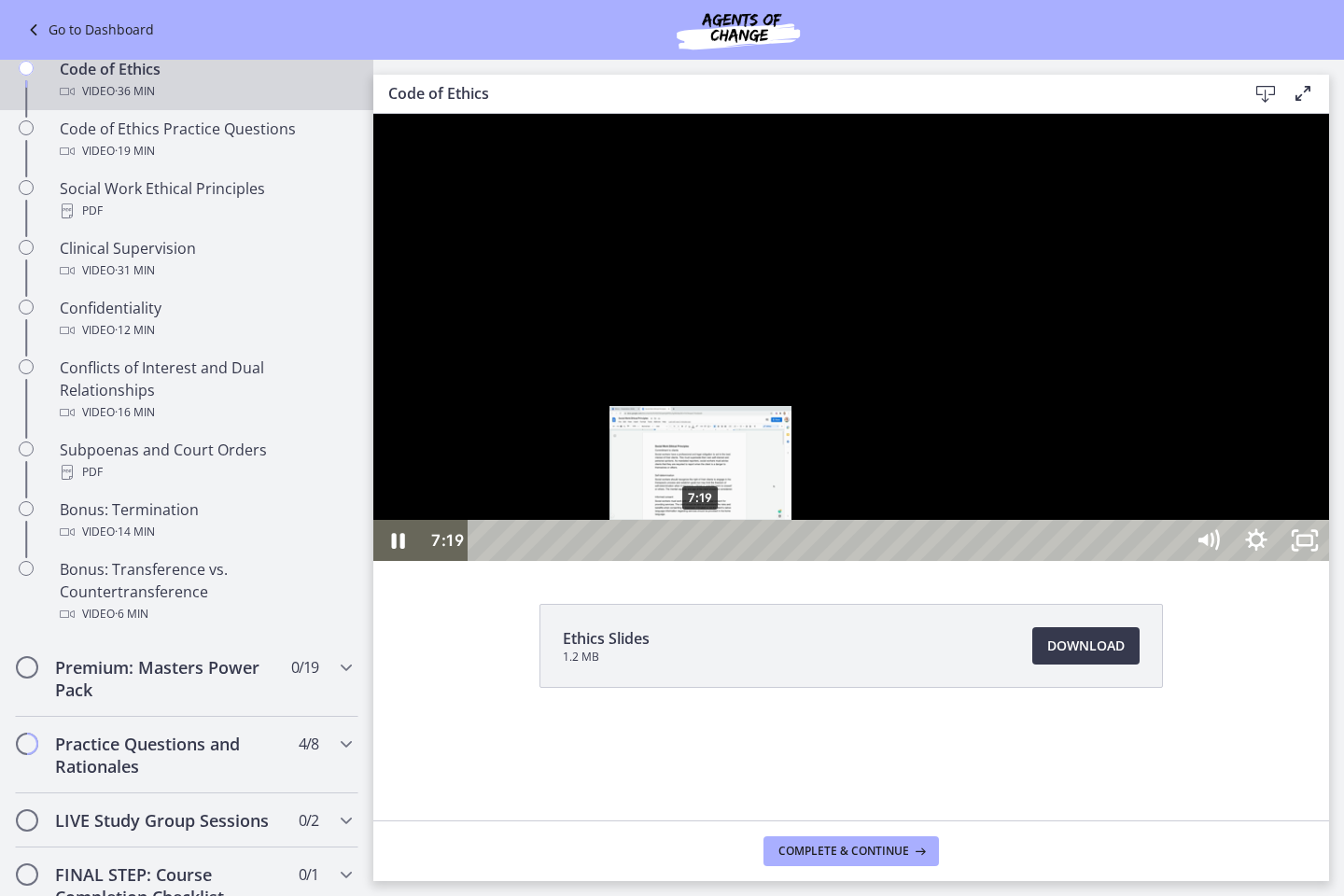 click on "7:19" at bounding box center [829, 540] 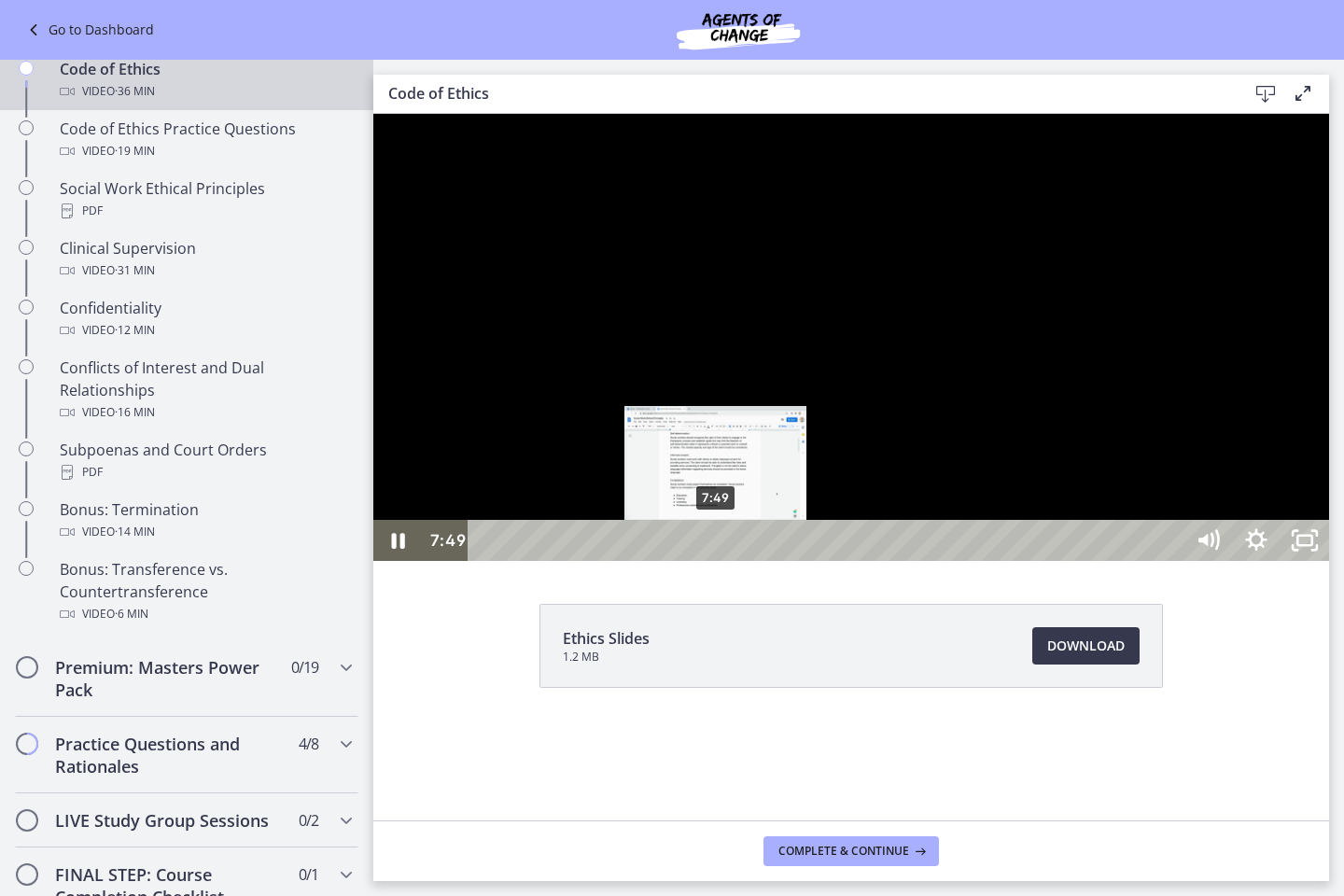 click on "7:49" at bounding box center (829, 540) 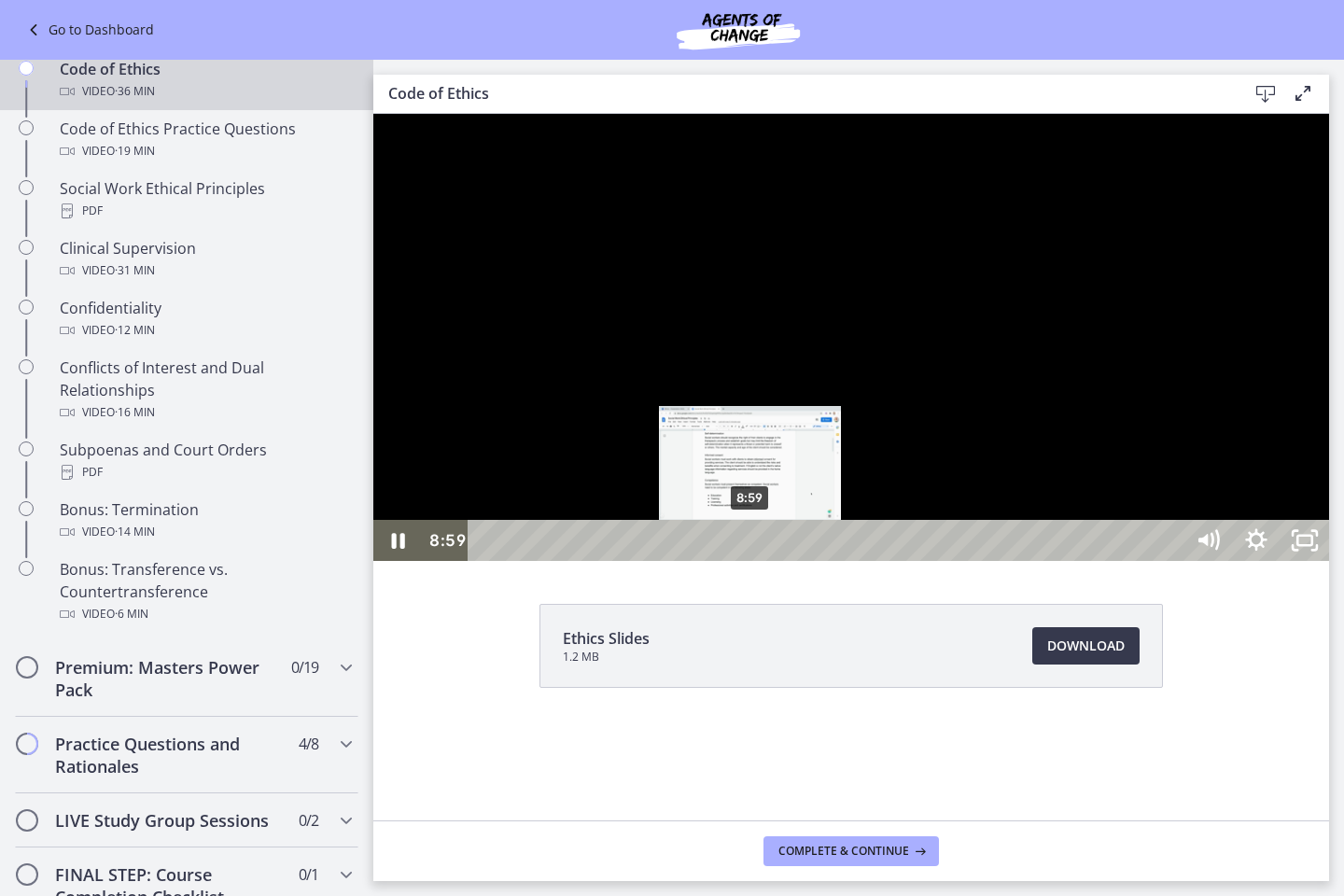 click on "8:59" at bounding box center (829, 540) 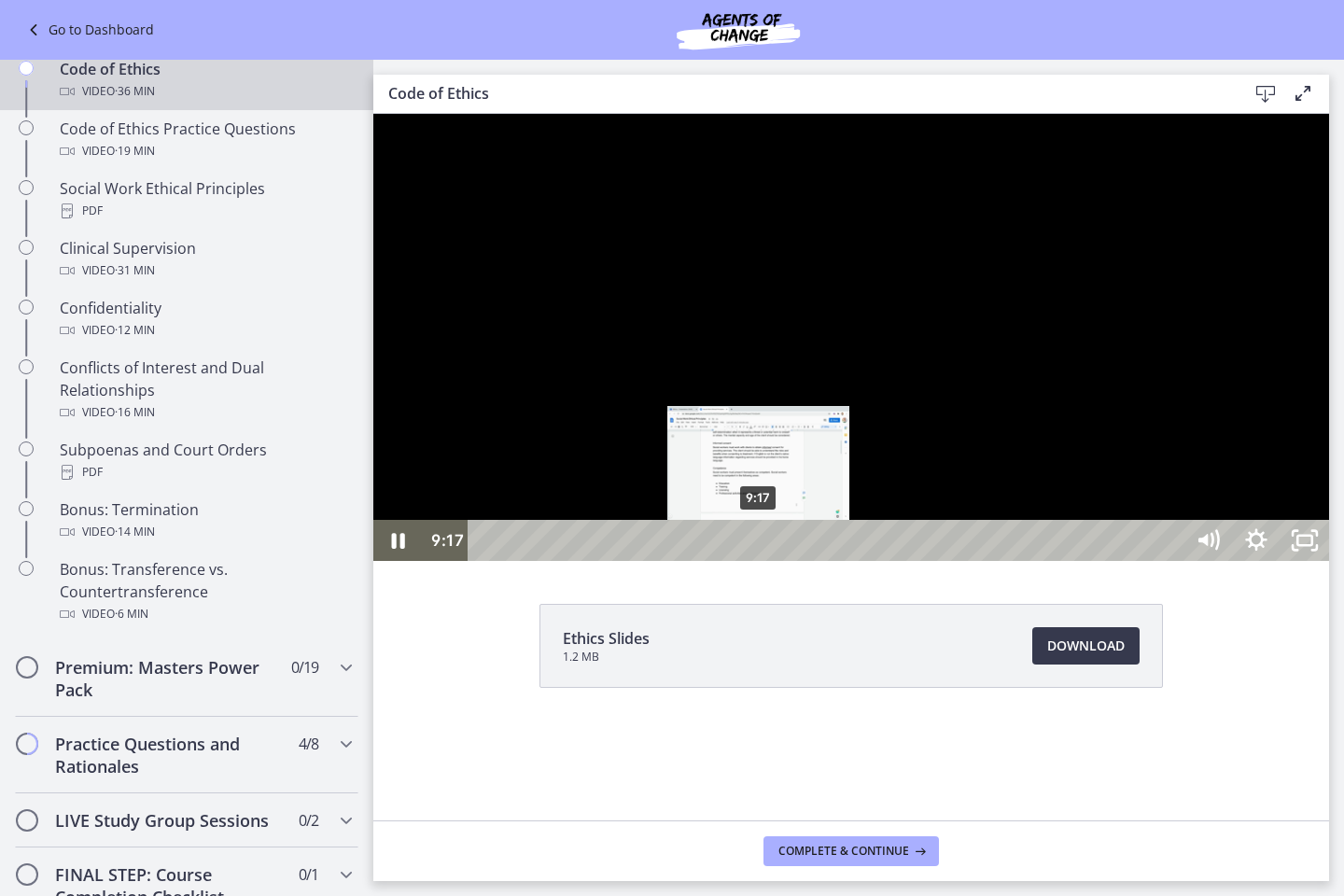 click on "9:17" at bounding box center [829, 540] 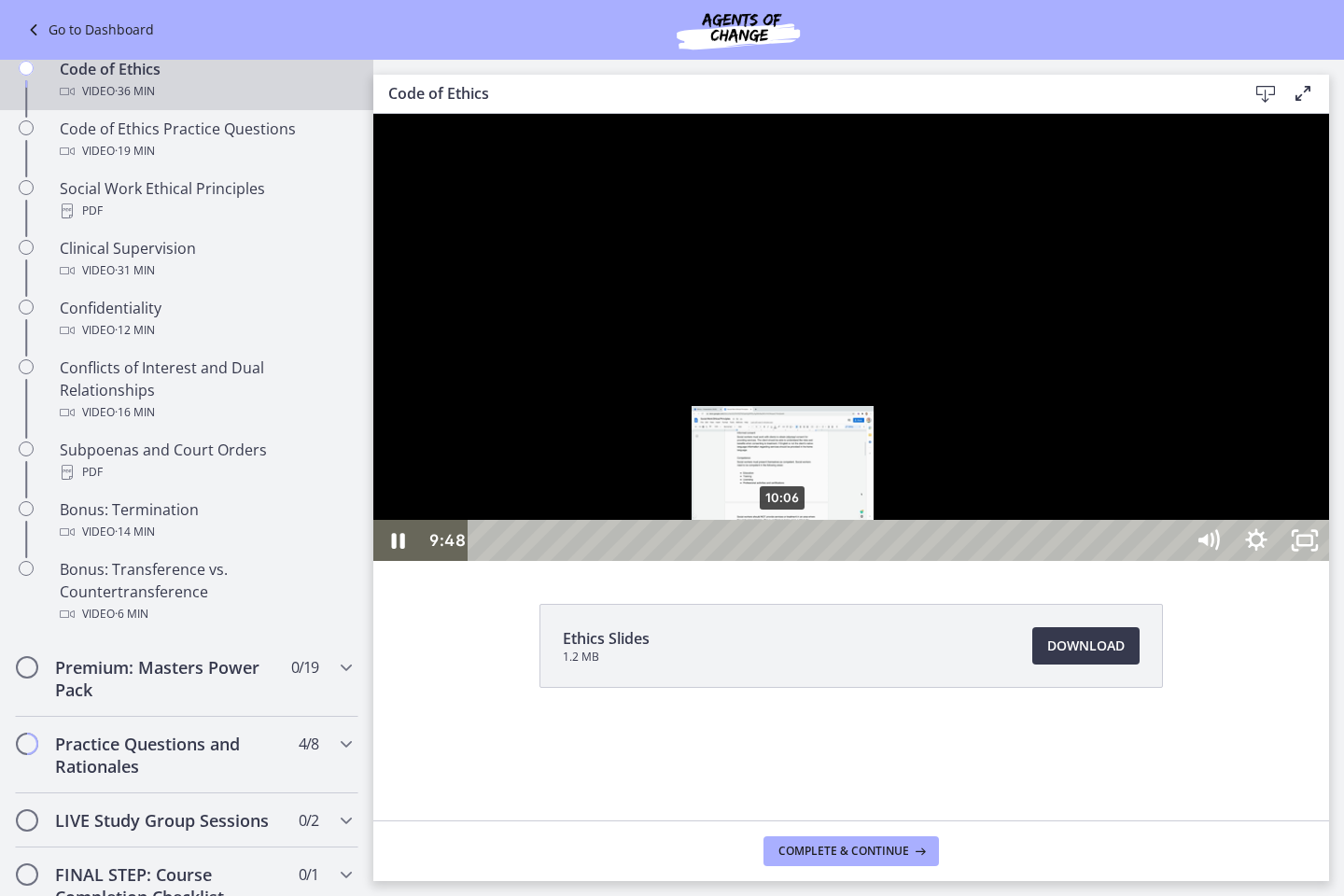 click on "10:06" at bounding box center [829, 540] 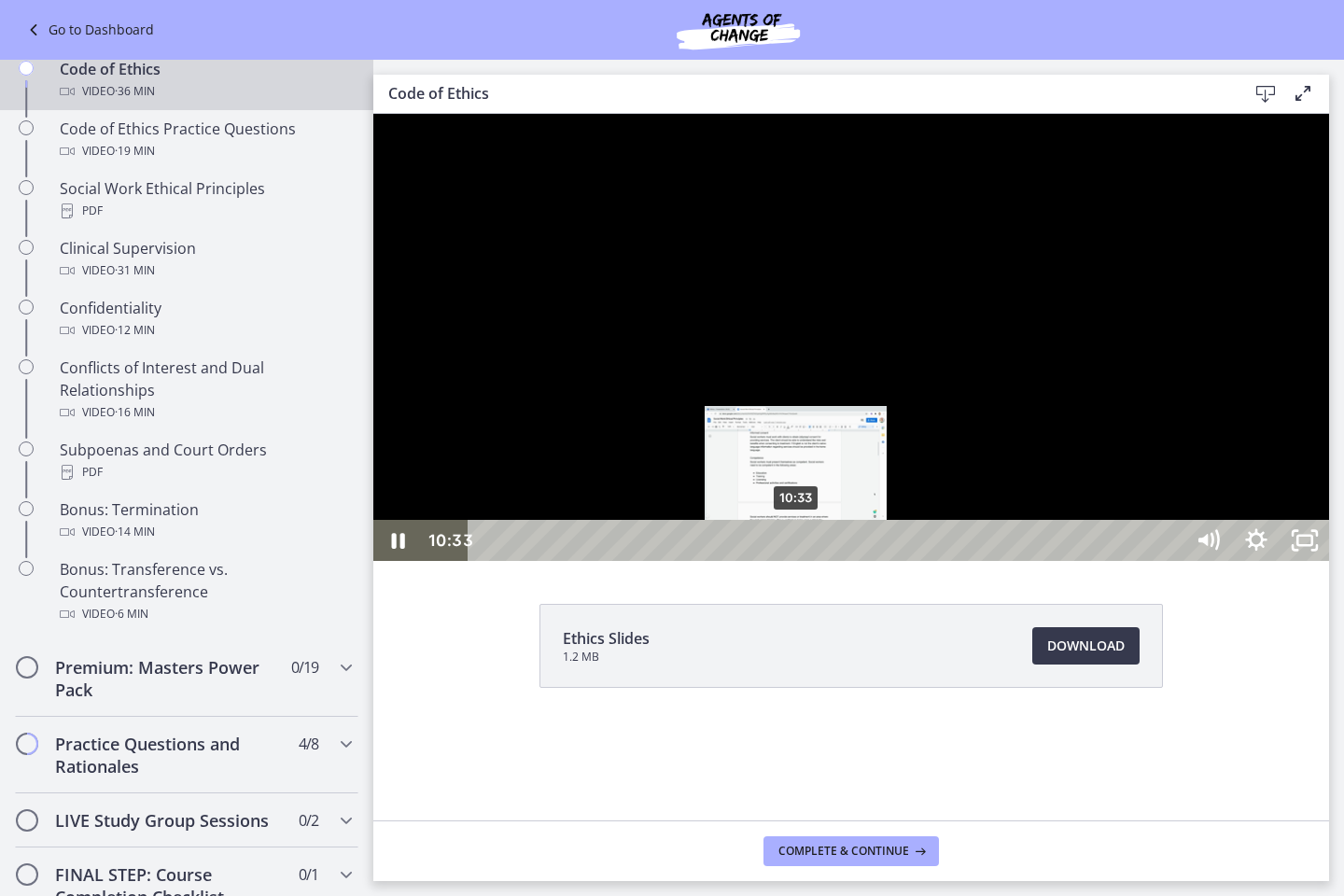 click on "10:33" at bounding box center (829, 540) 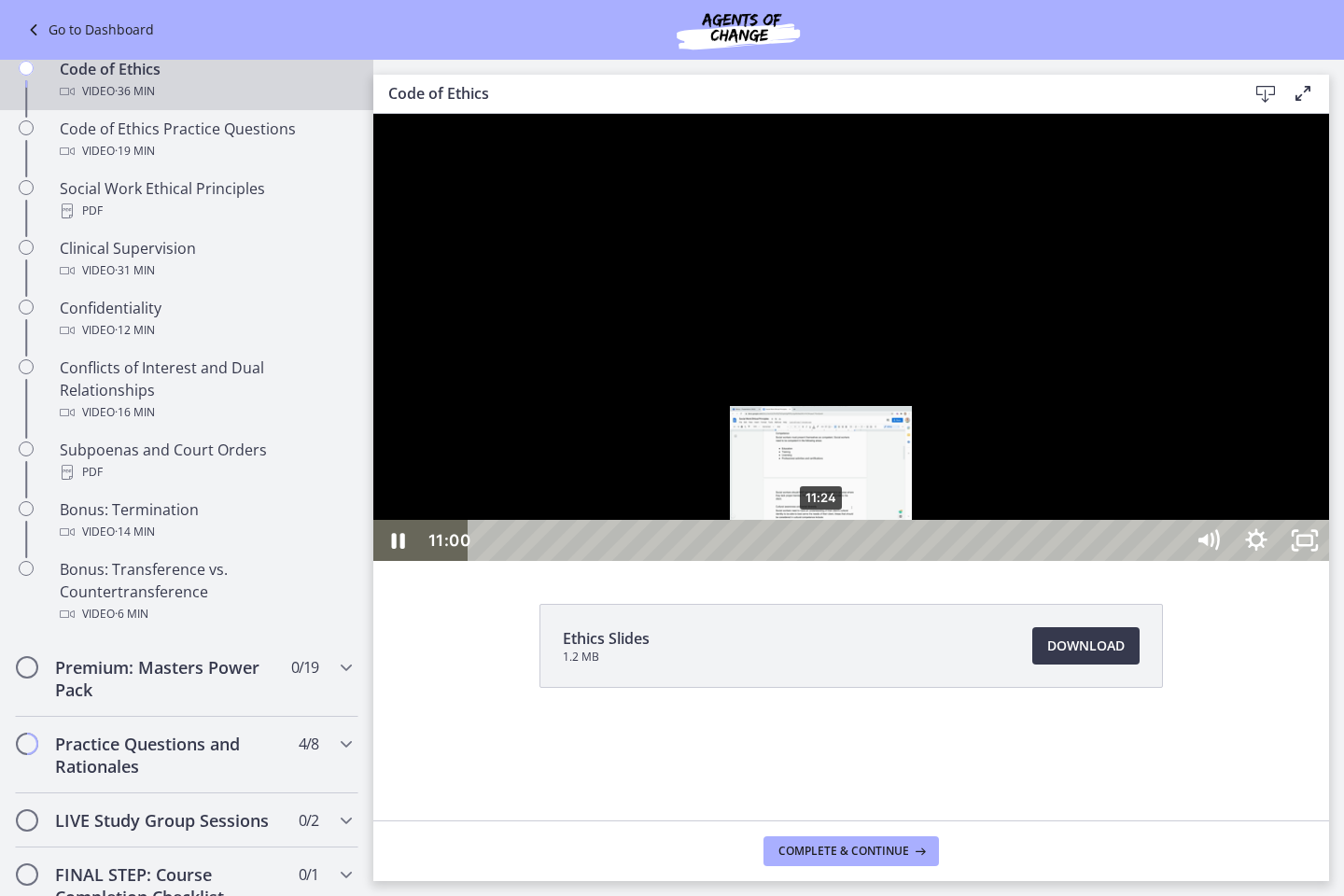 click on "11:24" at bounding box center (829, 540) 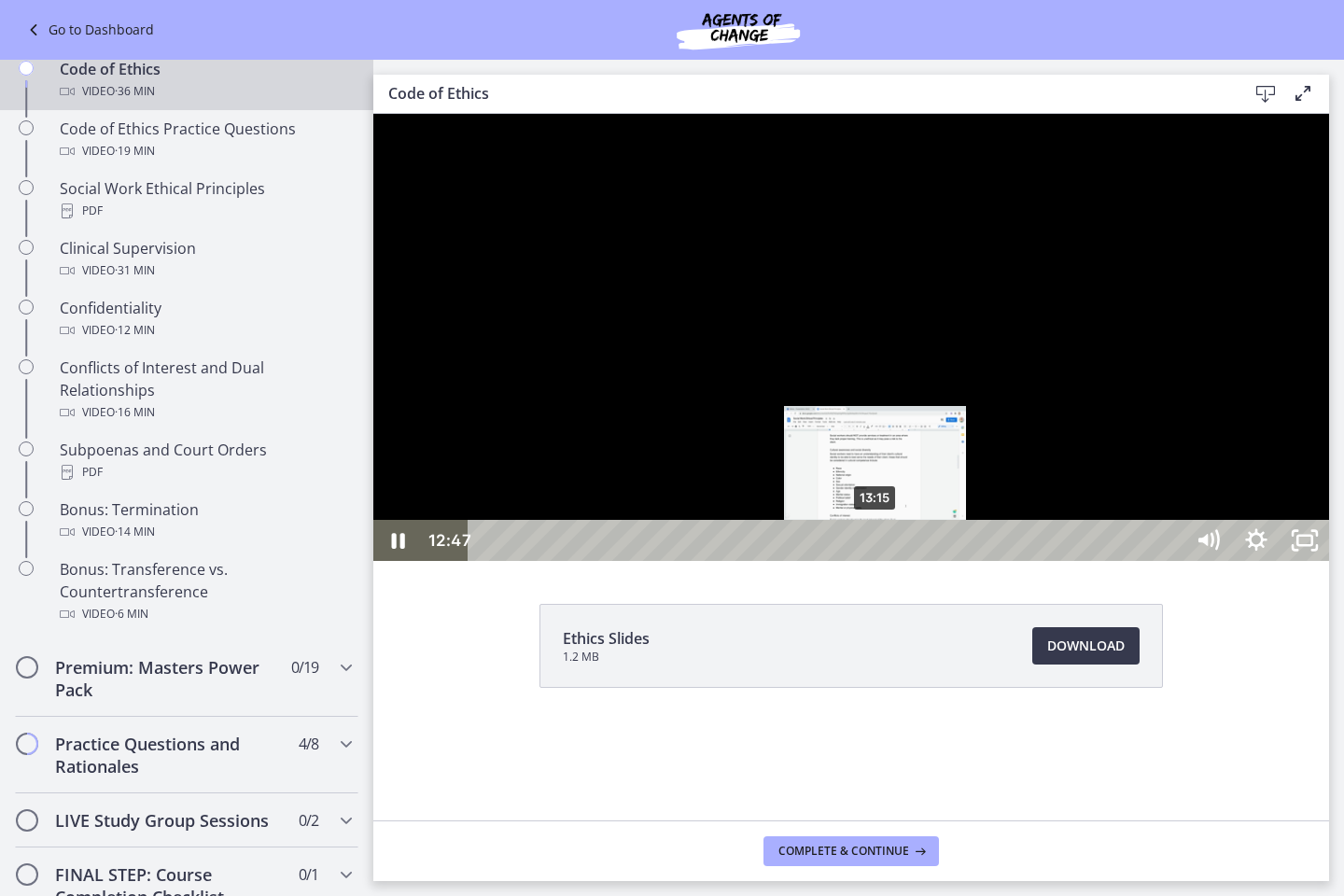 click on "13:15" at bounding box center [829, 540] 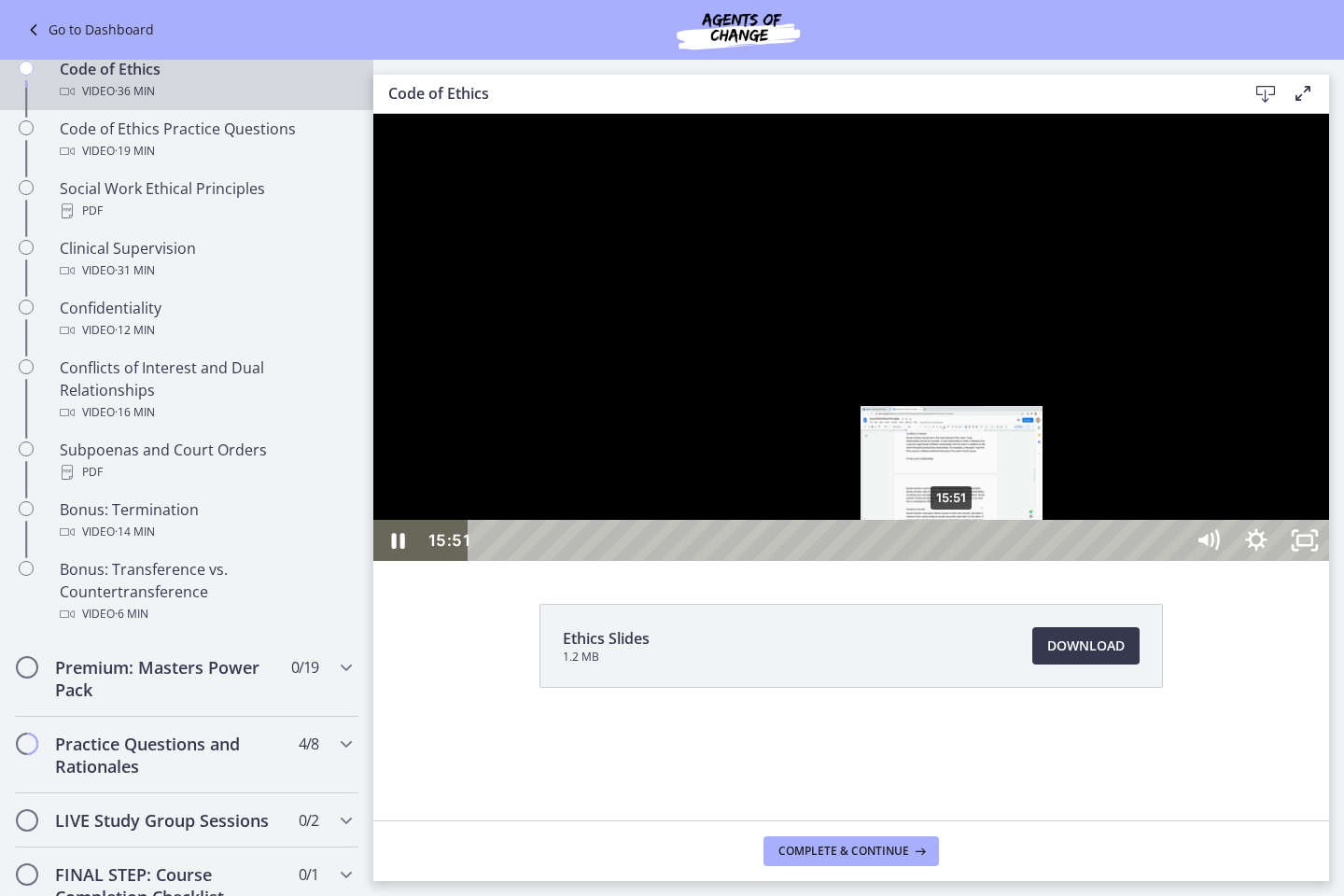 click on "15:51" at bounding box center [829, 540] 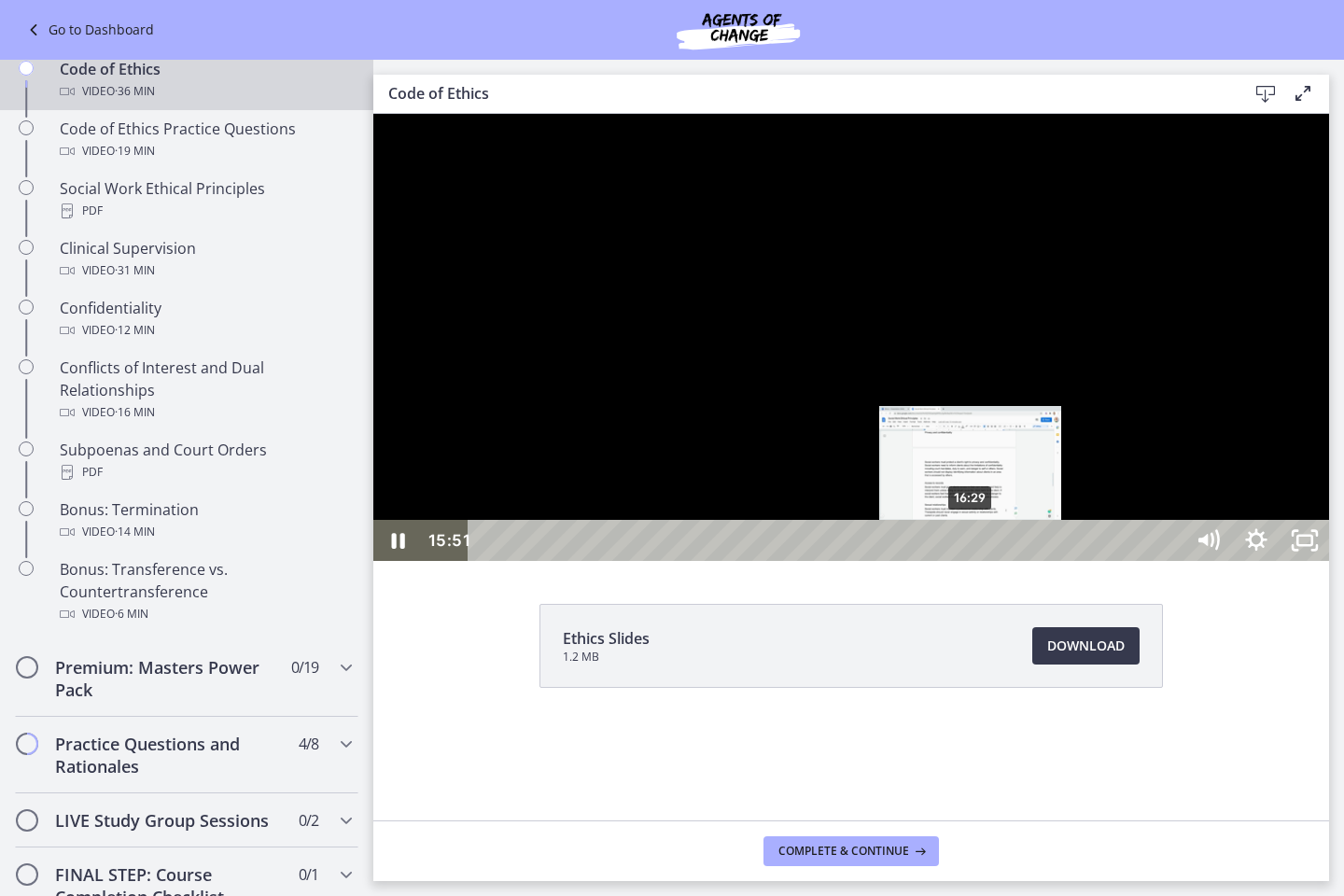 click on "16:29" at bounding box center [829, 540] 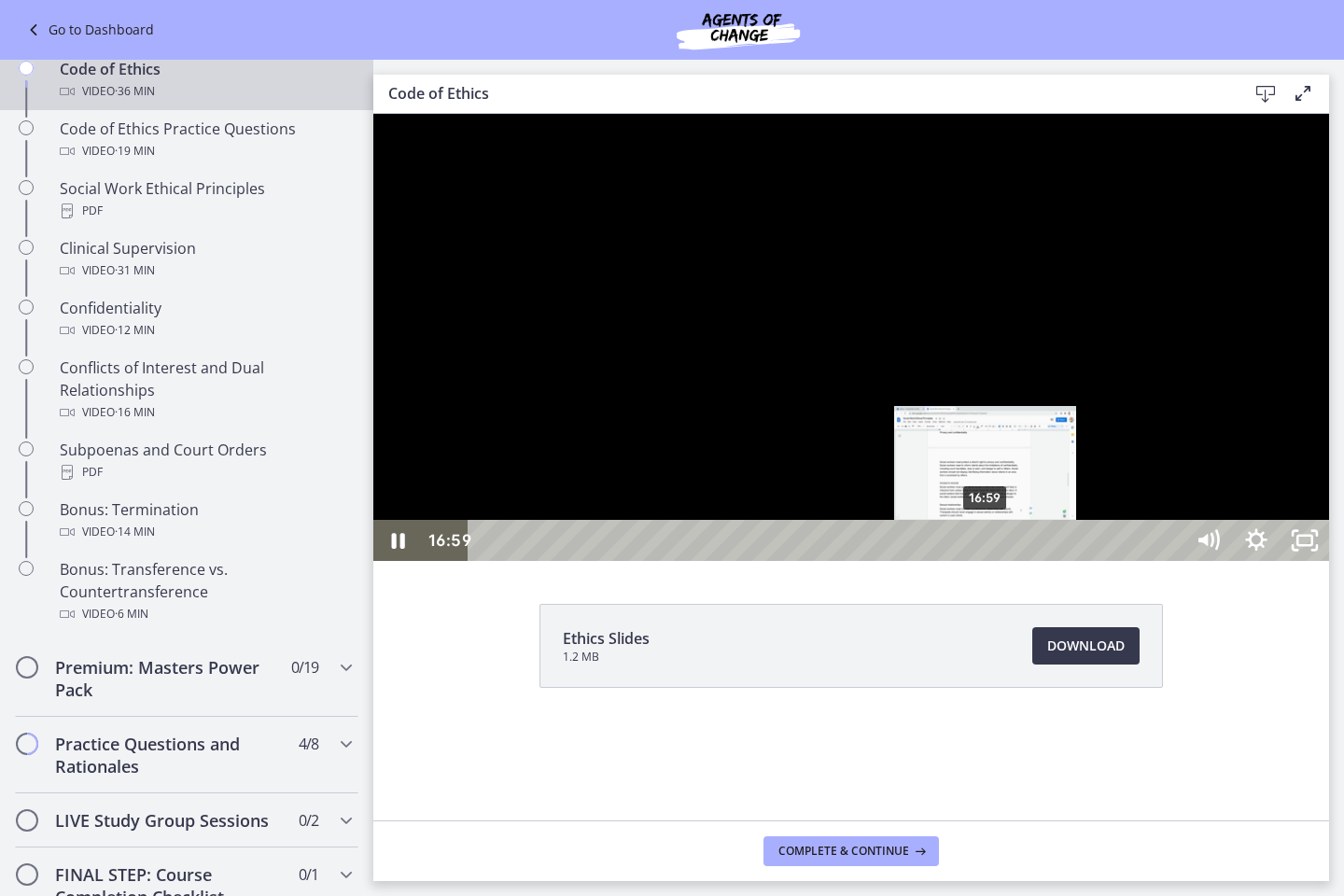 click on "16:59" at bounding box center [829, 540] 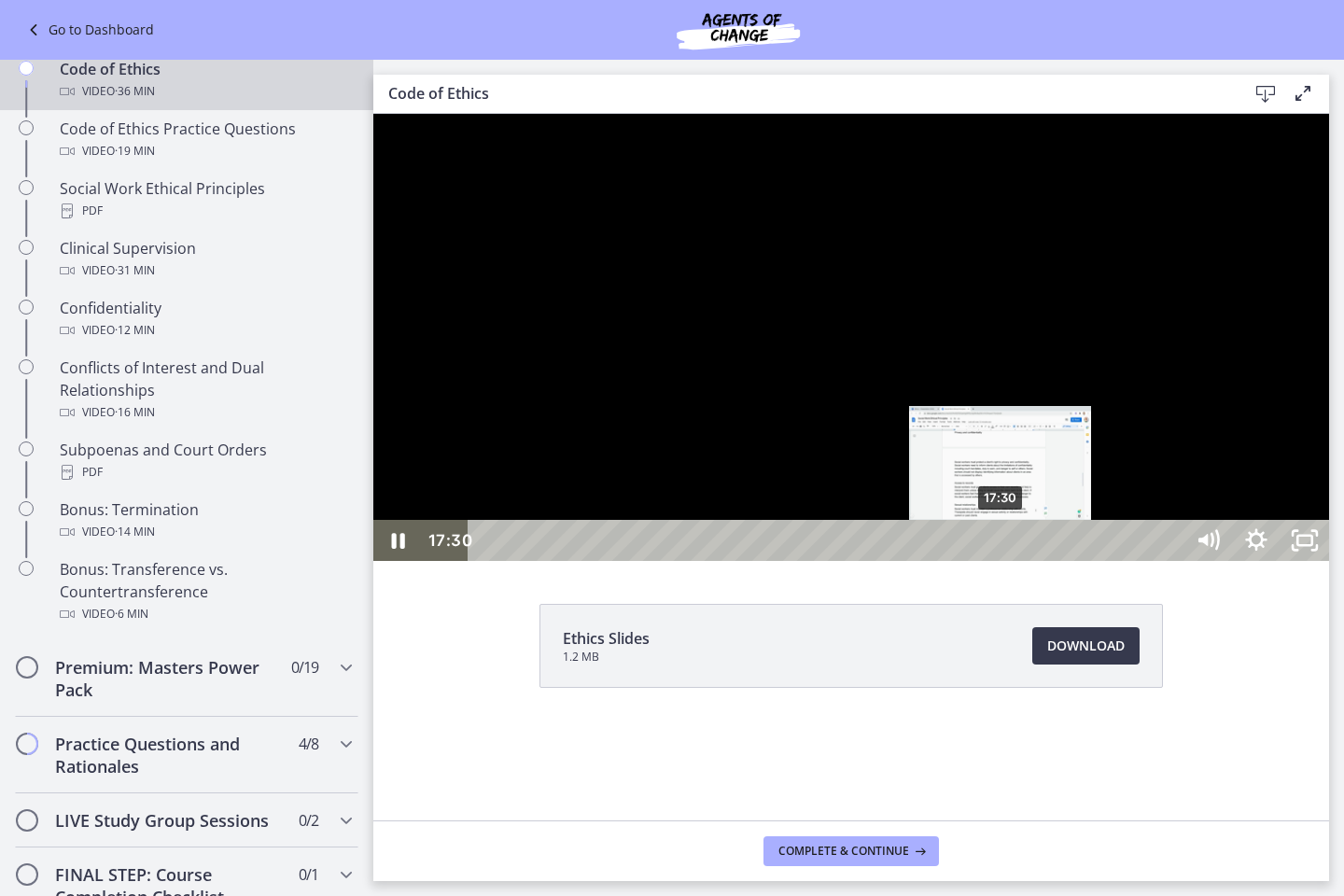 click on "17:30" at bounding box center (829, 540) 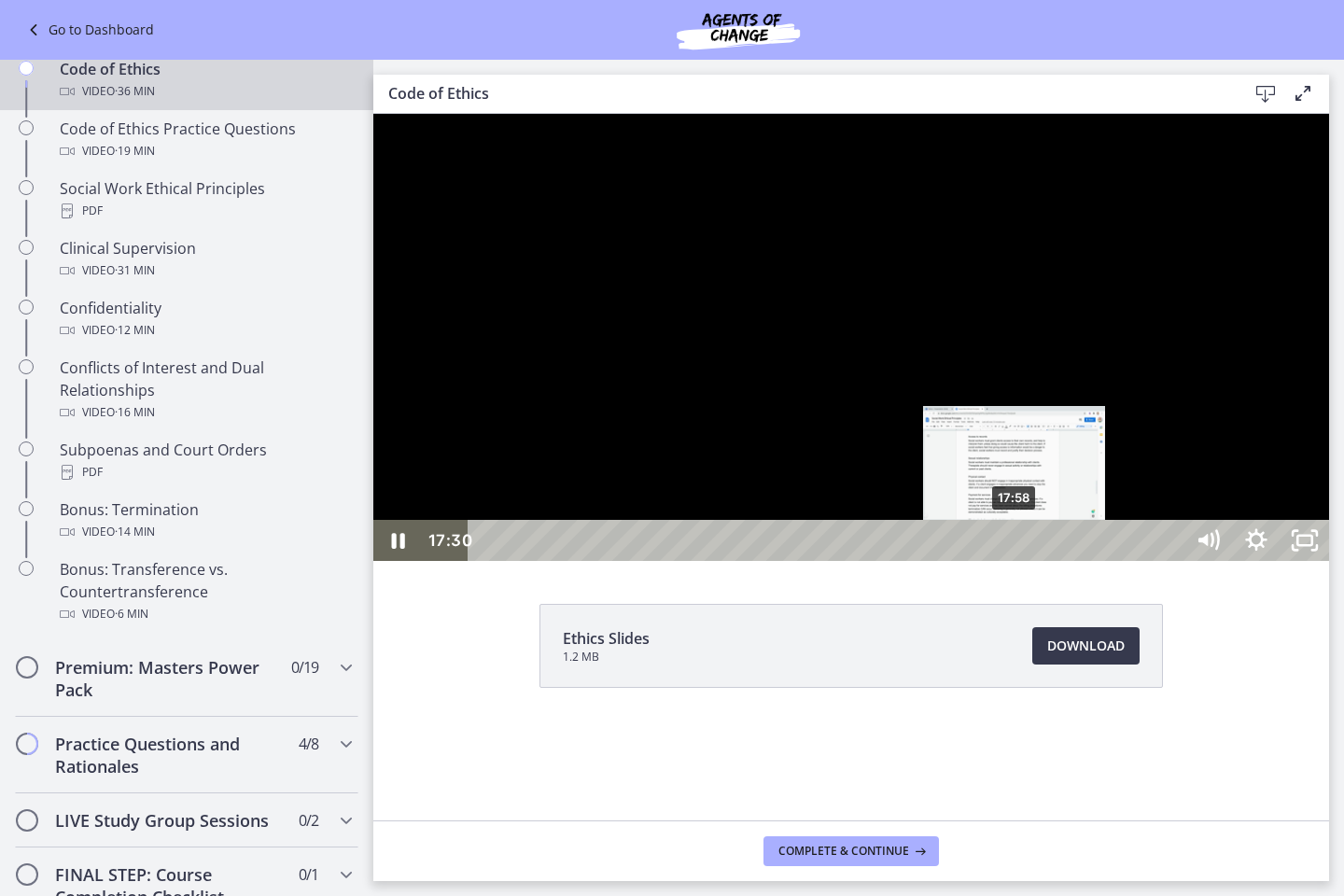 click on "17:58" at bounding box center (829, 540) 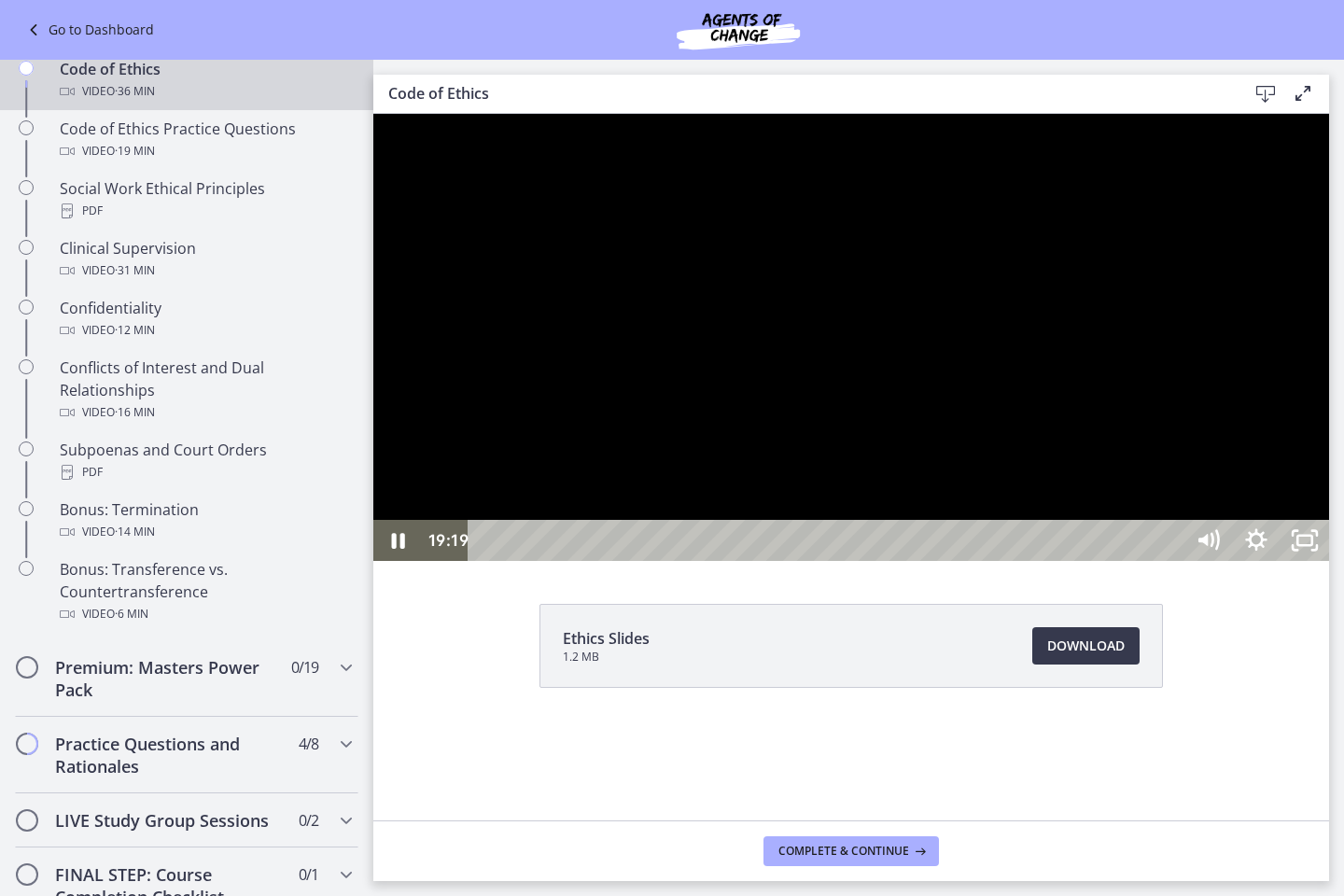 click at bounding box center (851, 337) 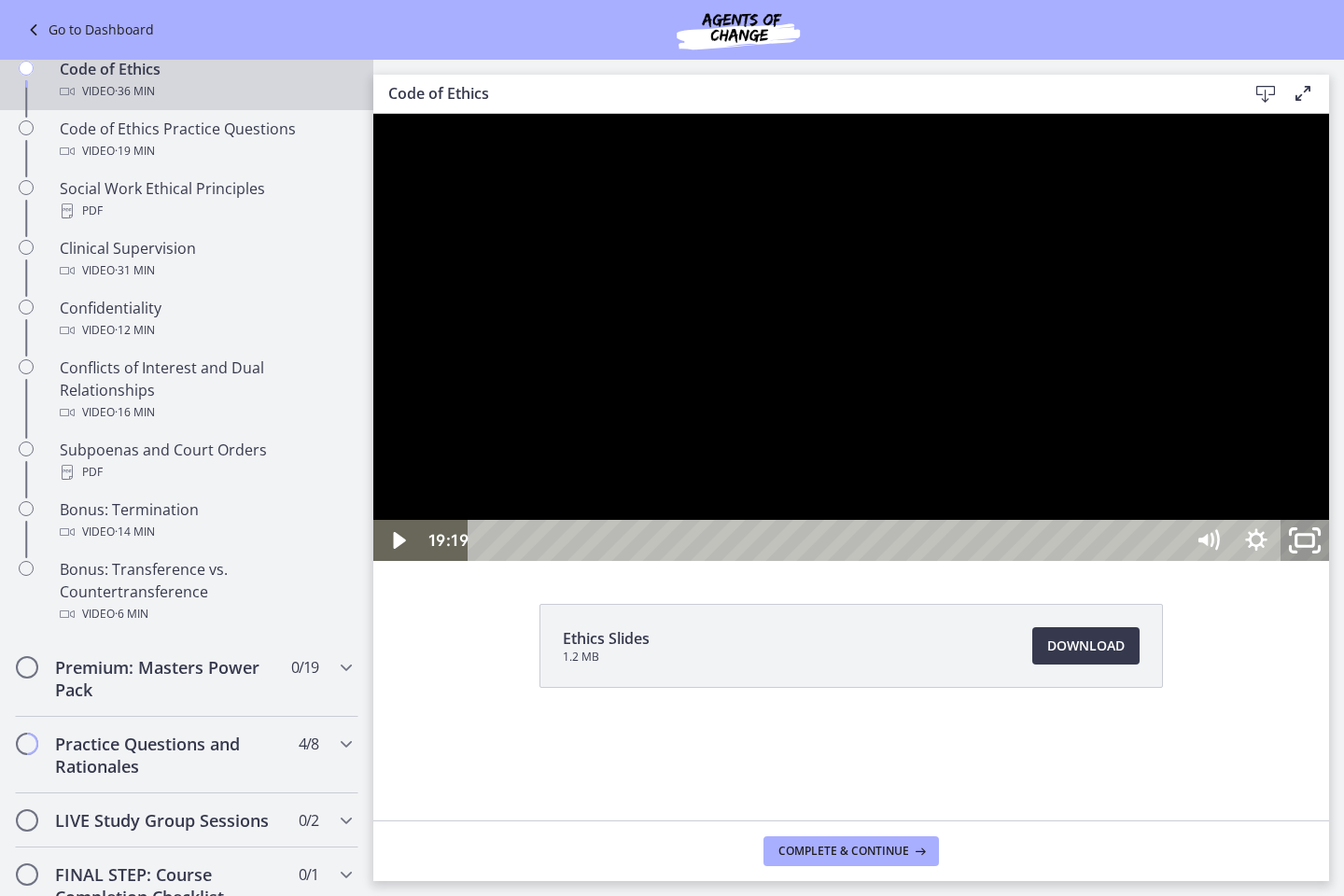 click 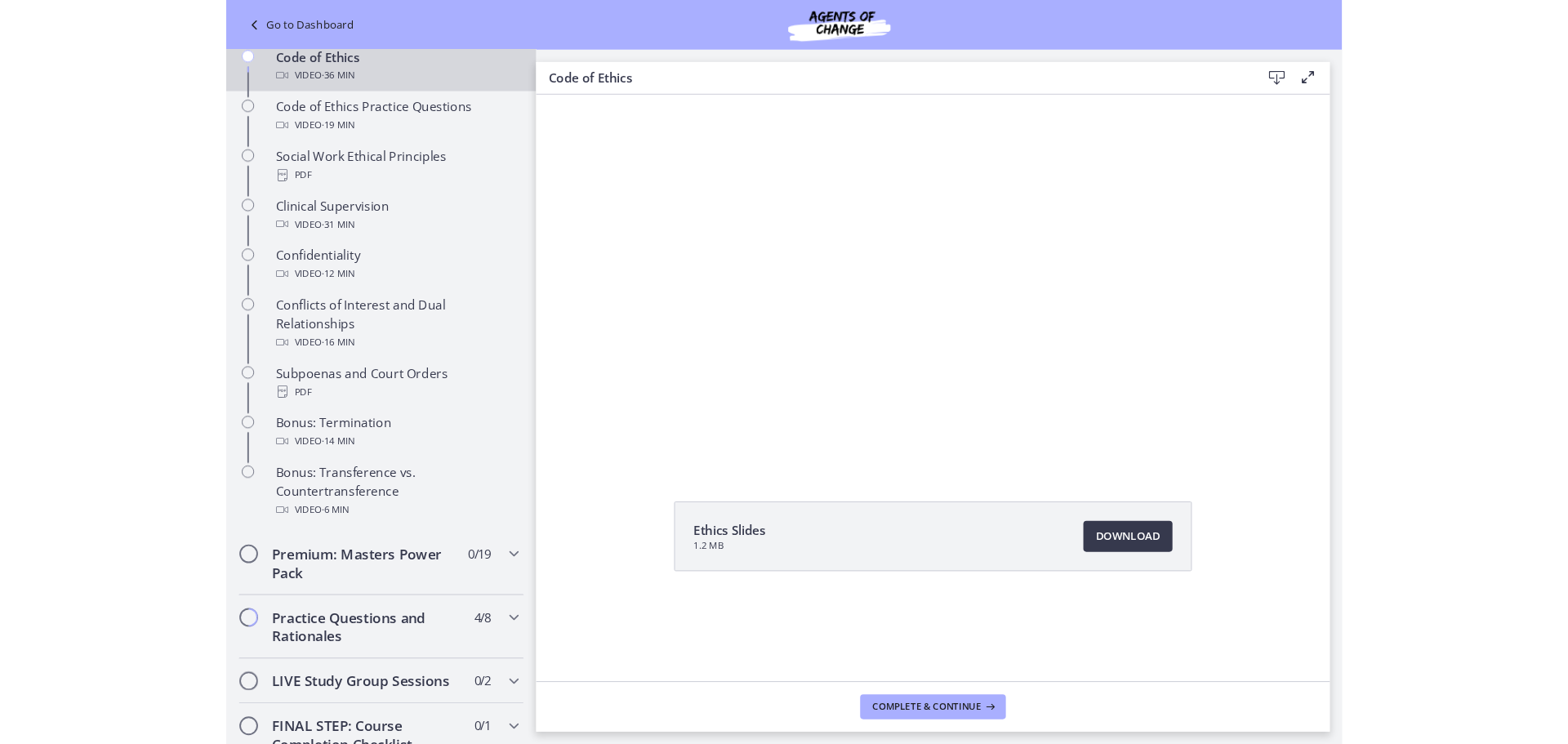 scroll, scrollTop: 806, scrollLeft: 0, axis: vertical 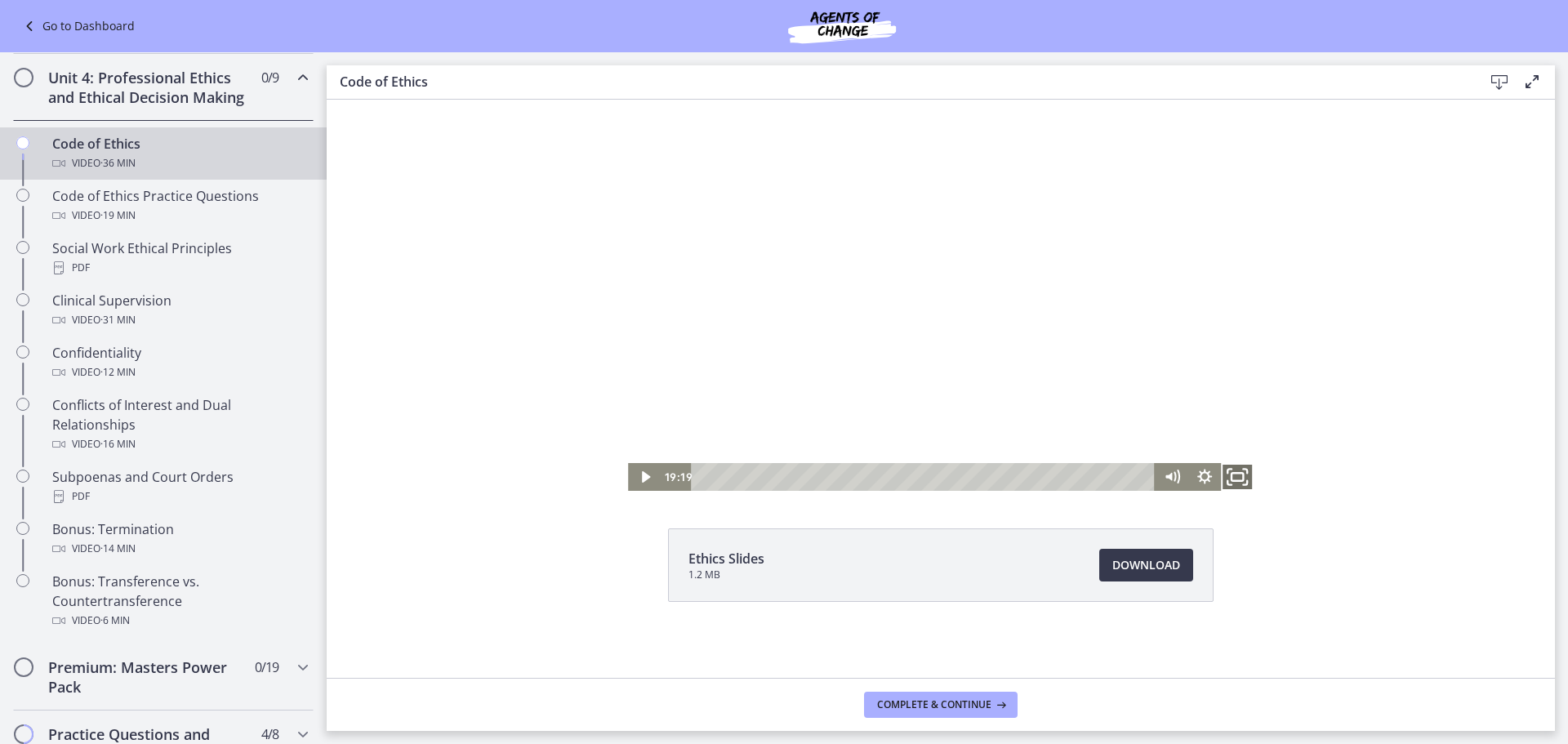 click 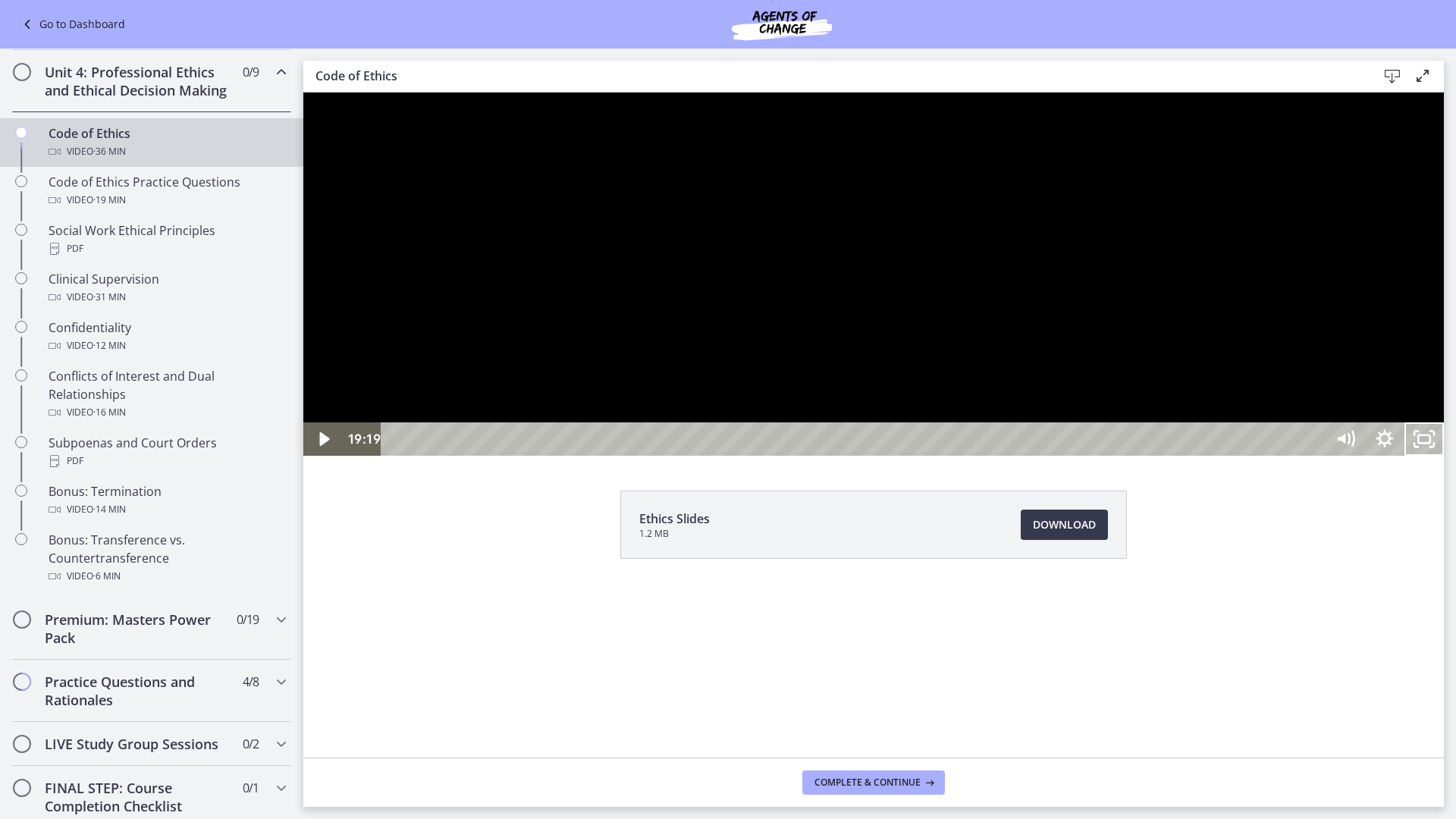 click at bounding box center (874, 274) 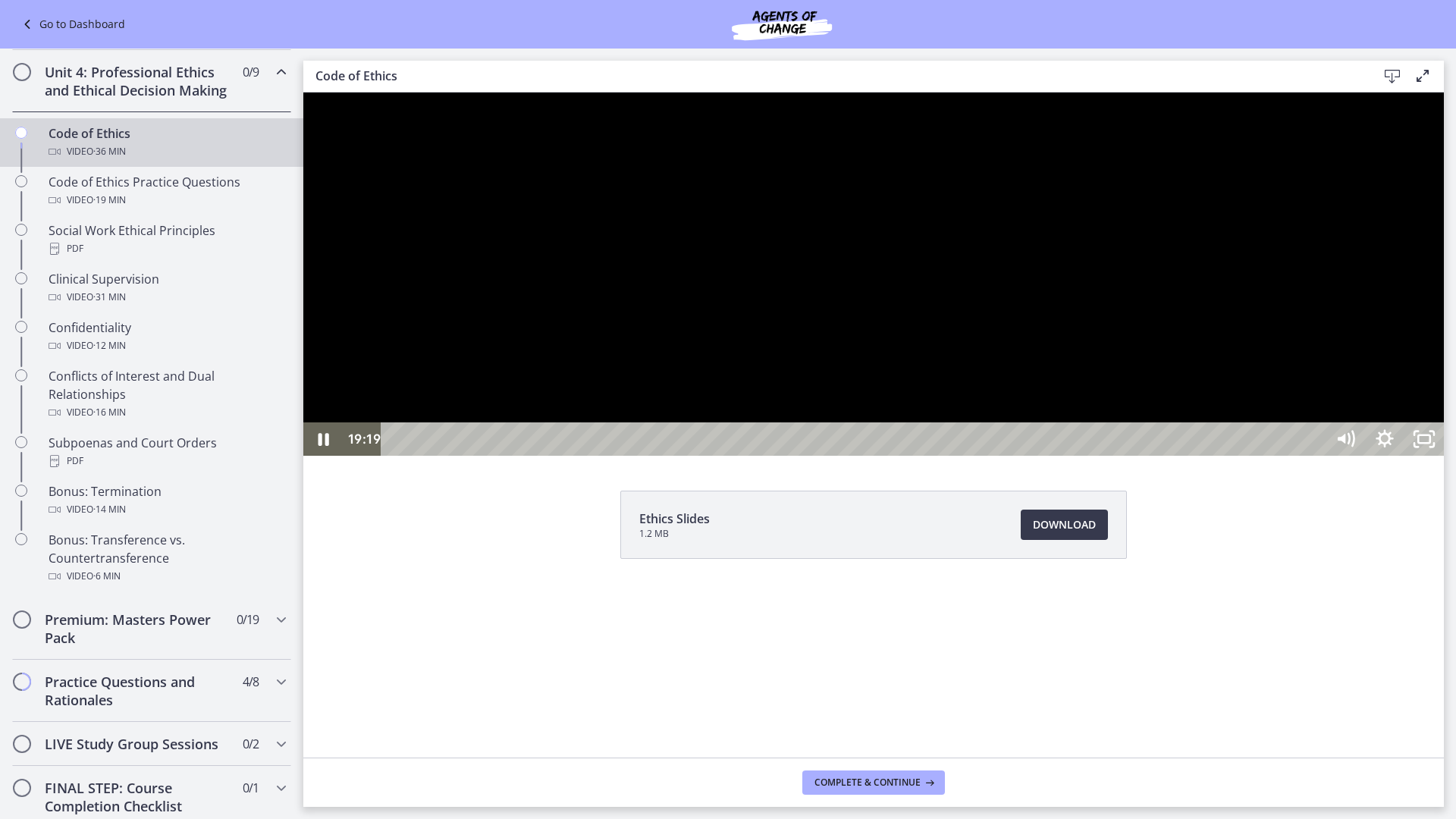 click at bounding box center [874, 274] 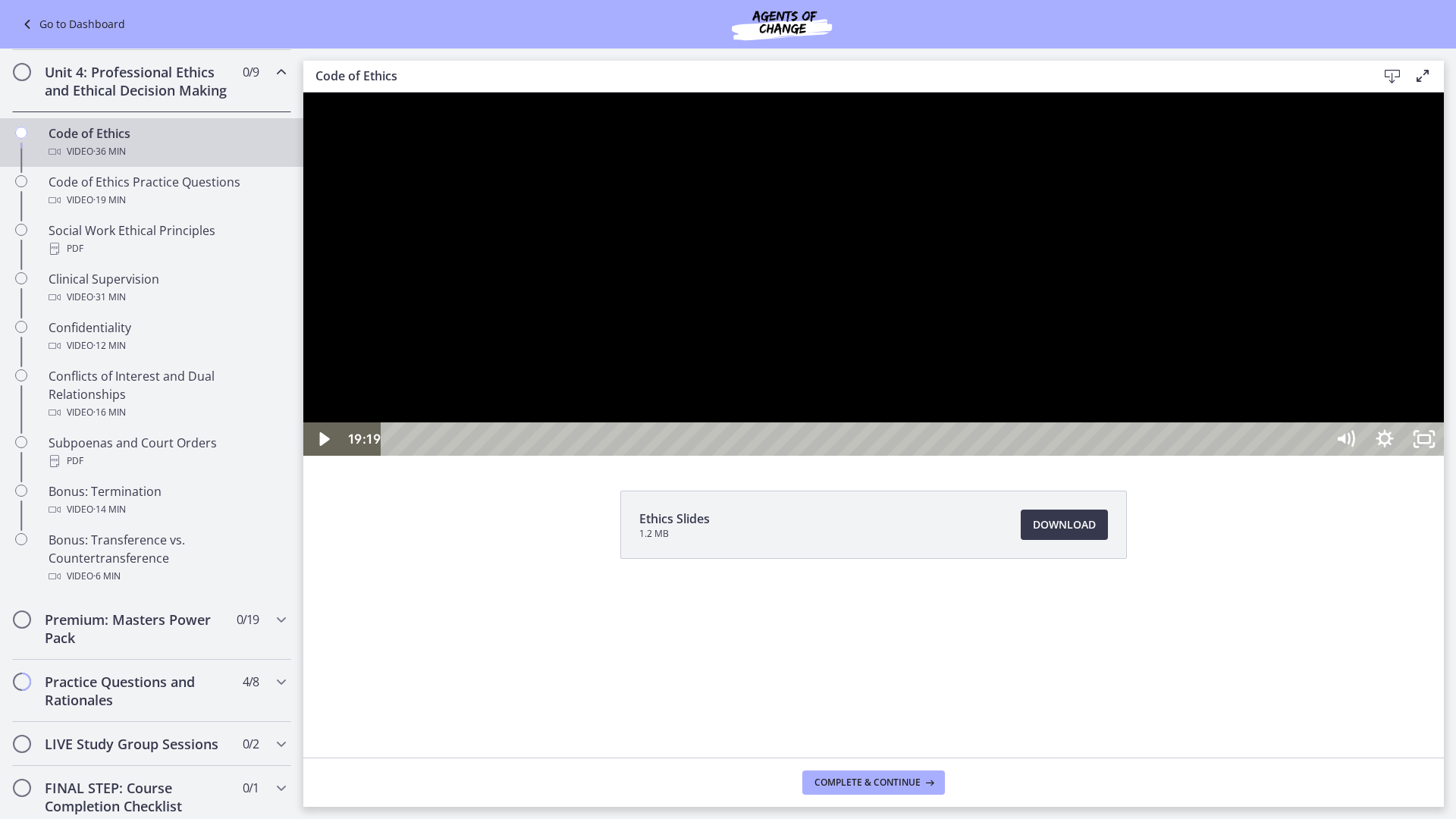 click at bounding box center (874, 274) 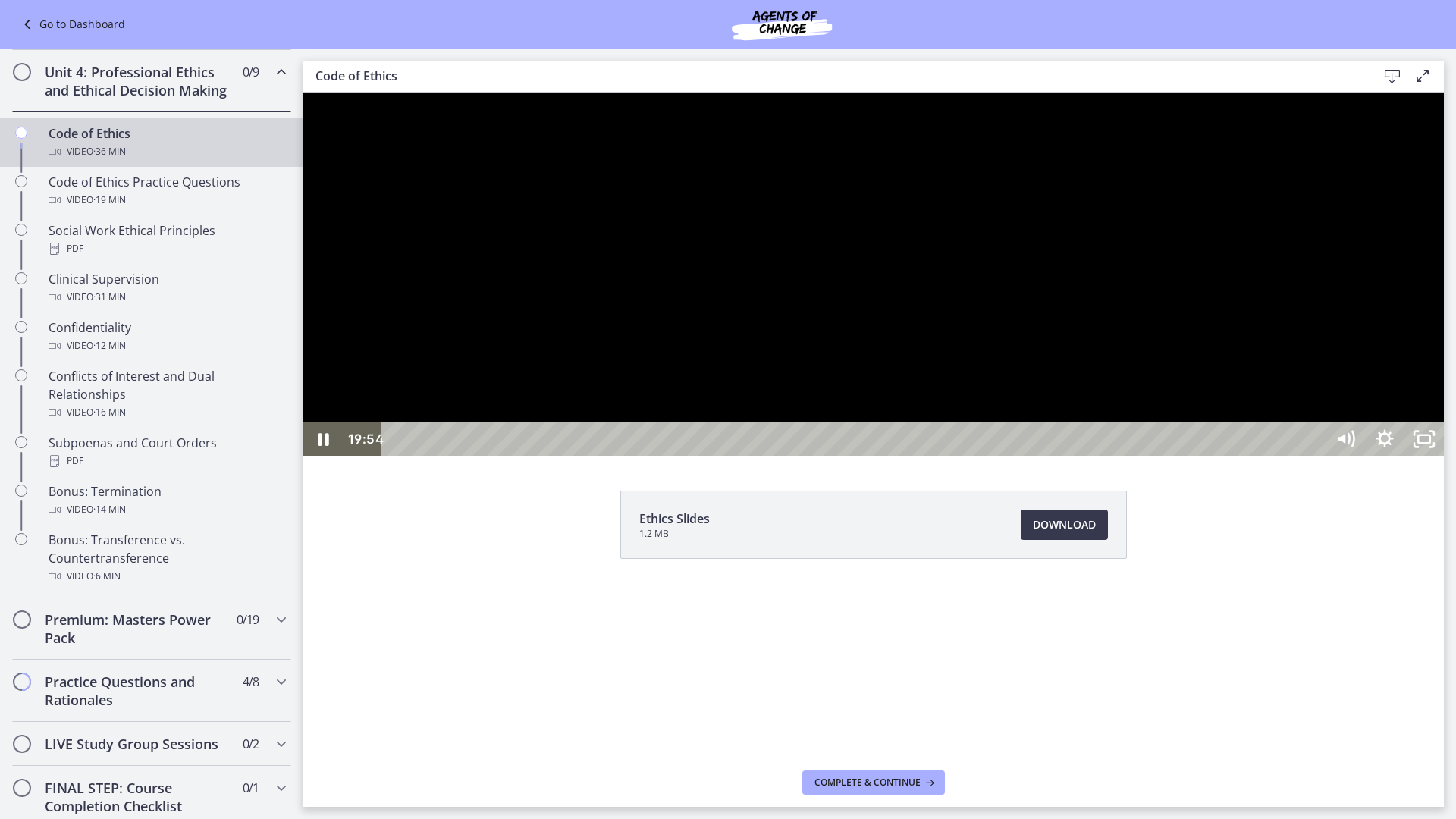 click at bounding box center [874, 274] 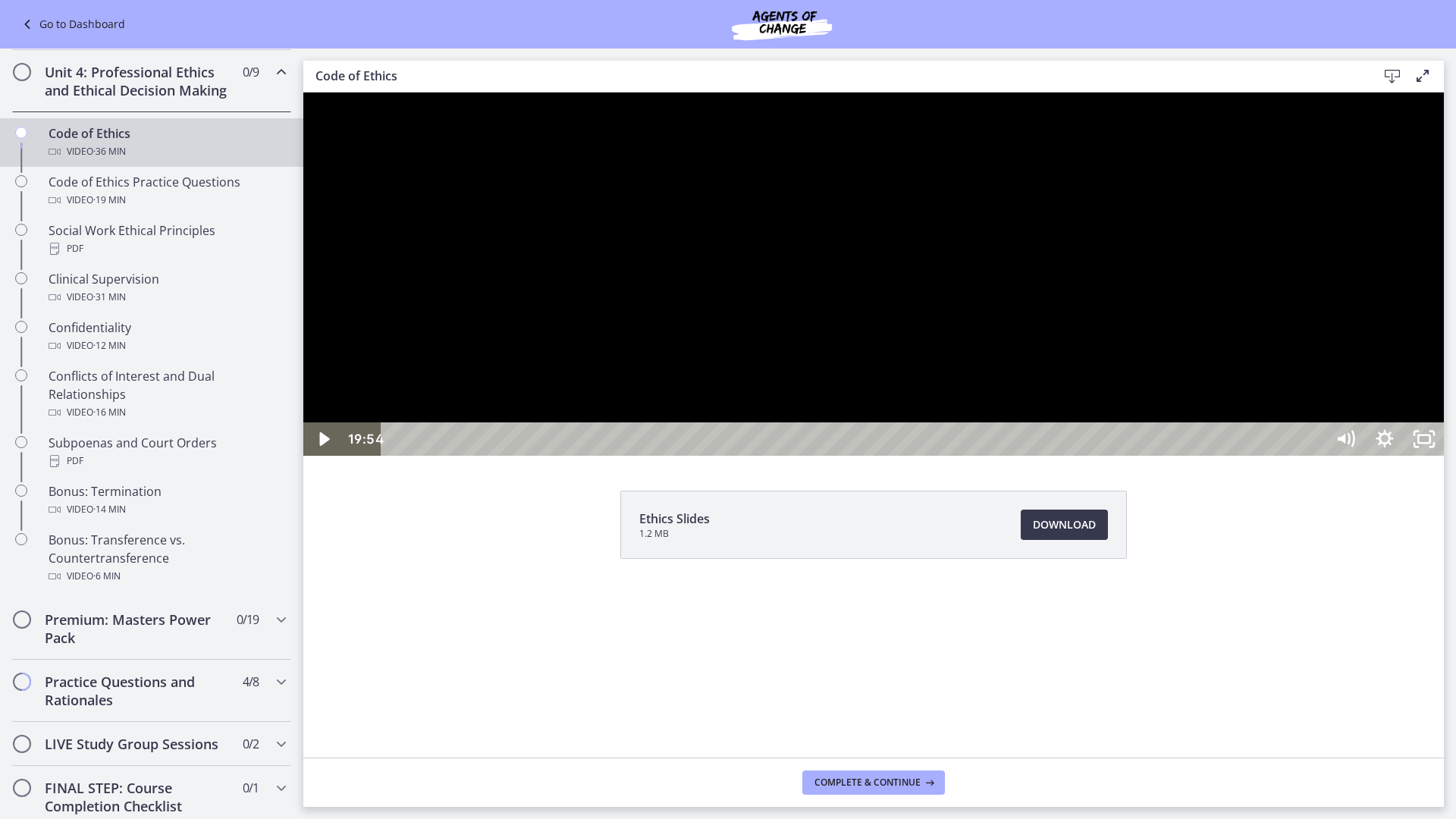 click at bounding box center [874, 274] 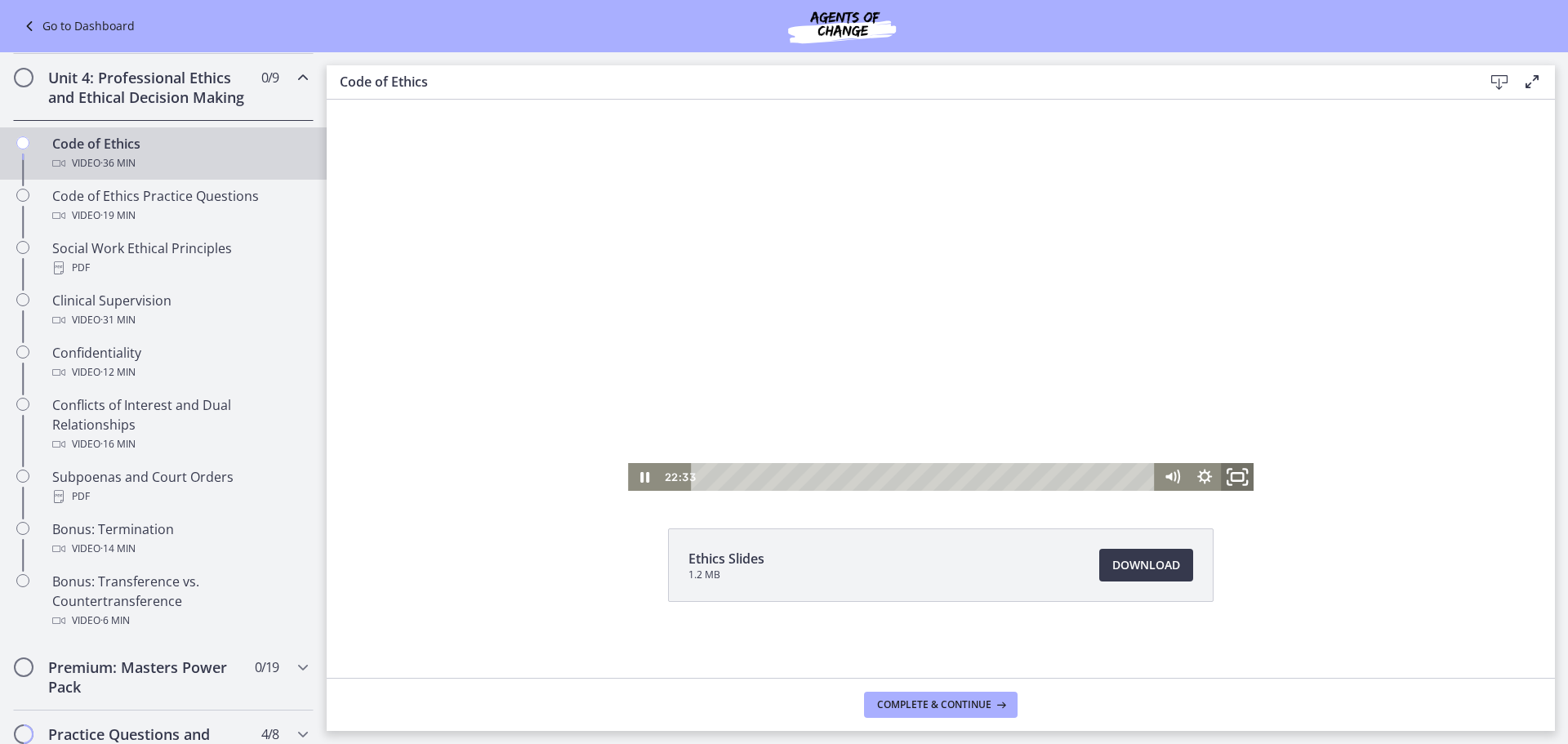 click 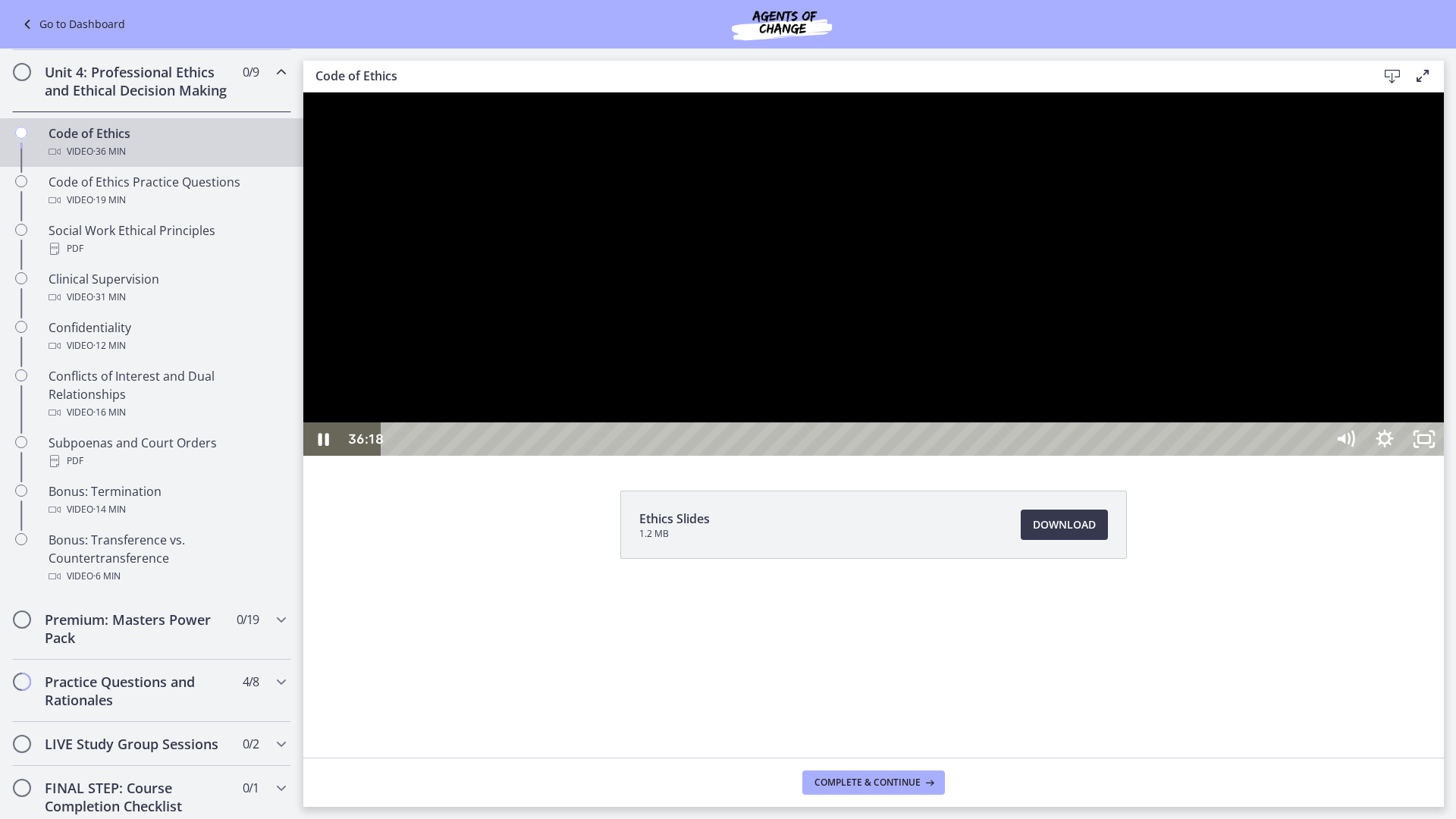 click at bounding box center (874, 274) 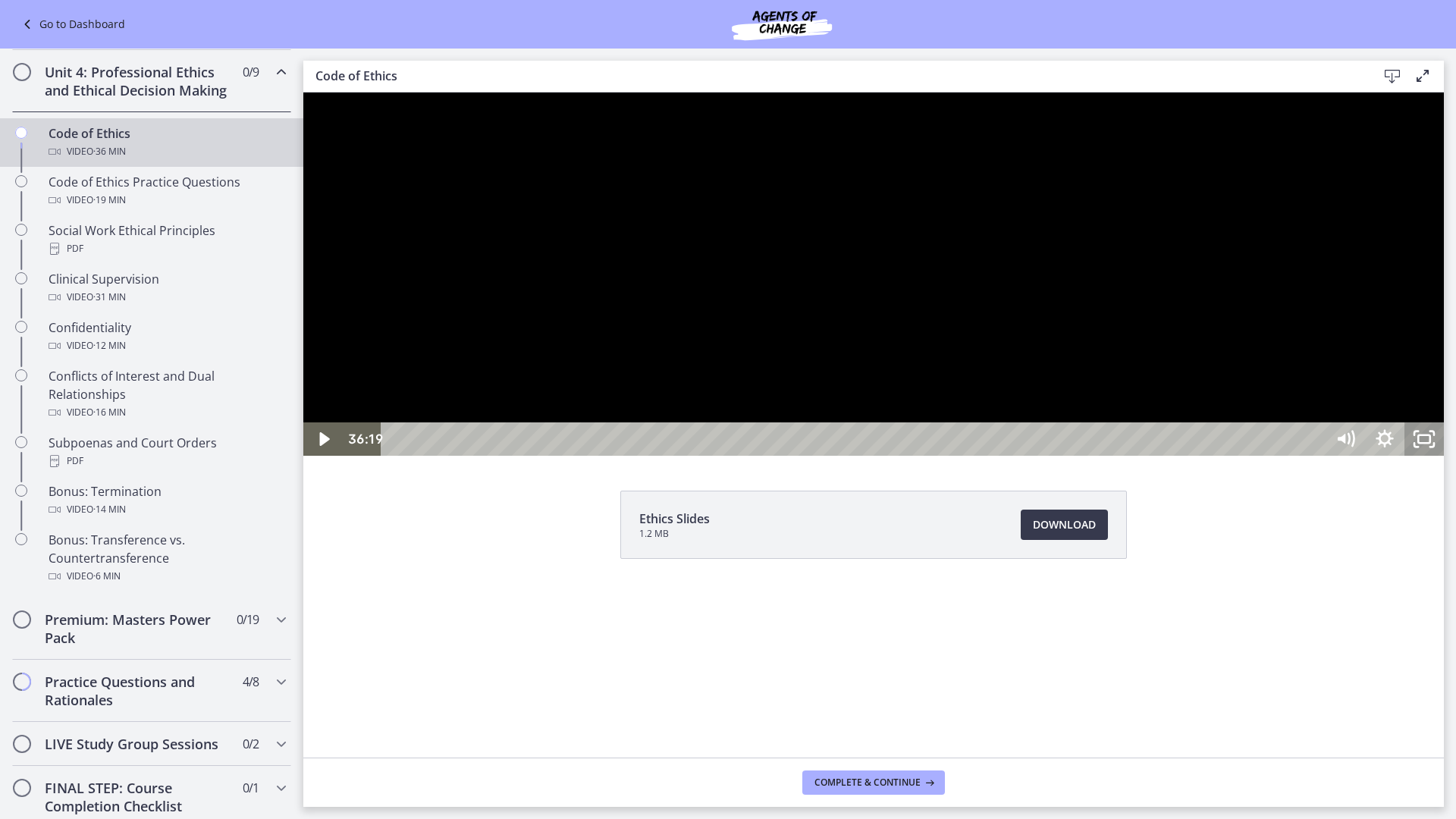 click 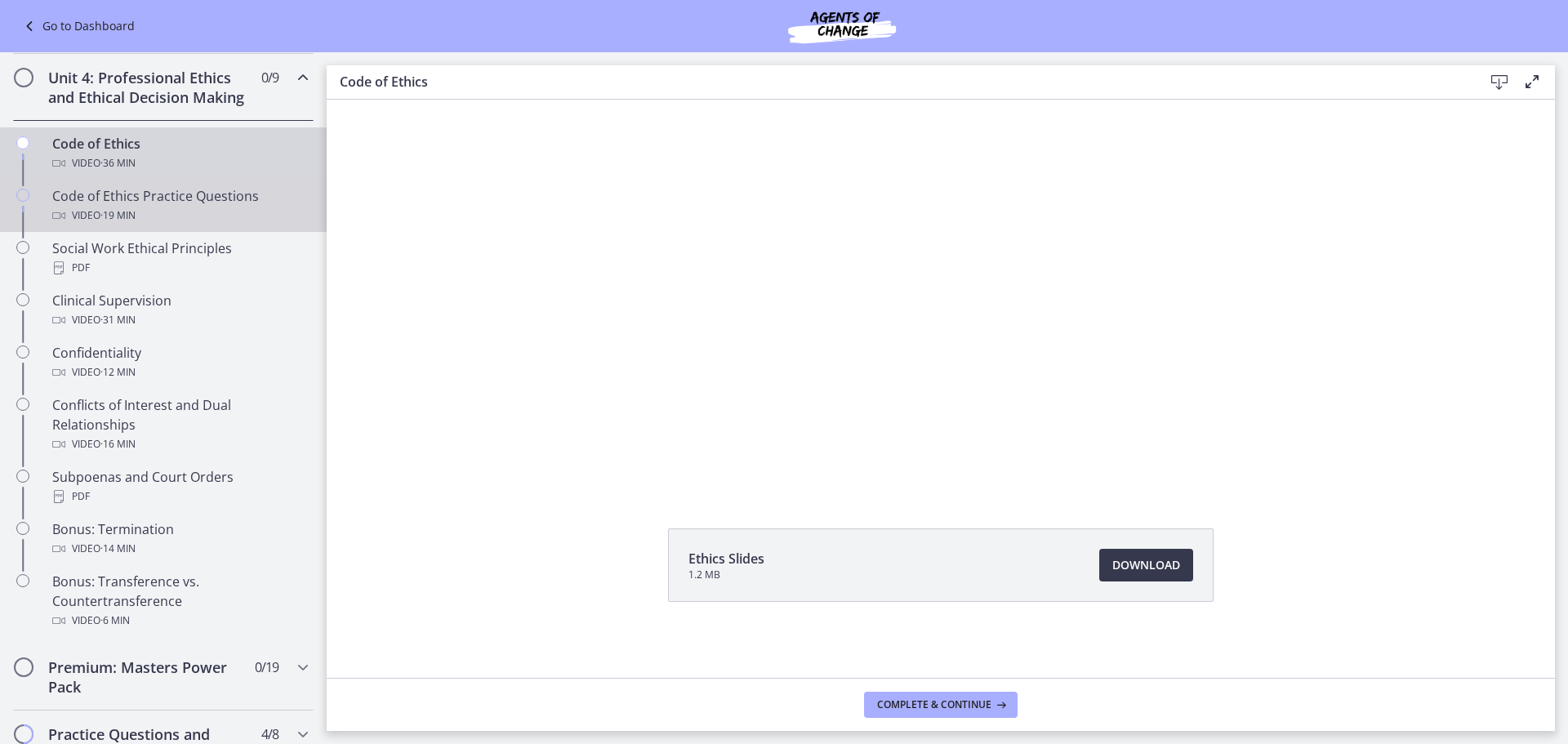 click on "Code of Ethics Practice Questions
Video
·  19 min" at bounding box center [180, 206] 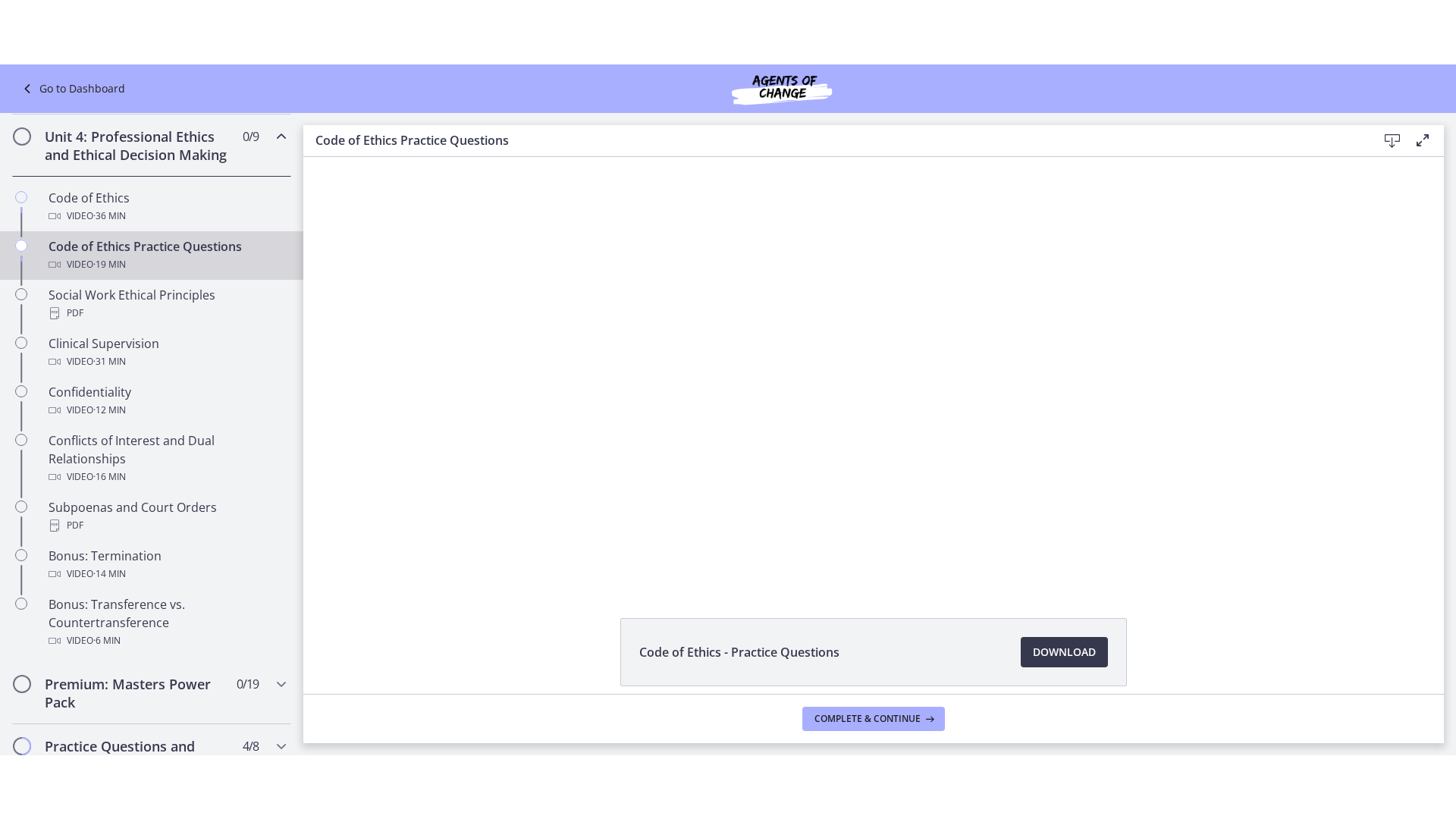 scroll, scrollTop: 0, scrollLeft: 0, axis: both 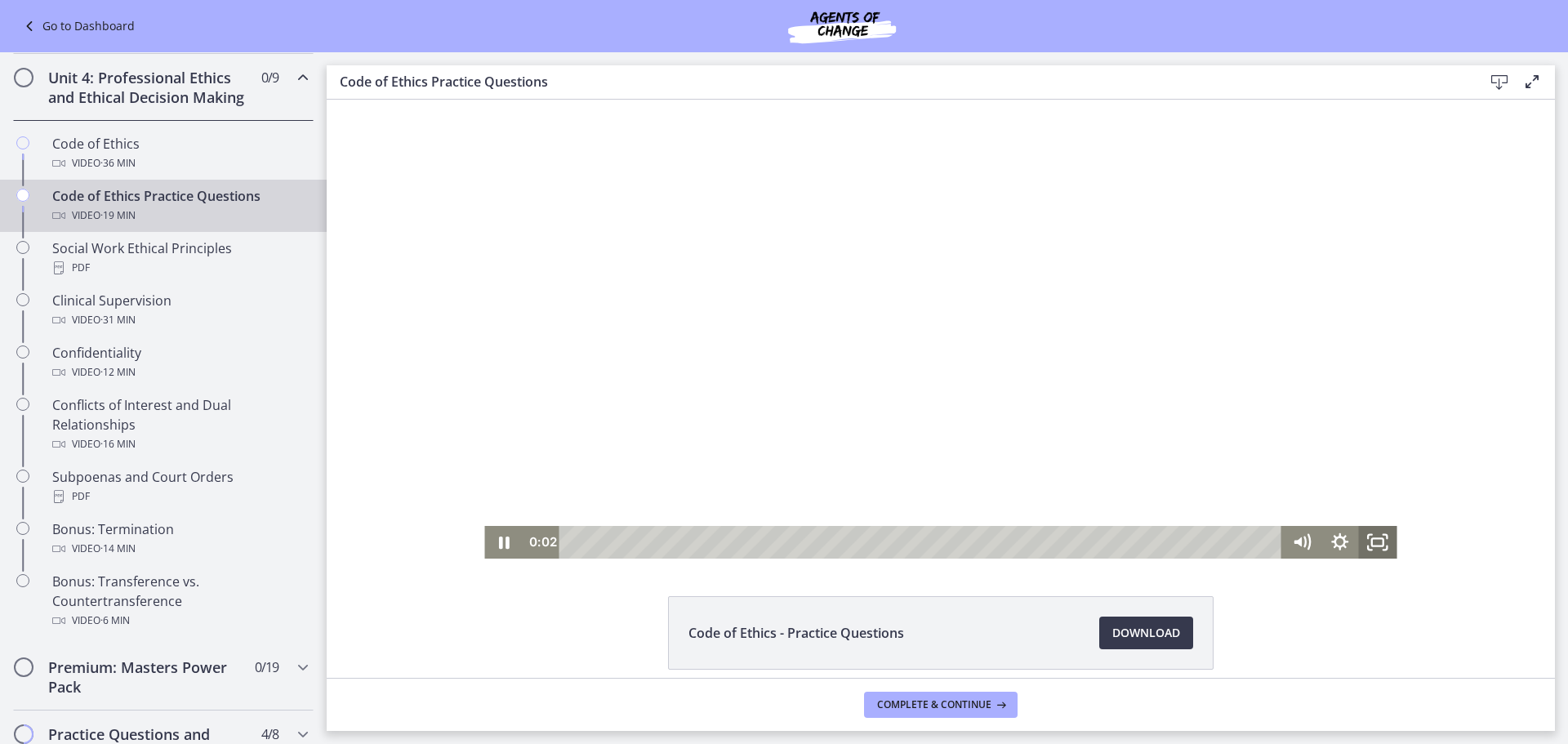 click 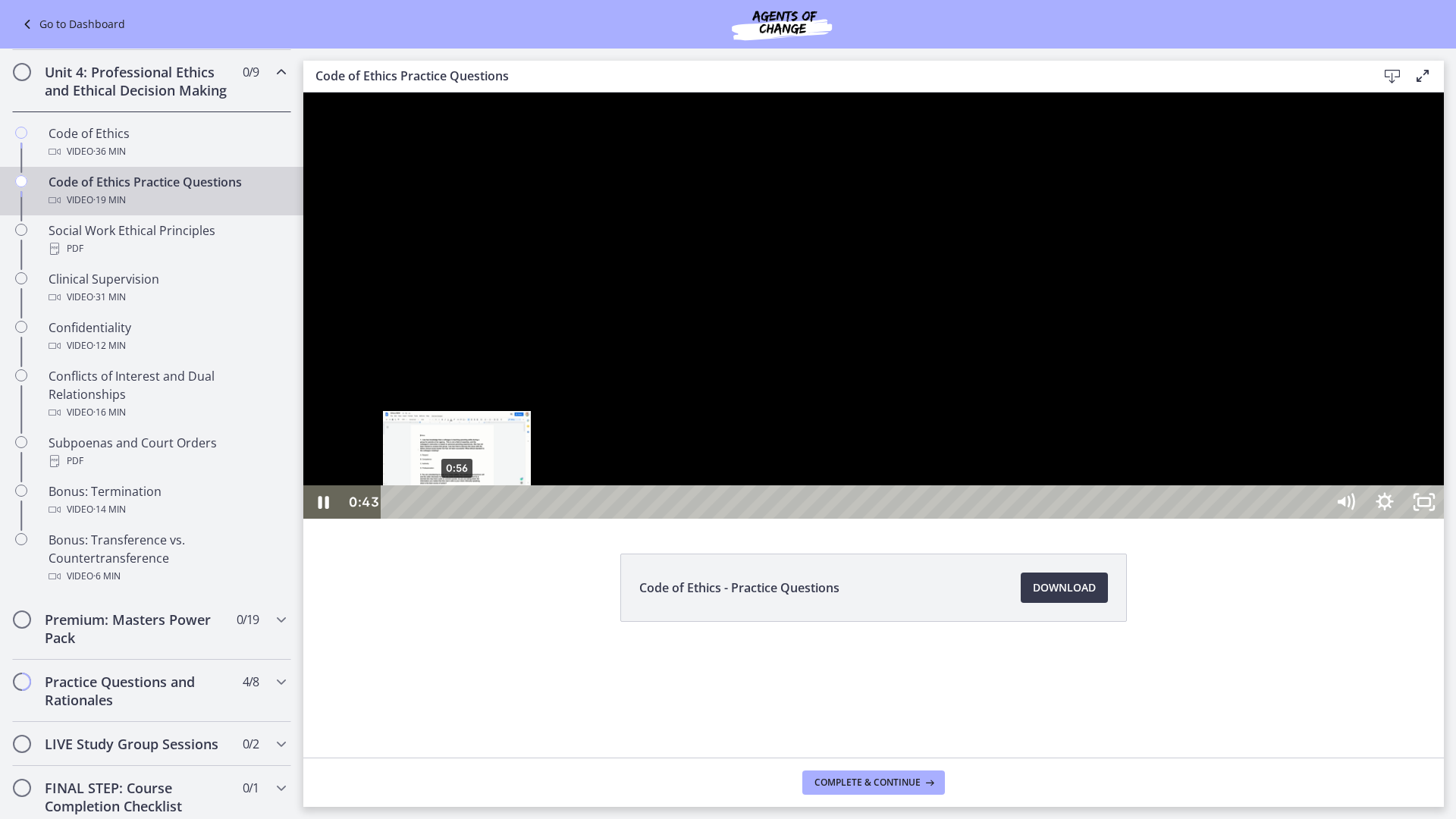 click on "0:56" at bounding box center [855, 502] 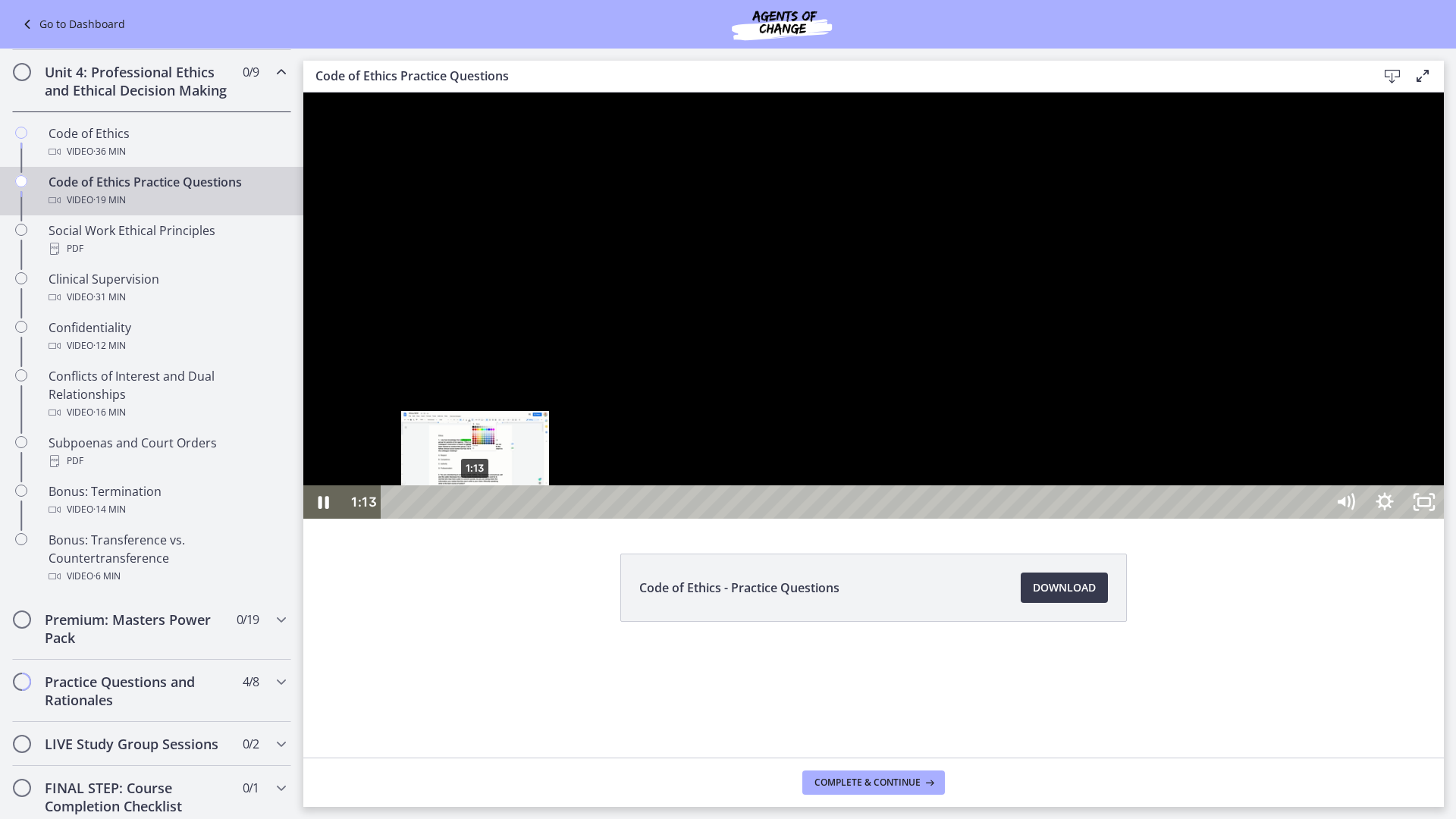 click on "1:13" at bounding box center [855, 502] 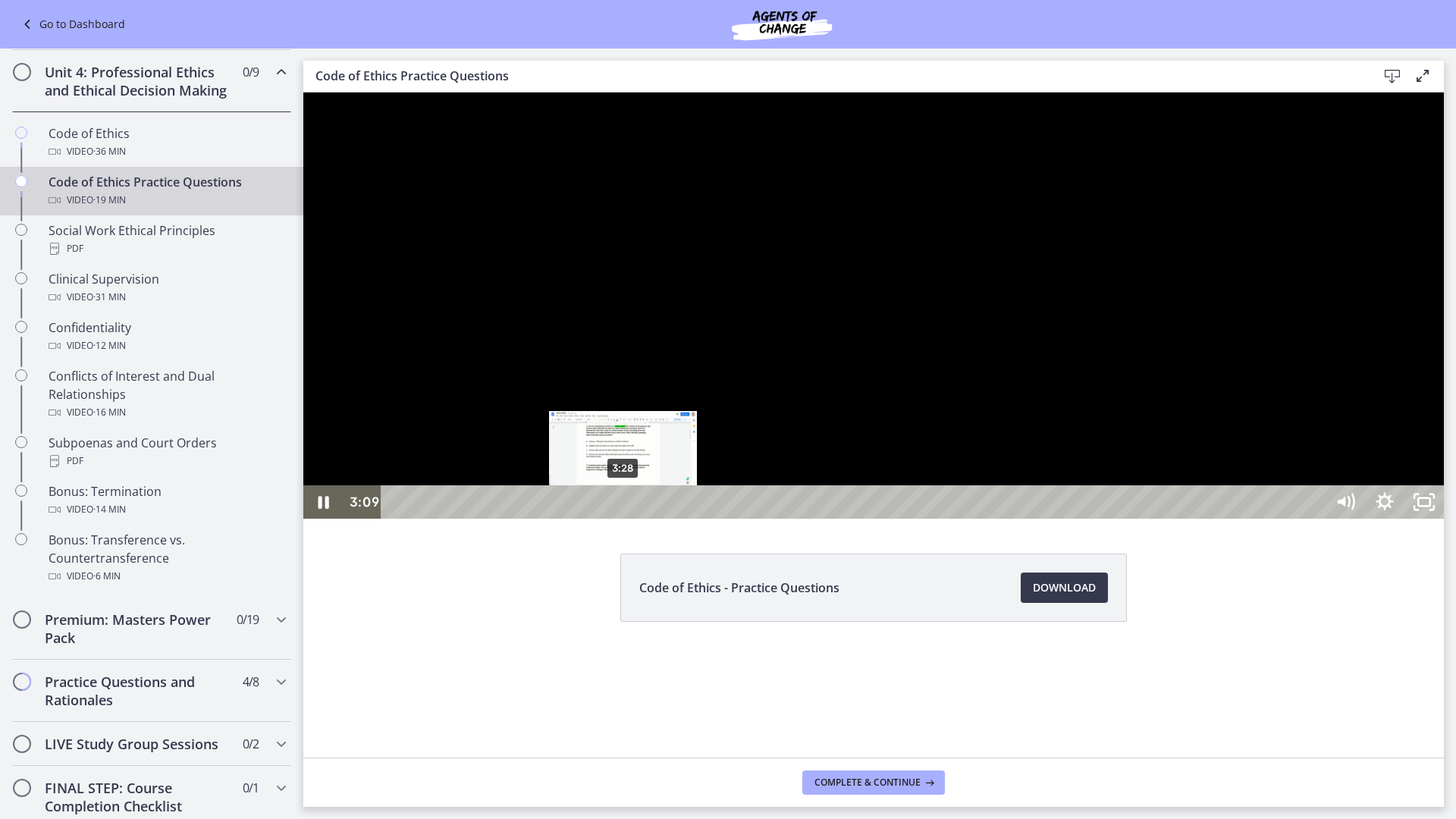 click on "3:28" at bounding box center (855, 502) 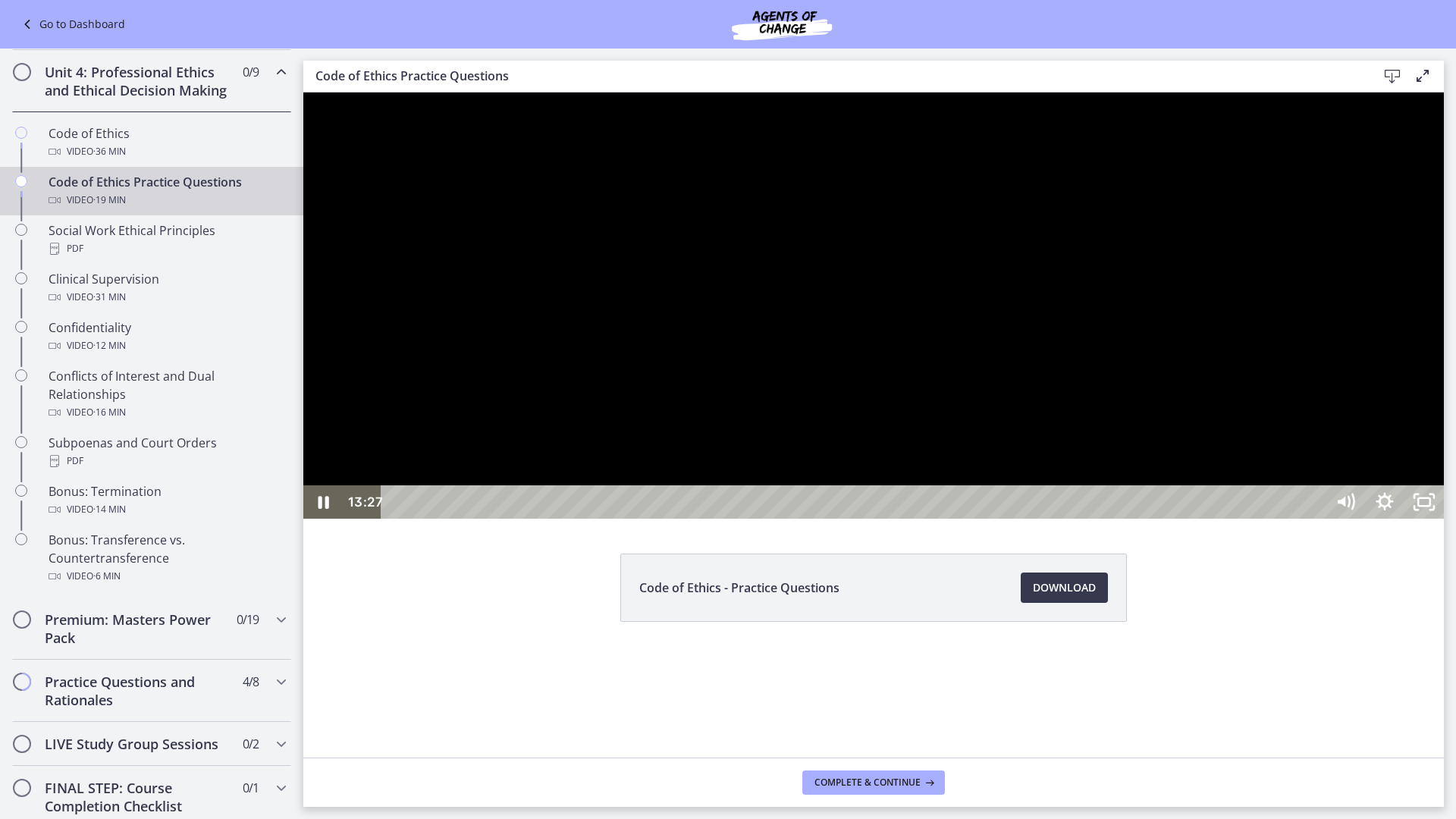 click at bounding box center [874, 306] 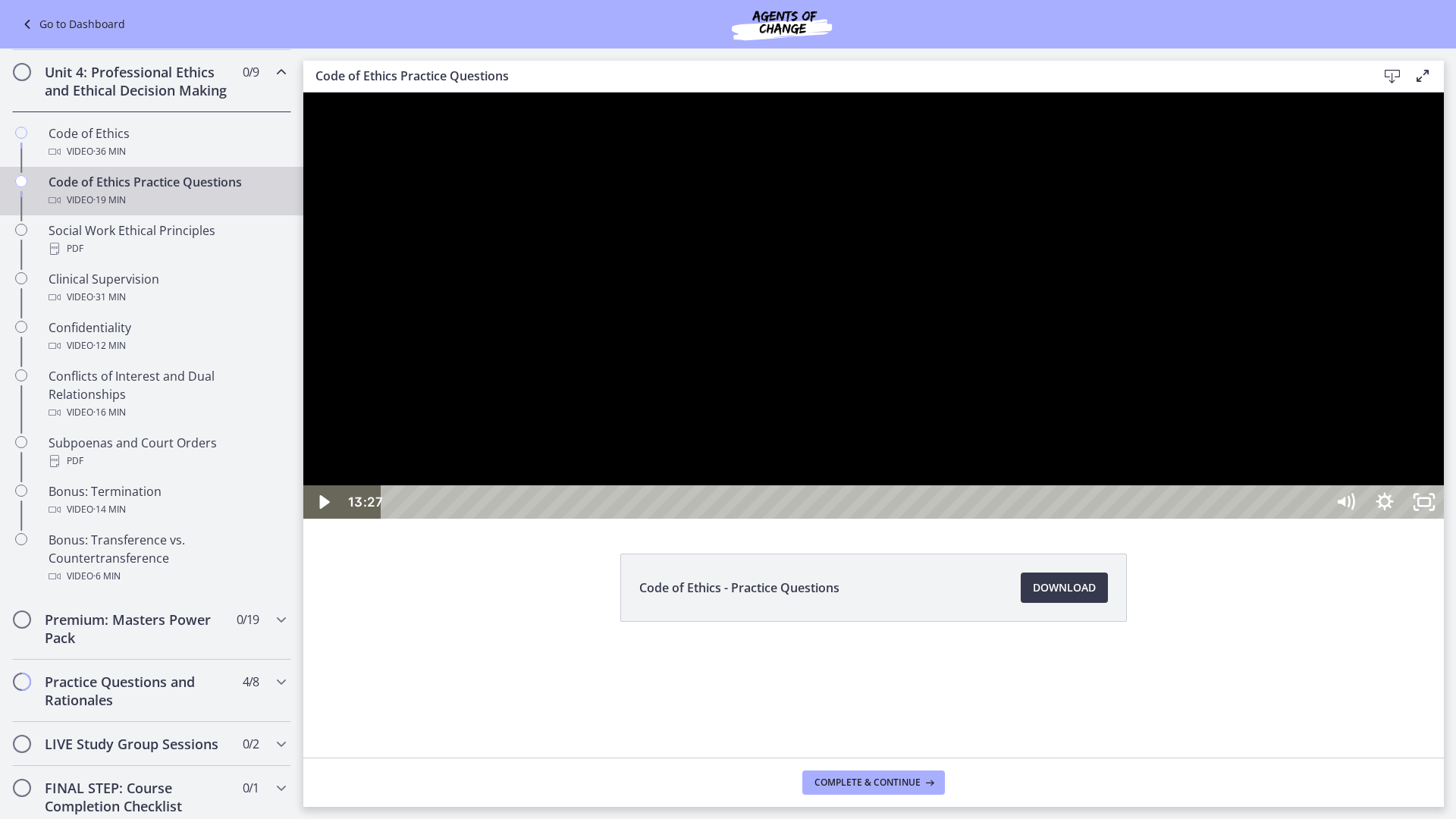 click at bounding box center (874, 306) 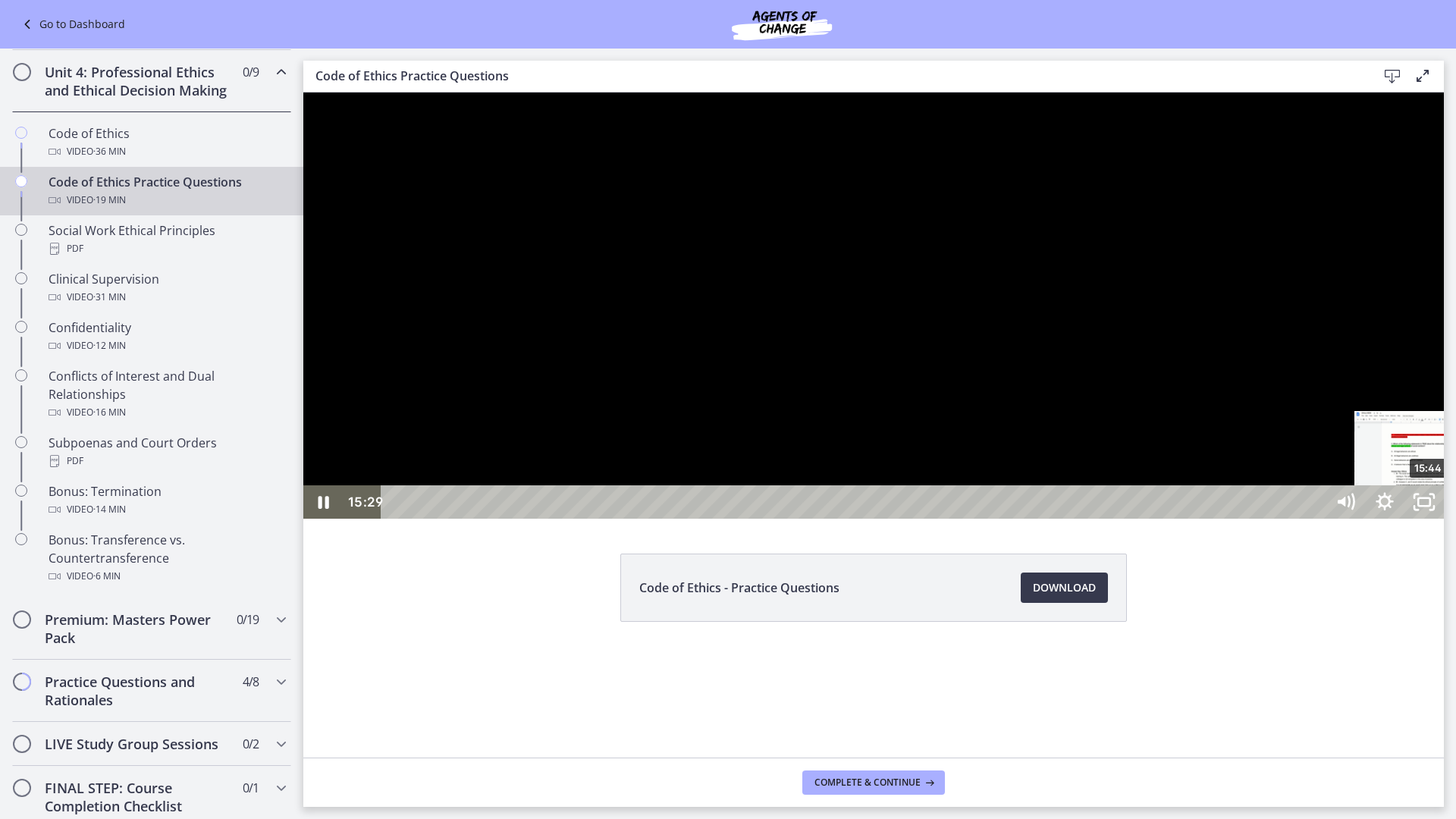 click on "15:44" at bounding box center [855, 502] 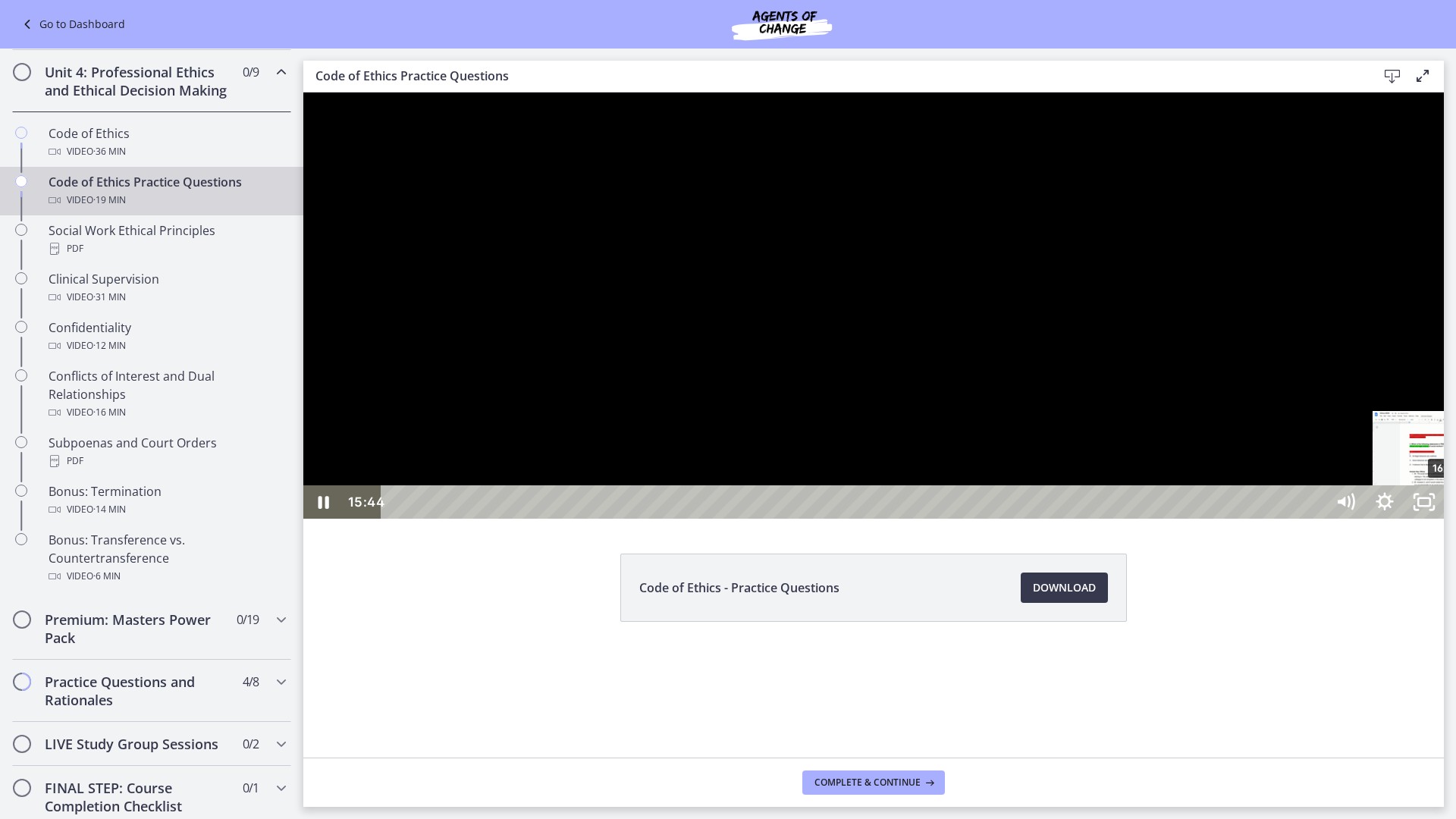 click on "16:00" at bounding box center [855, 502] 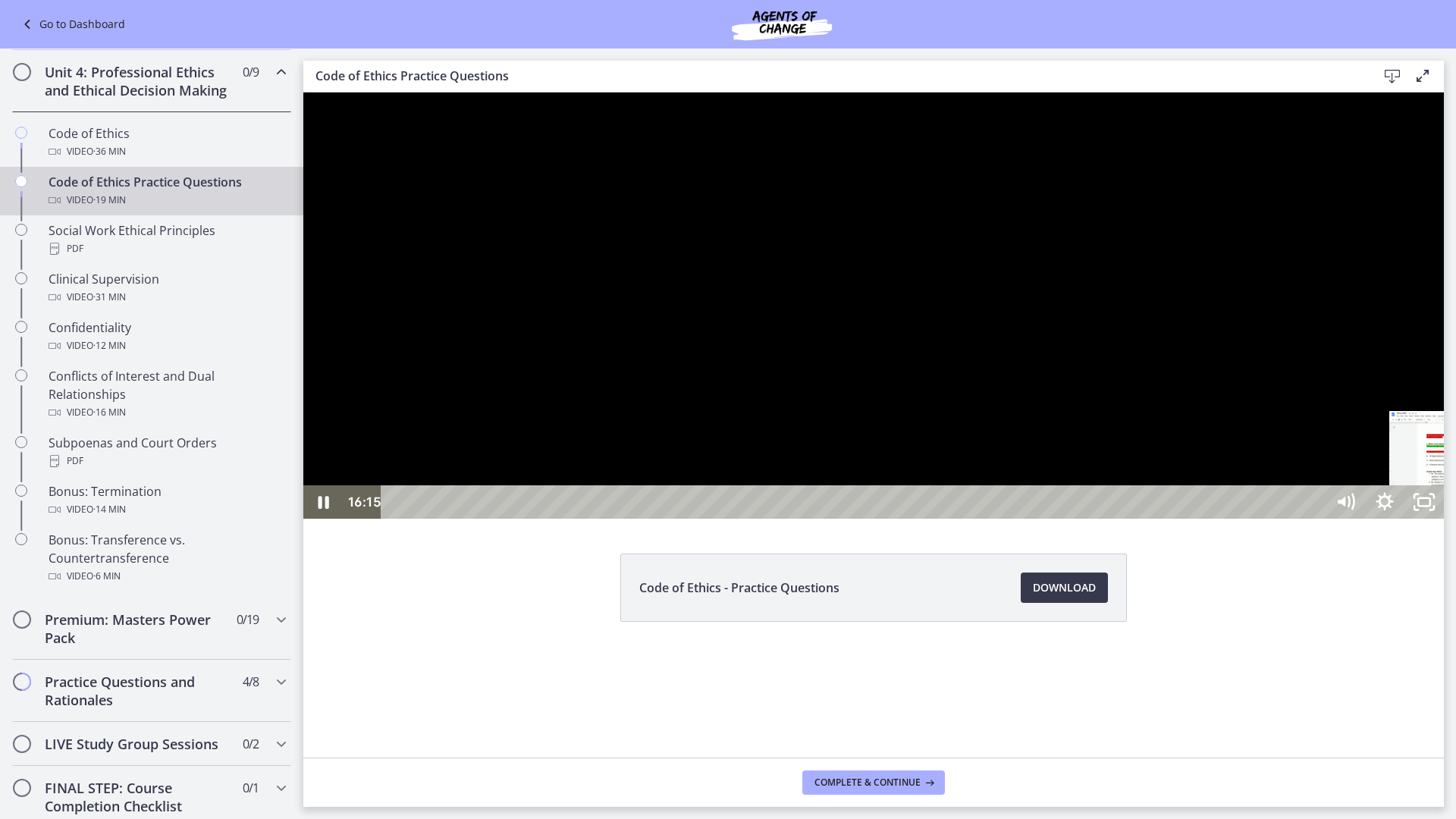 click on "16:15" at bounding box center (855, 502) 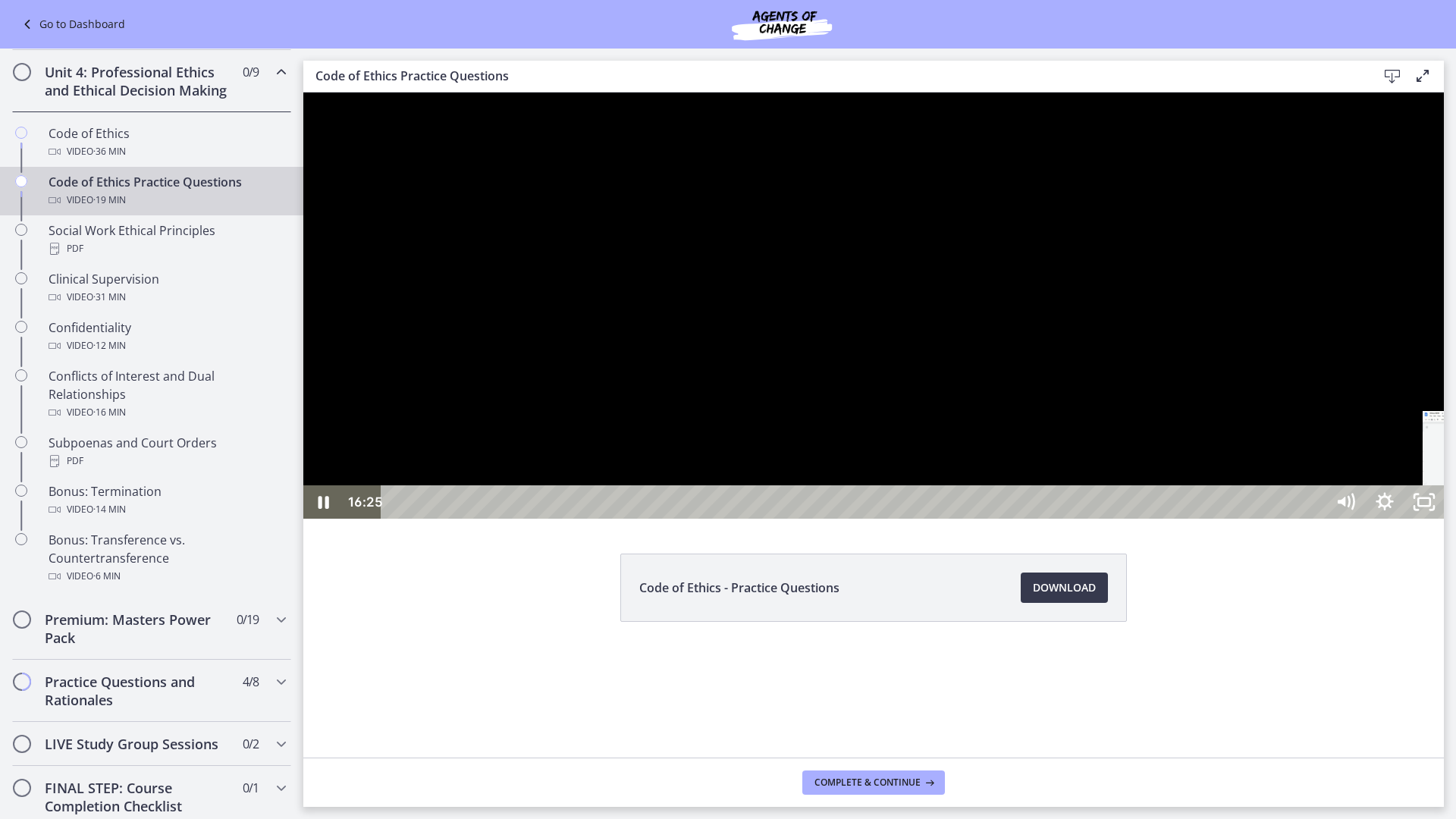 click on "16:46" at bounding box center (855, 502) 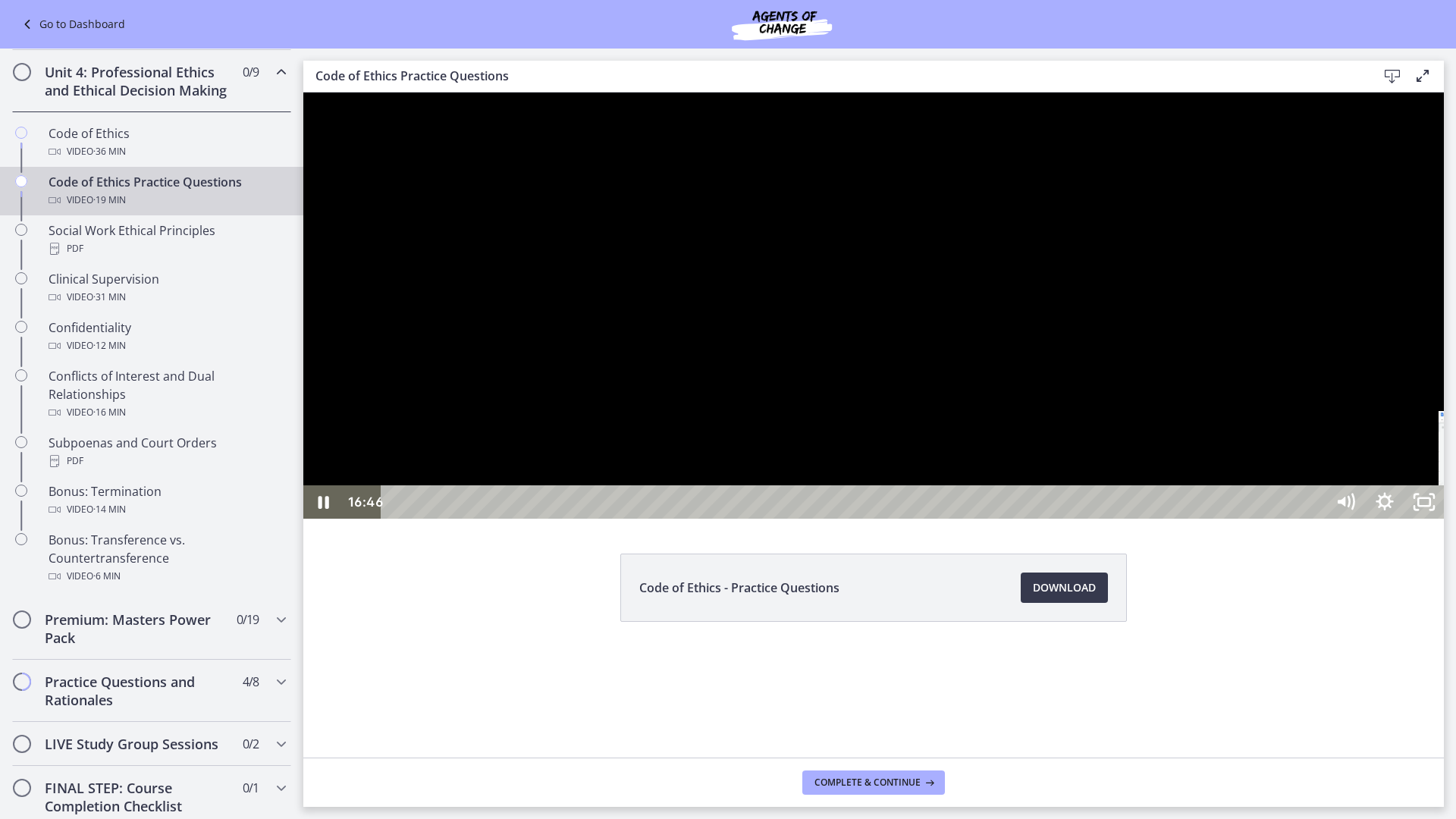 click on "17:00" at bounding box center [855, 502] 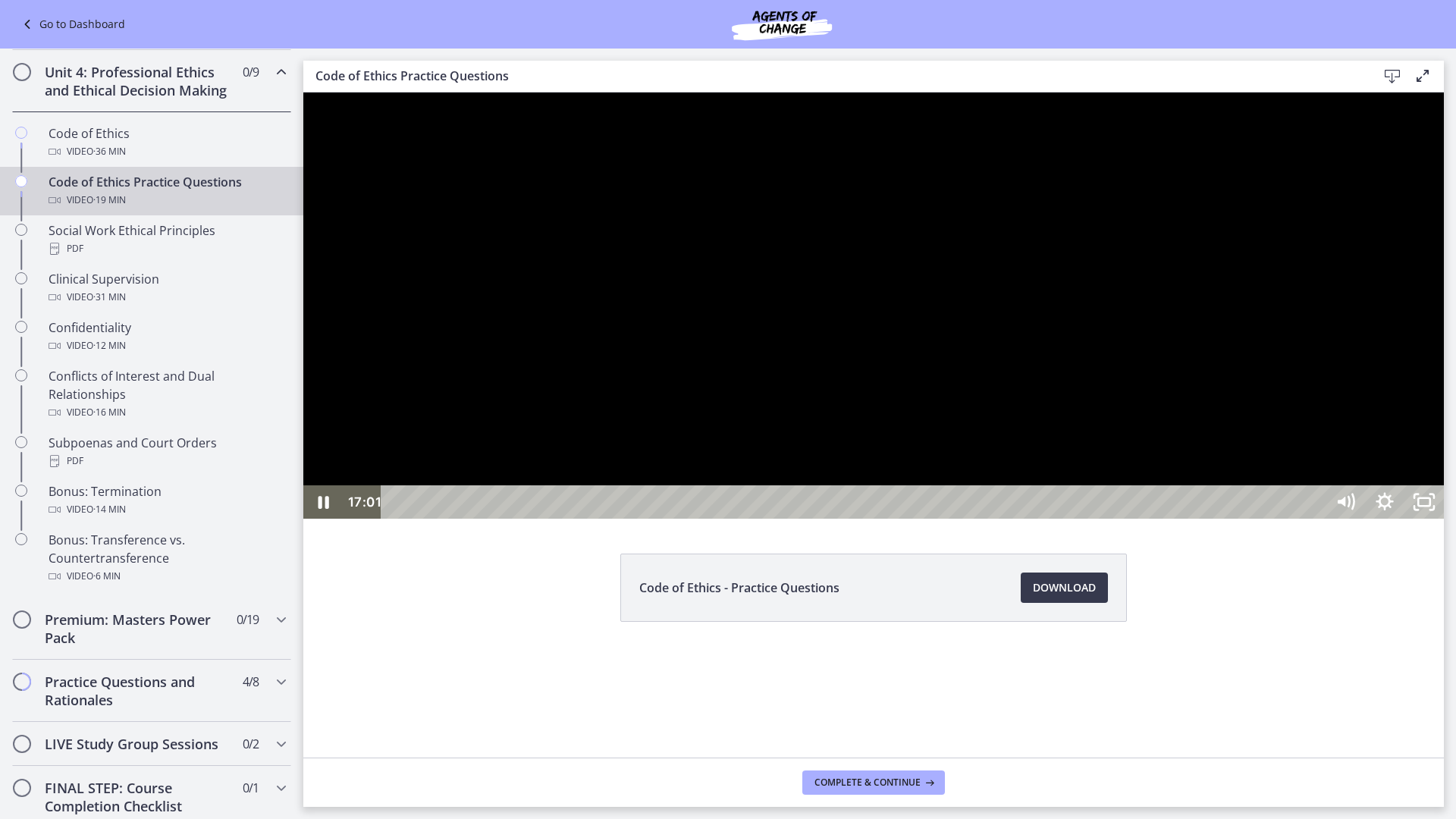 click on "17:10" at bounding box center [855, 502] 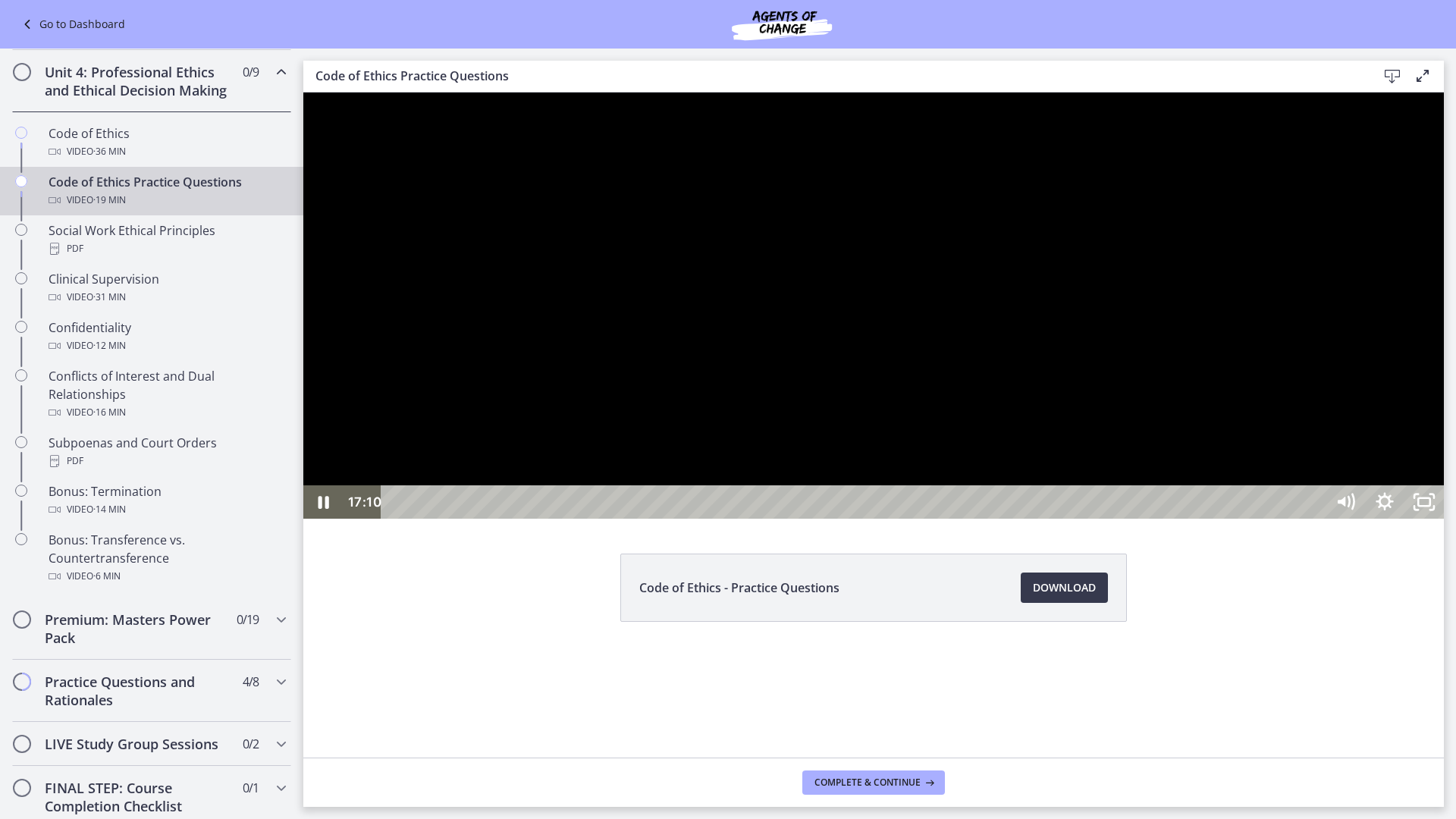 click on "17:24" at bounding box center (855, 502) 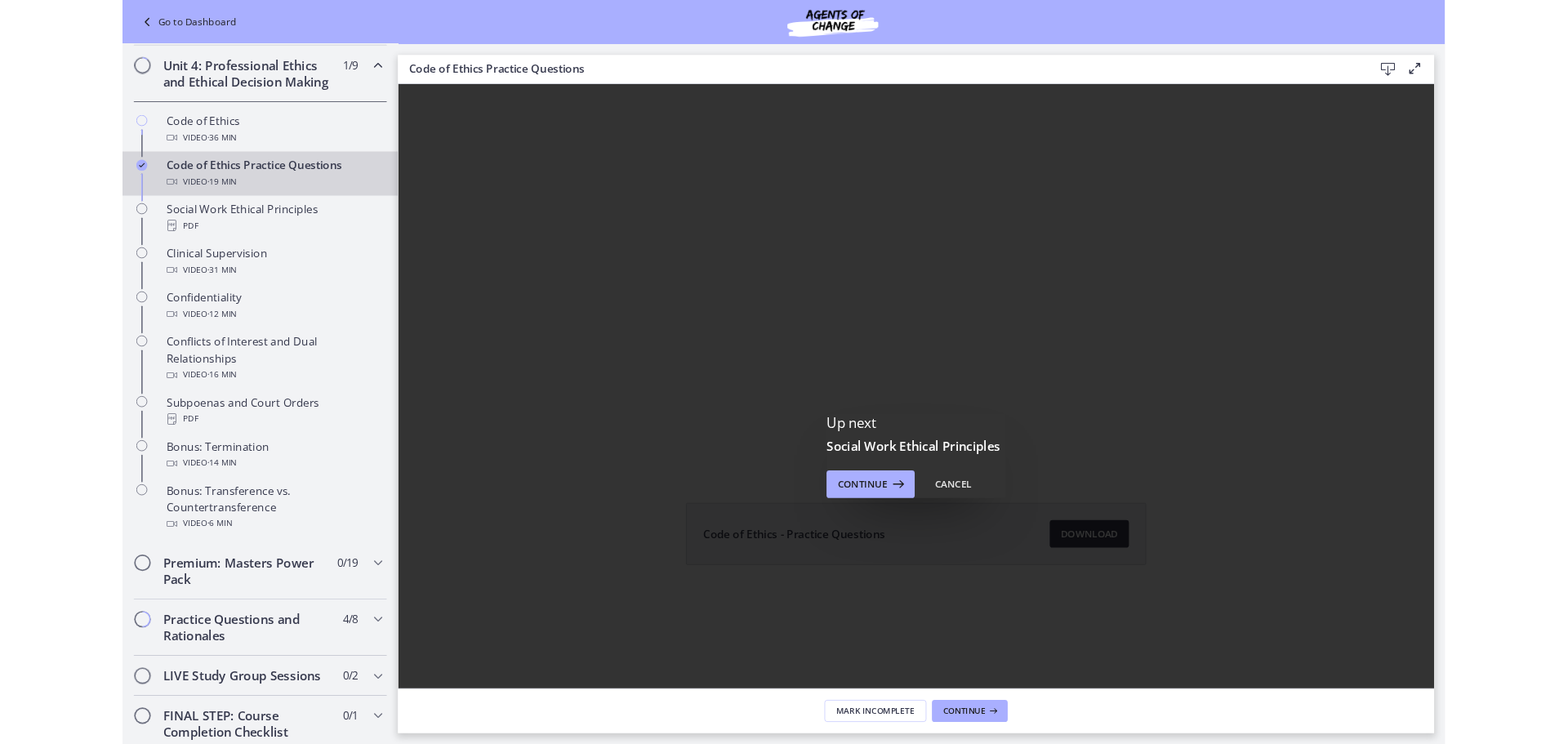 scroll, scrollTop: 0, scrollLeft: 0, axis: both 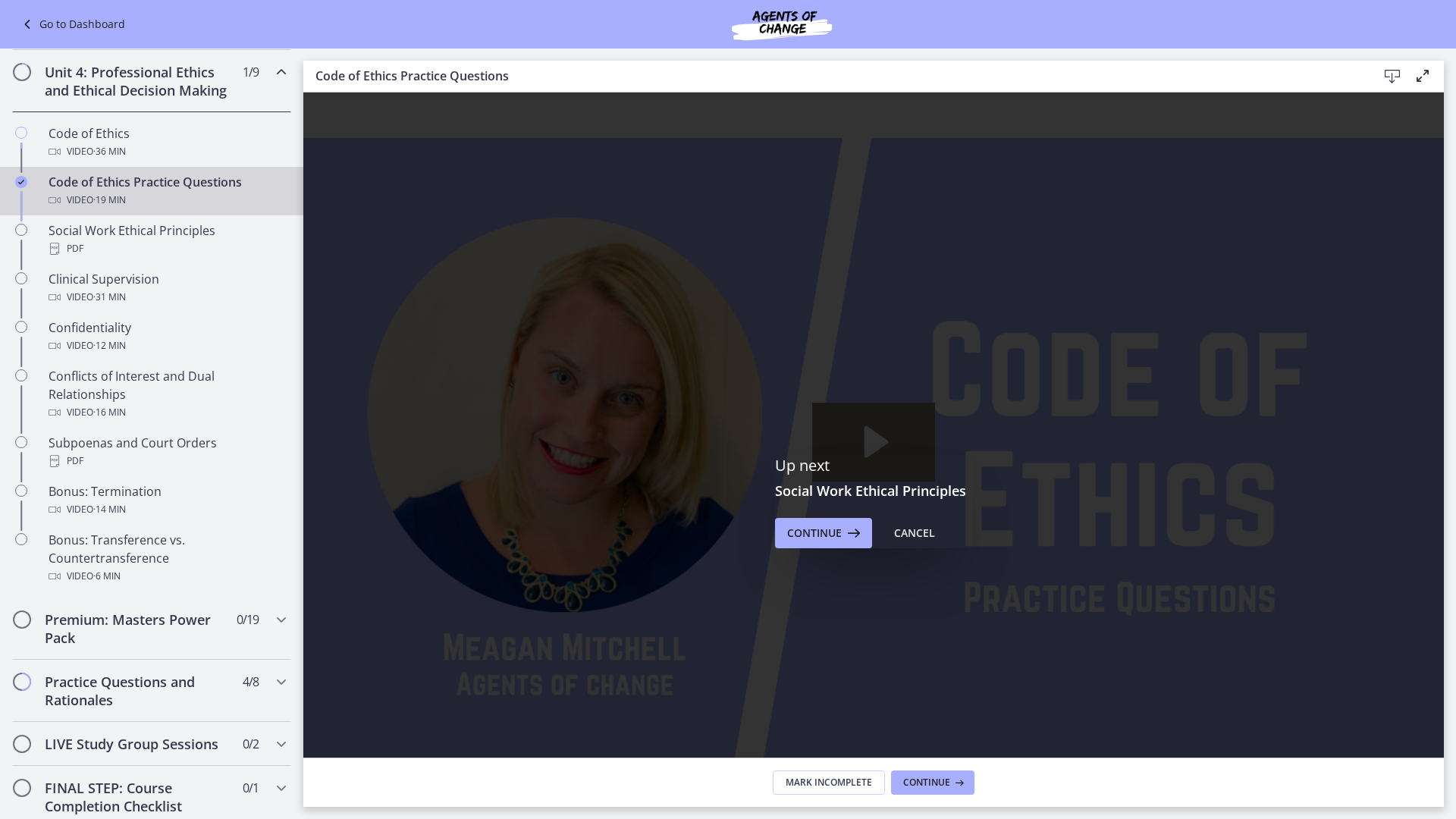 click 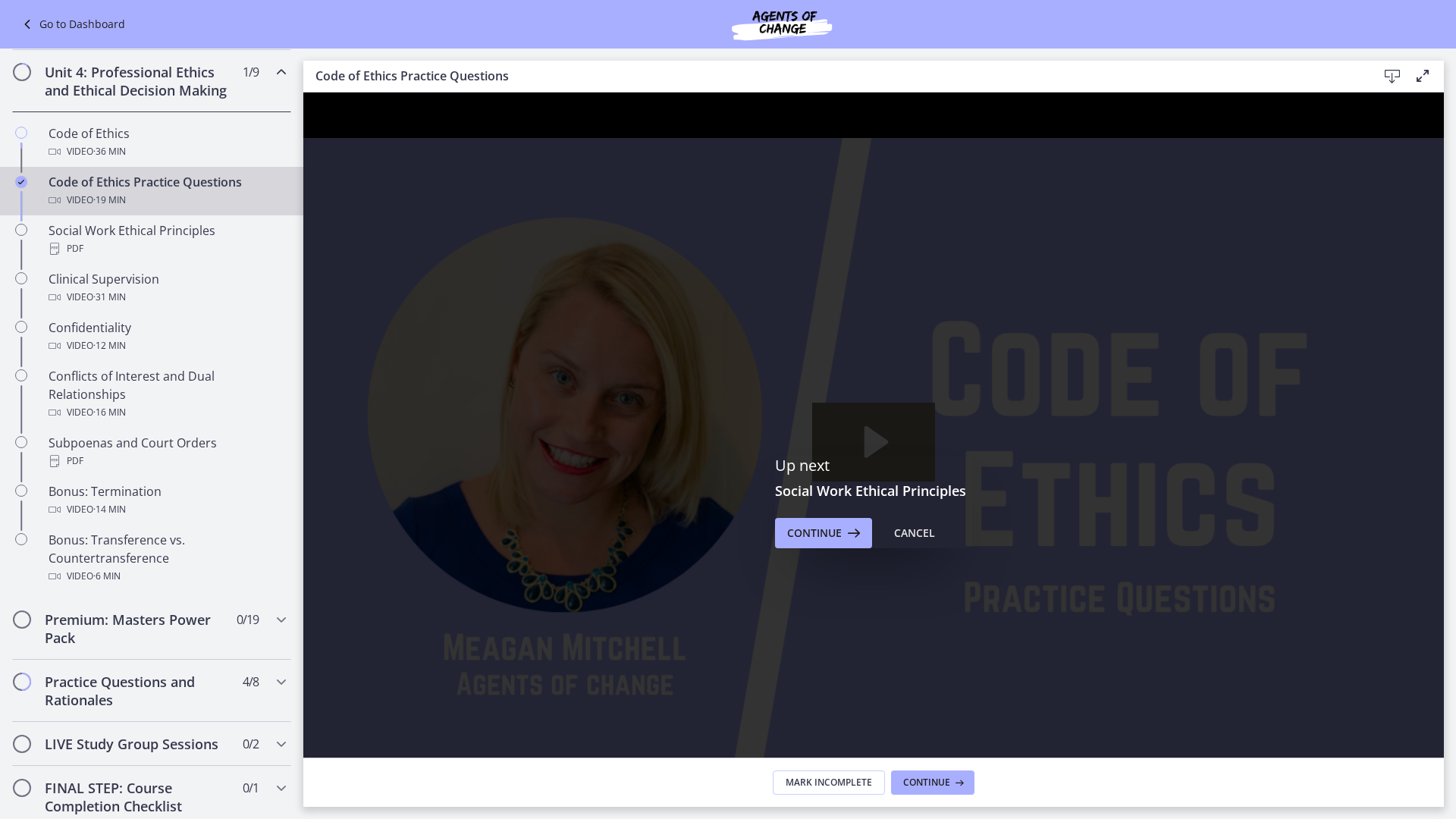 click 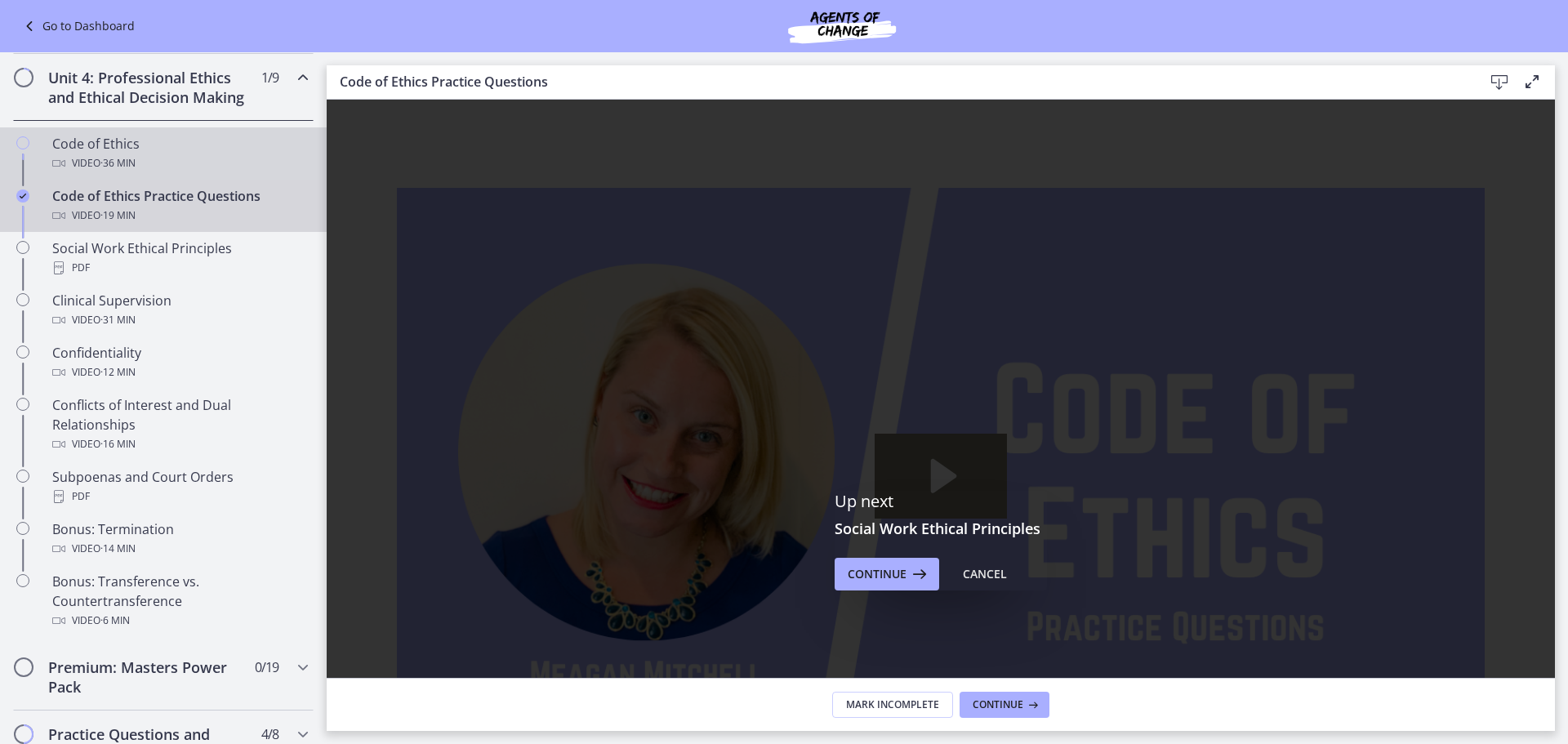 click on "Video
·  36 min" at bounding box center [180, 163] 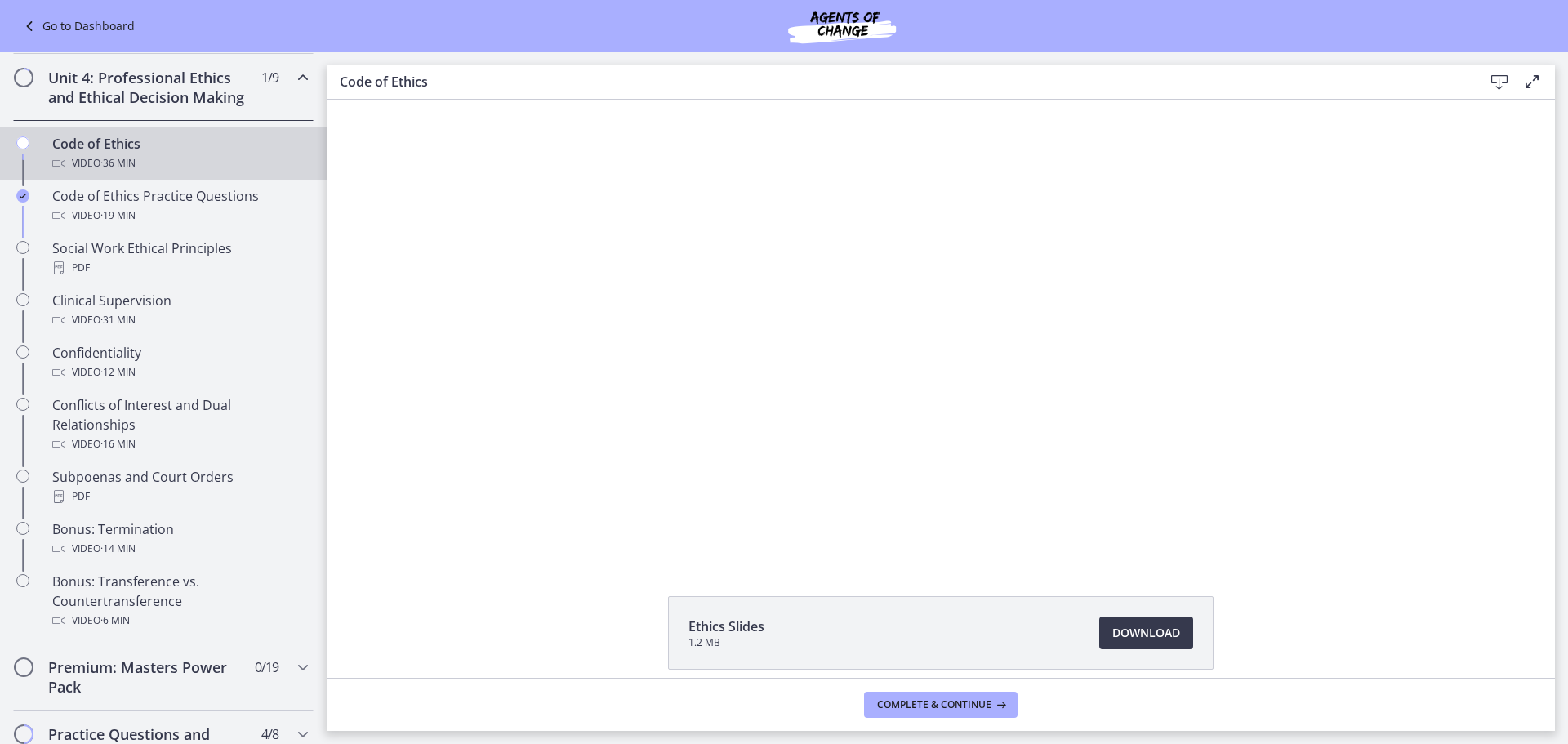 scroll, scrollTop: 0, scrollLeft: 0, axis: both 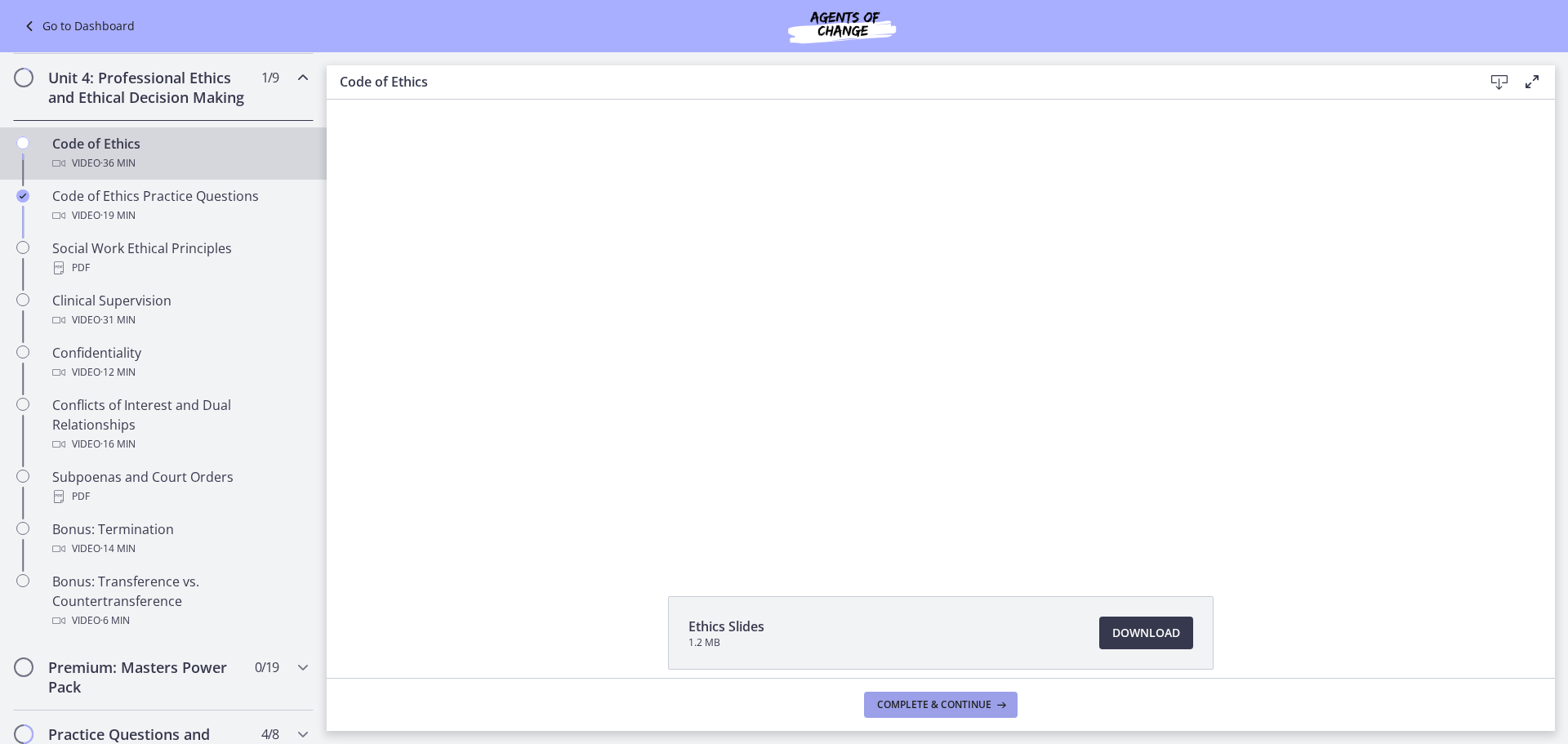 click on "Complete & continue" at bounding box center (934, 705) 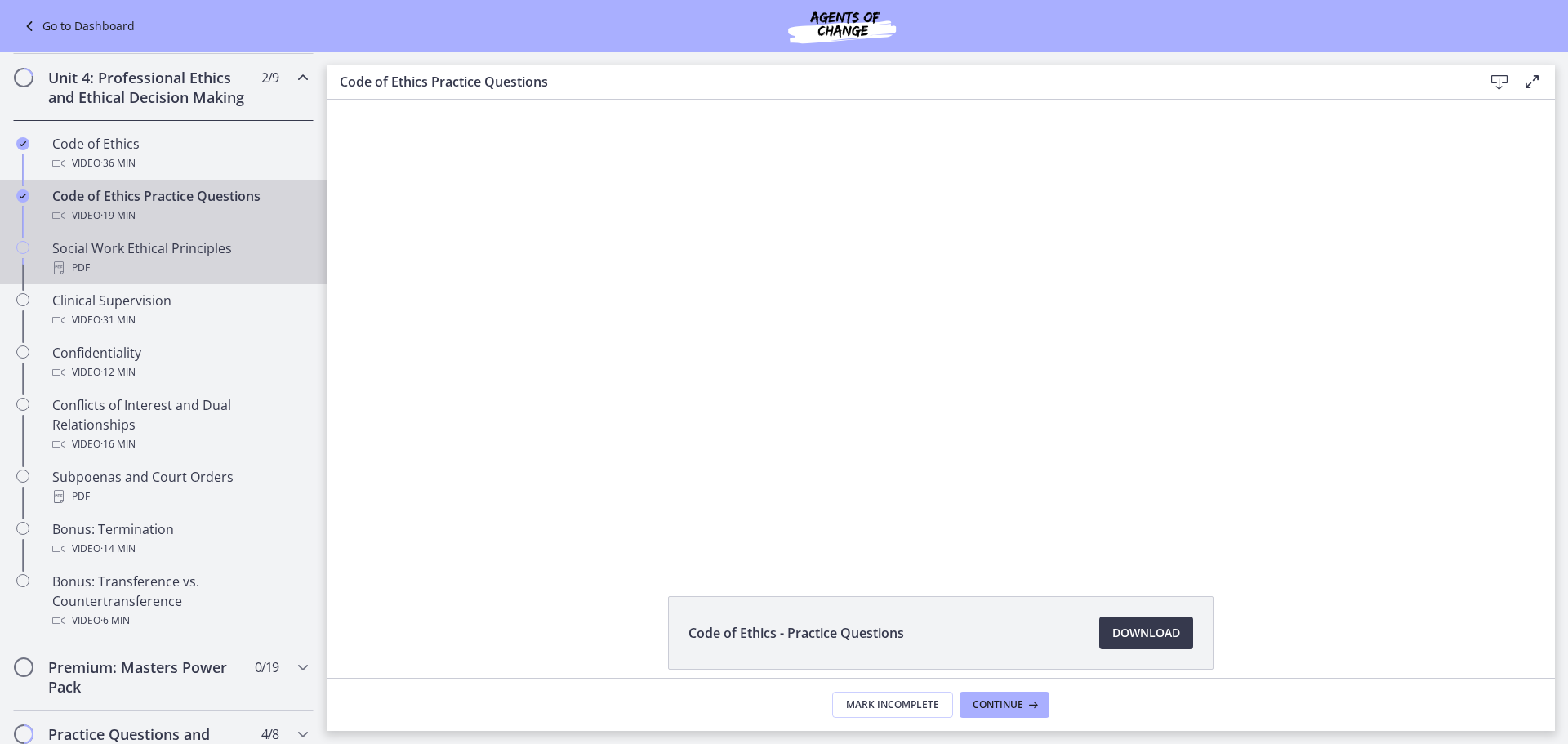 click on "Social Work Ethical Principles
PDF" at bounding box center [180, 258] 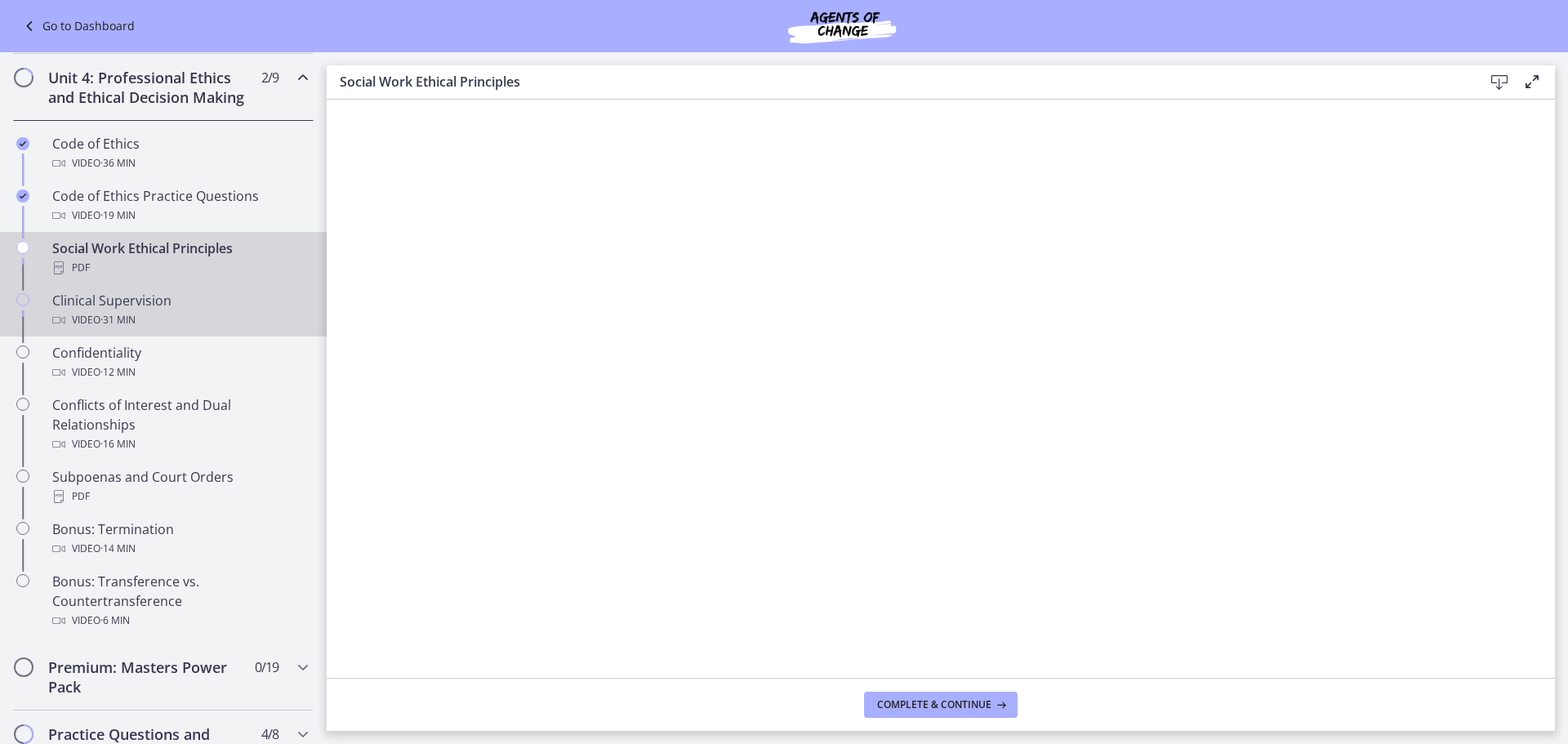 click on "·  31 min" at bounding box center [118, 320] 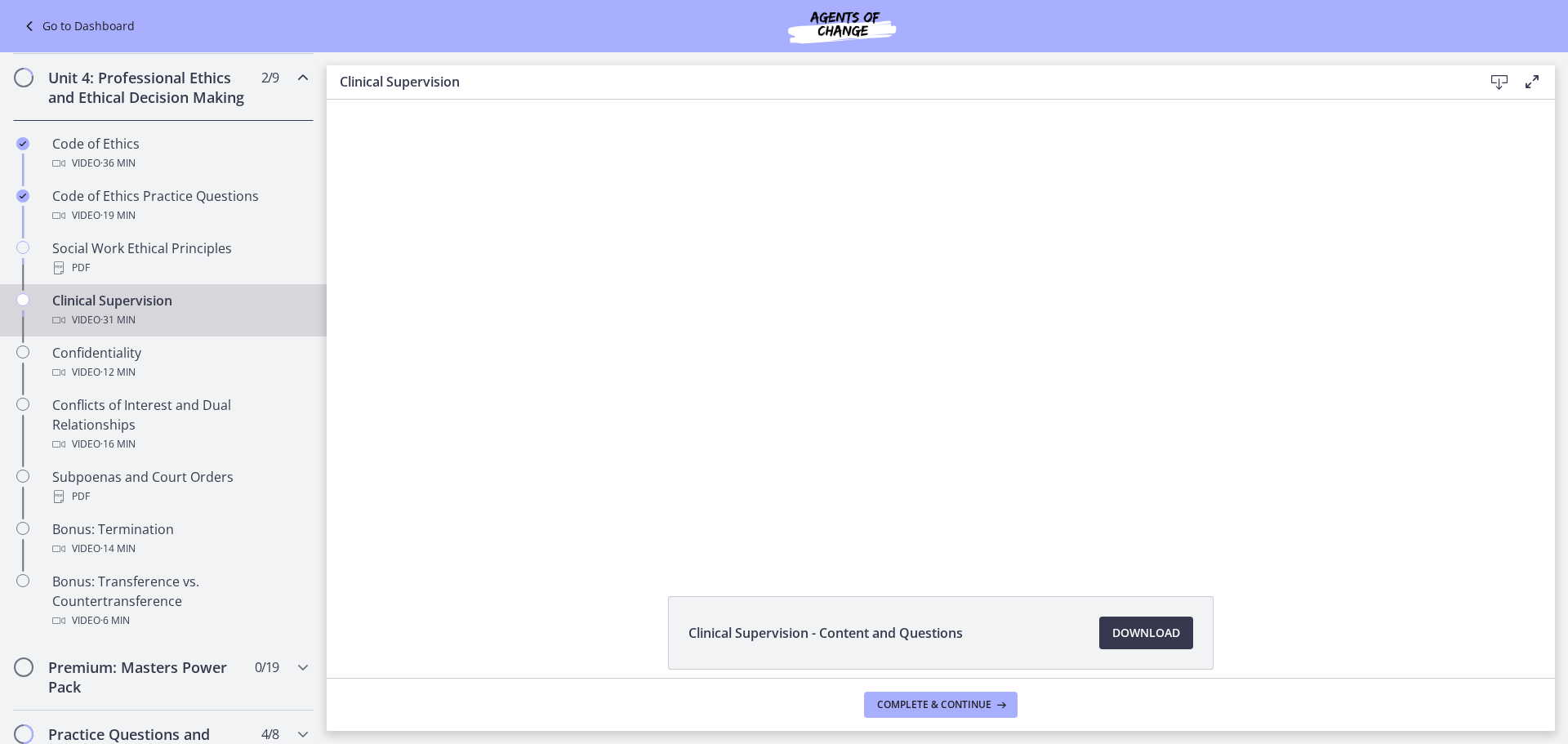 scroll, scrollTop: 0, scrollLeft: 0, axis: both 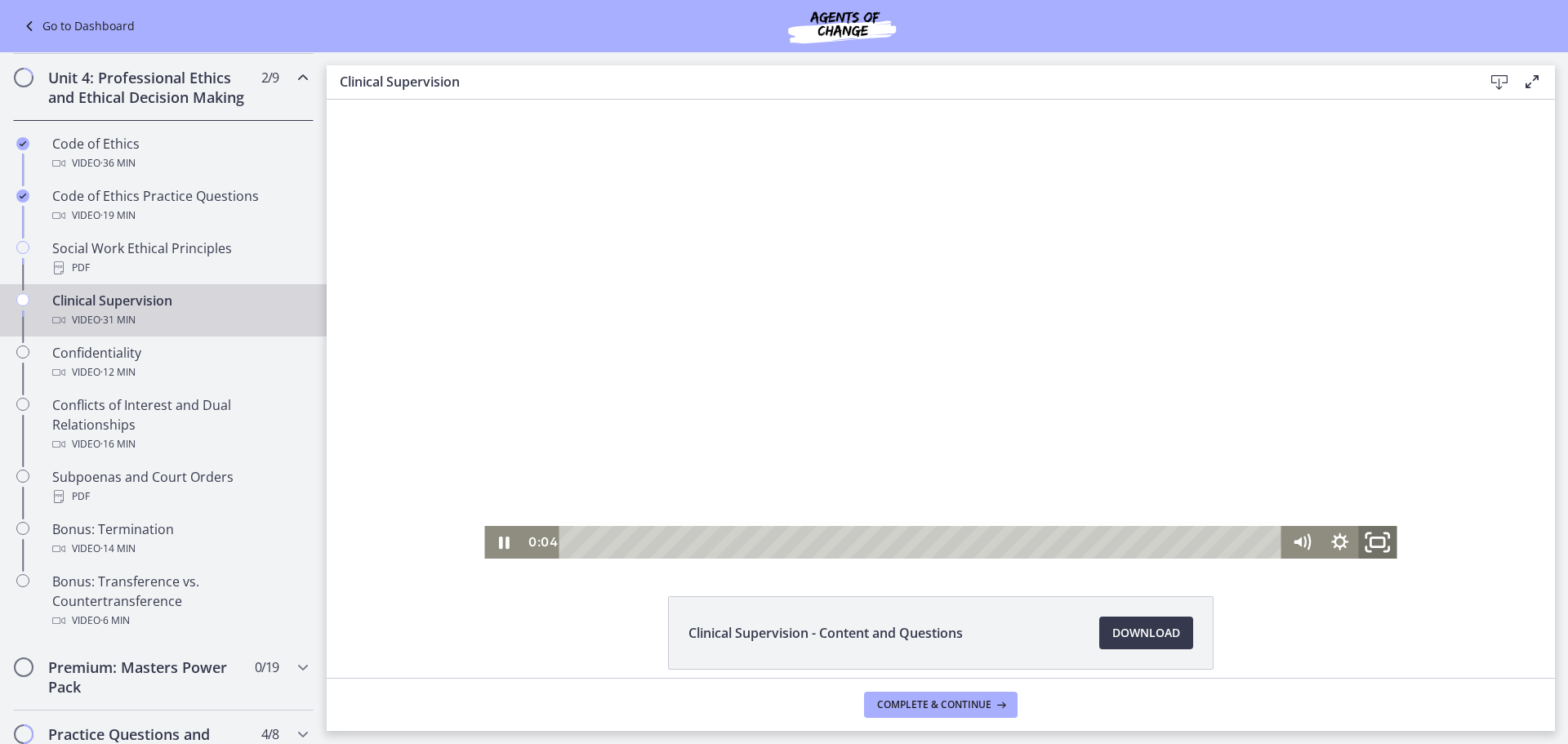click 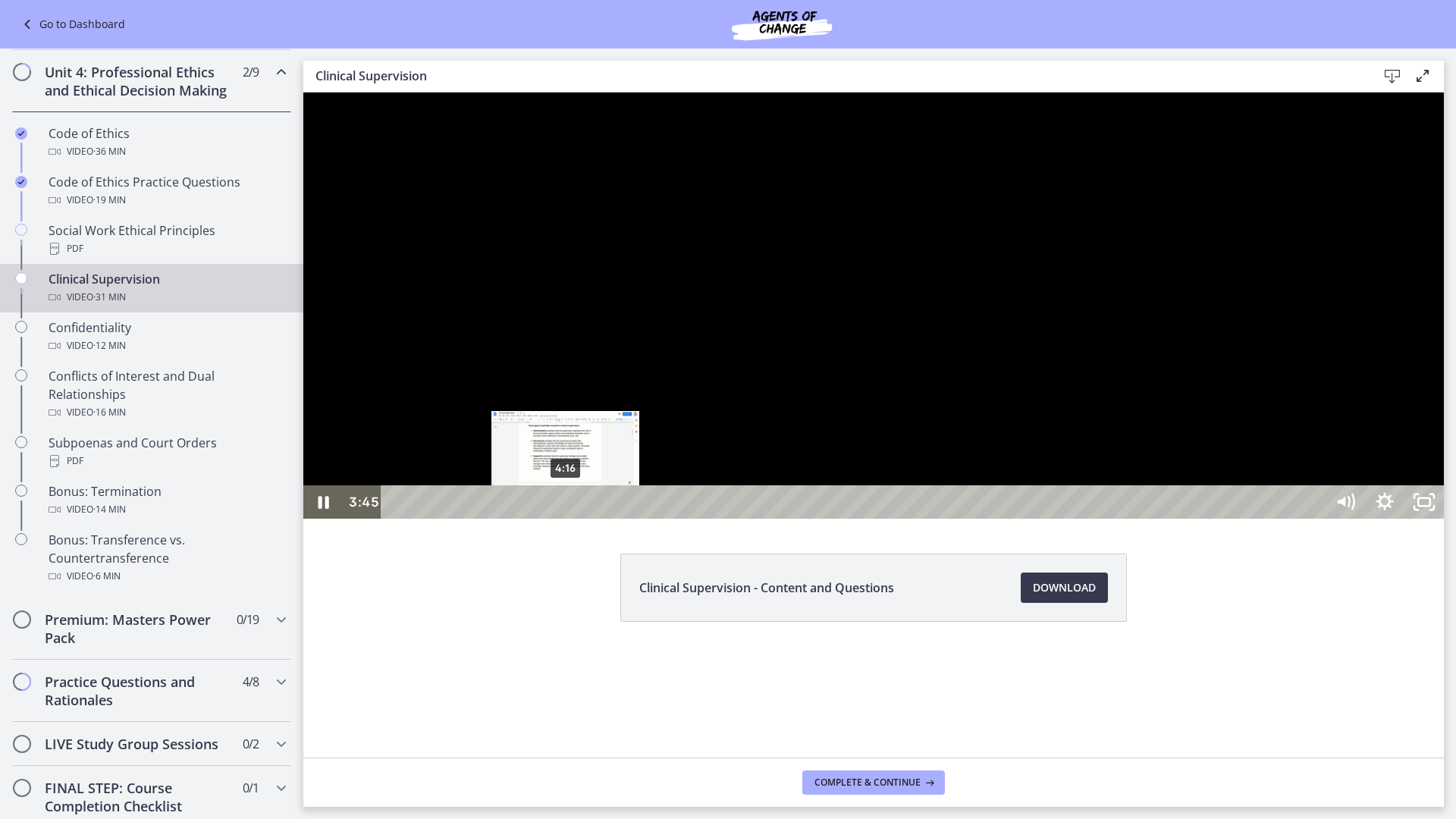 click on "4:16" at bounding box center [855, 502] 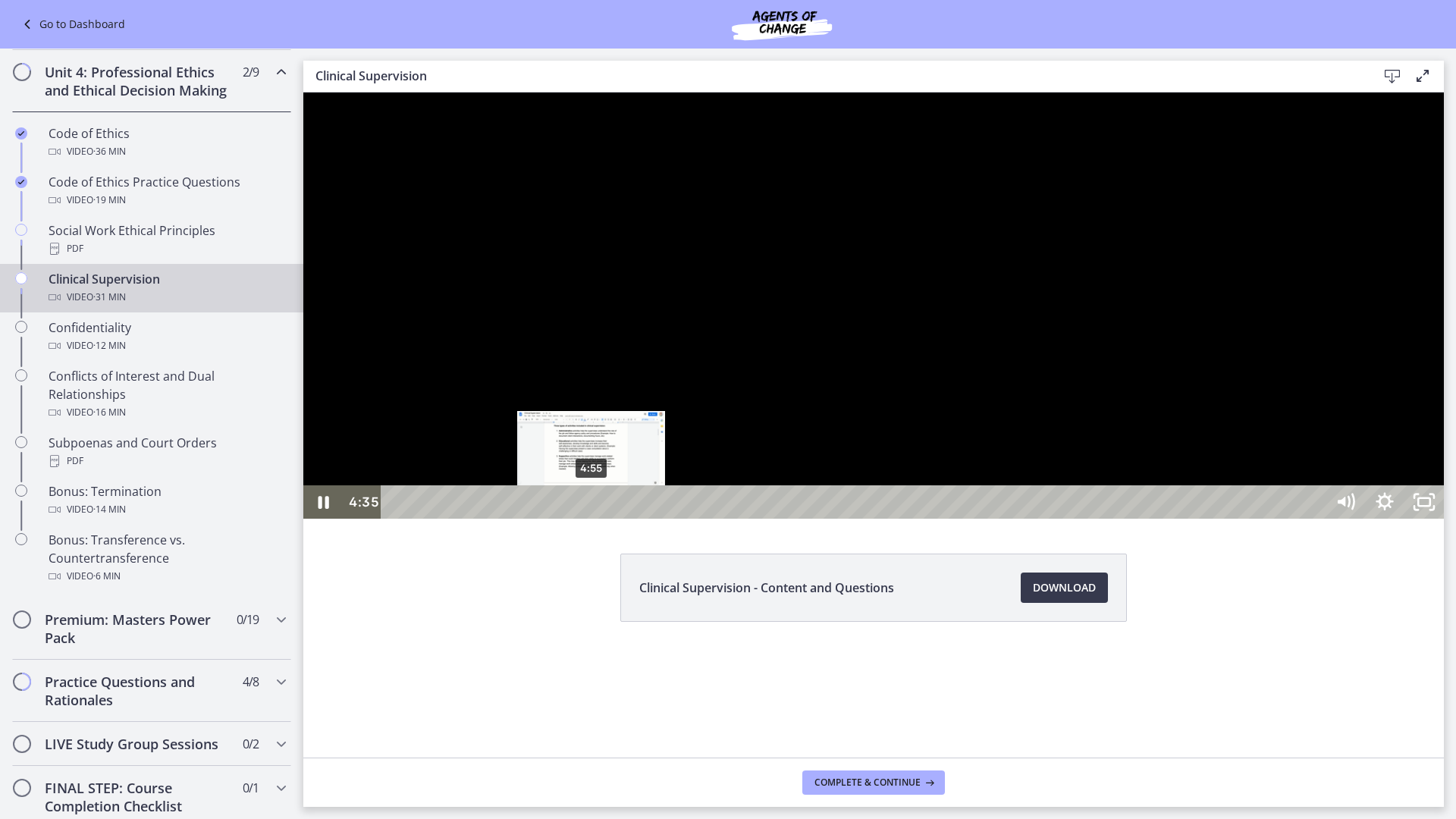 click on "4:55" at bounding box center (855, 502) 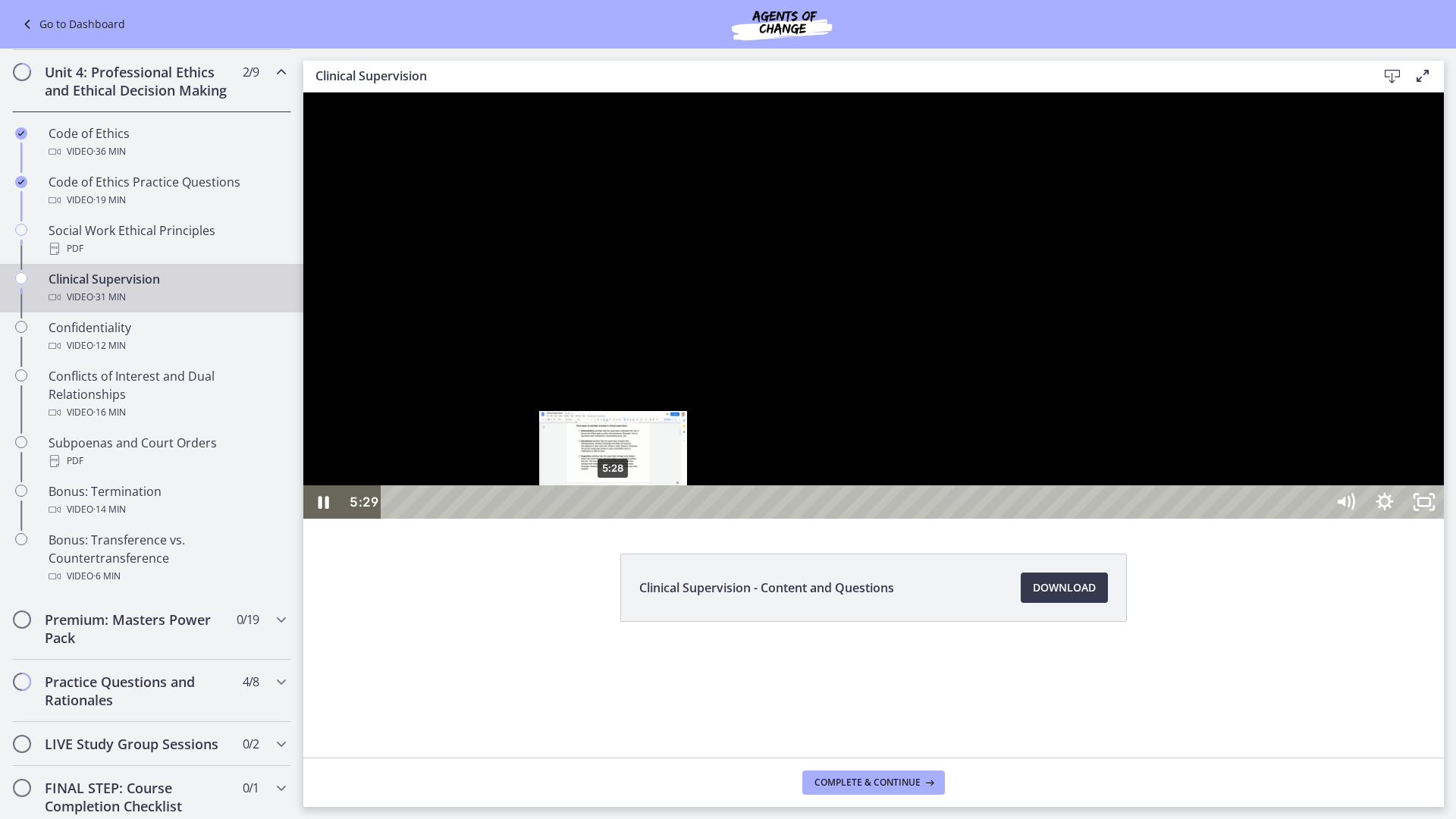 click on "5:28" at bounding box center (855, 502) 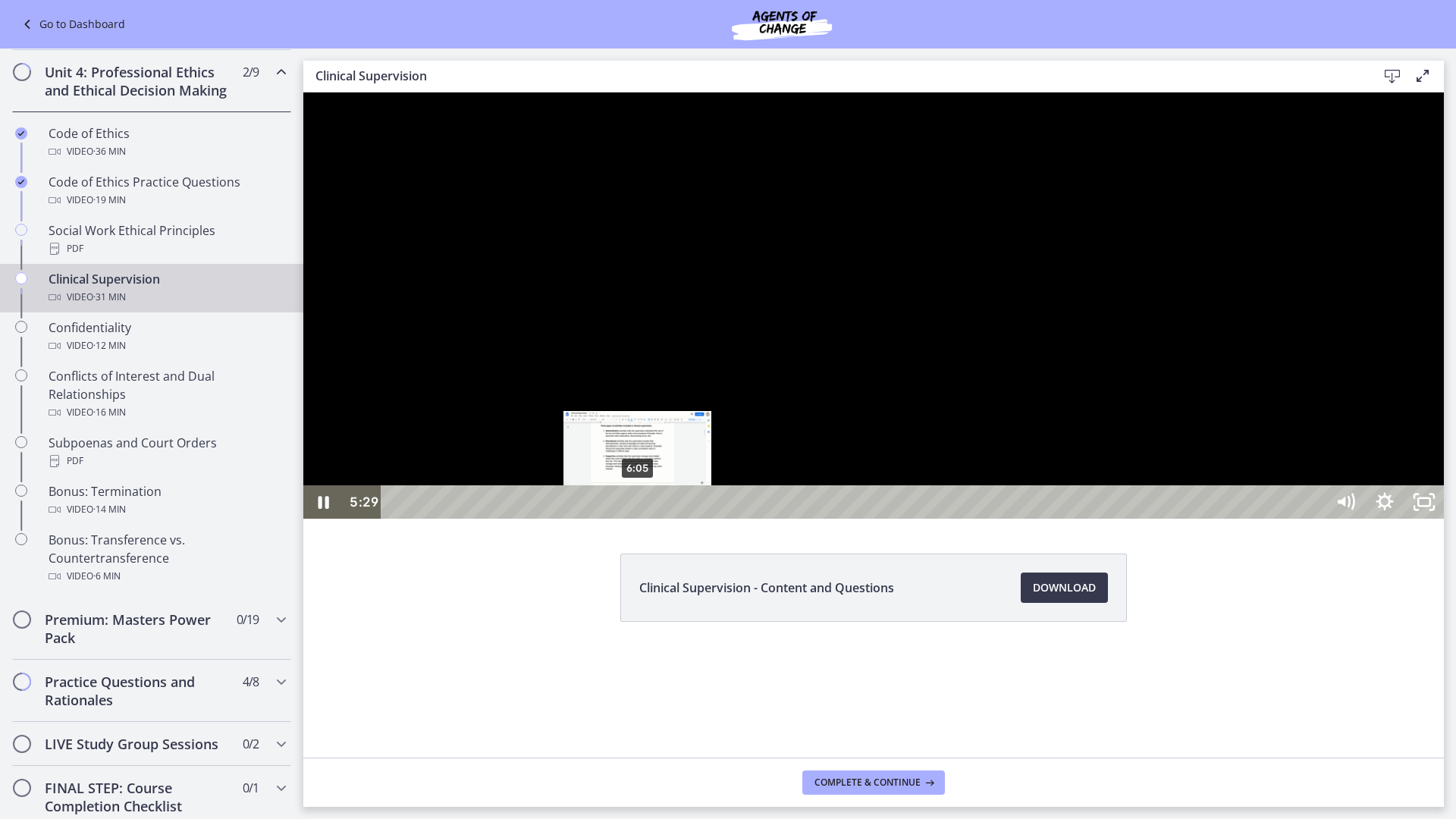 click on "6:05" at bounding box center [855, 502] 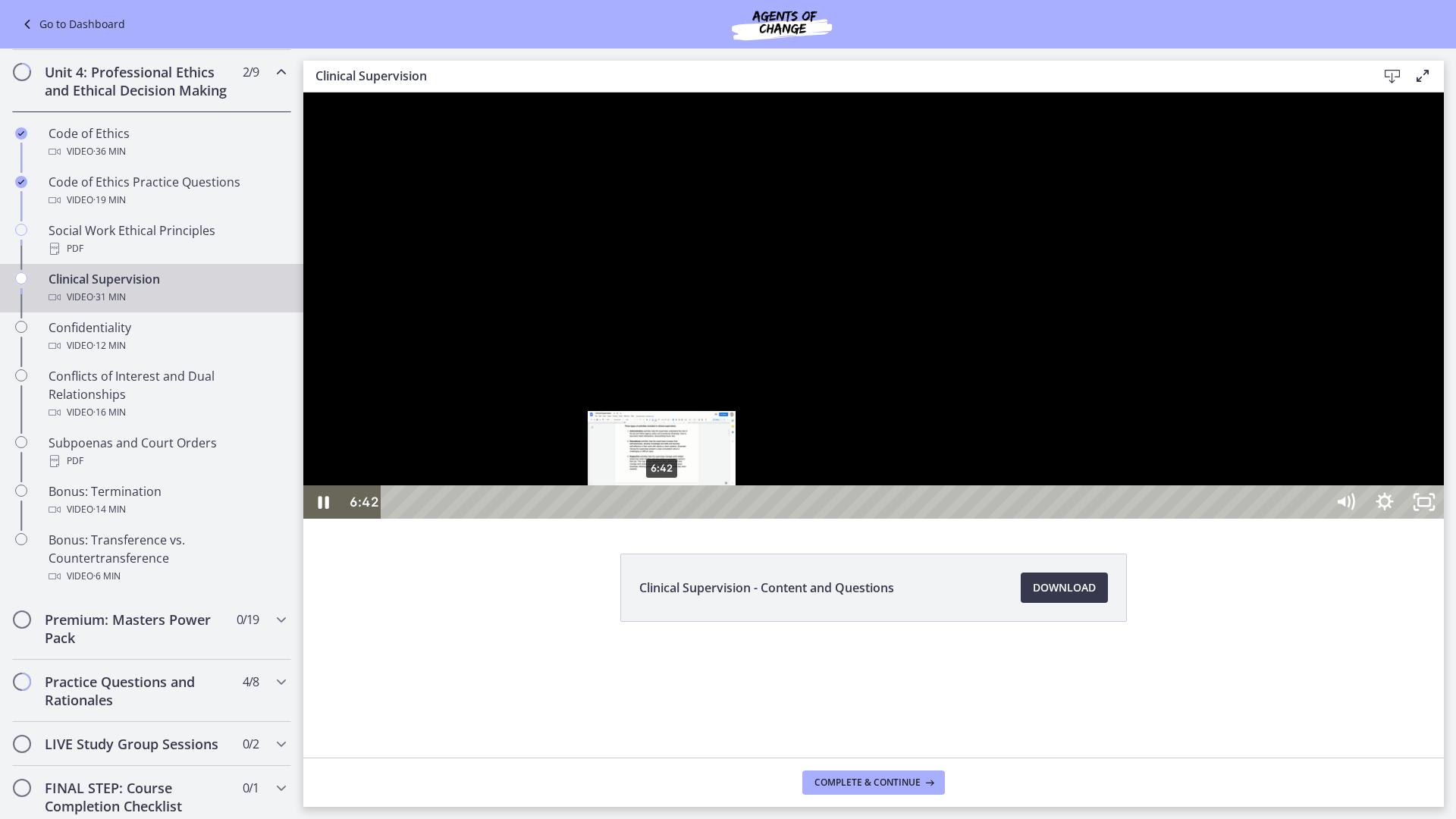click on "6:42" at bounding box center [855, 502] 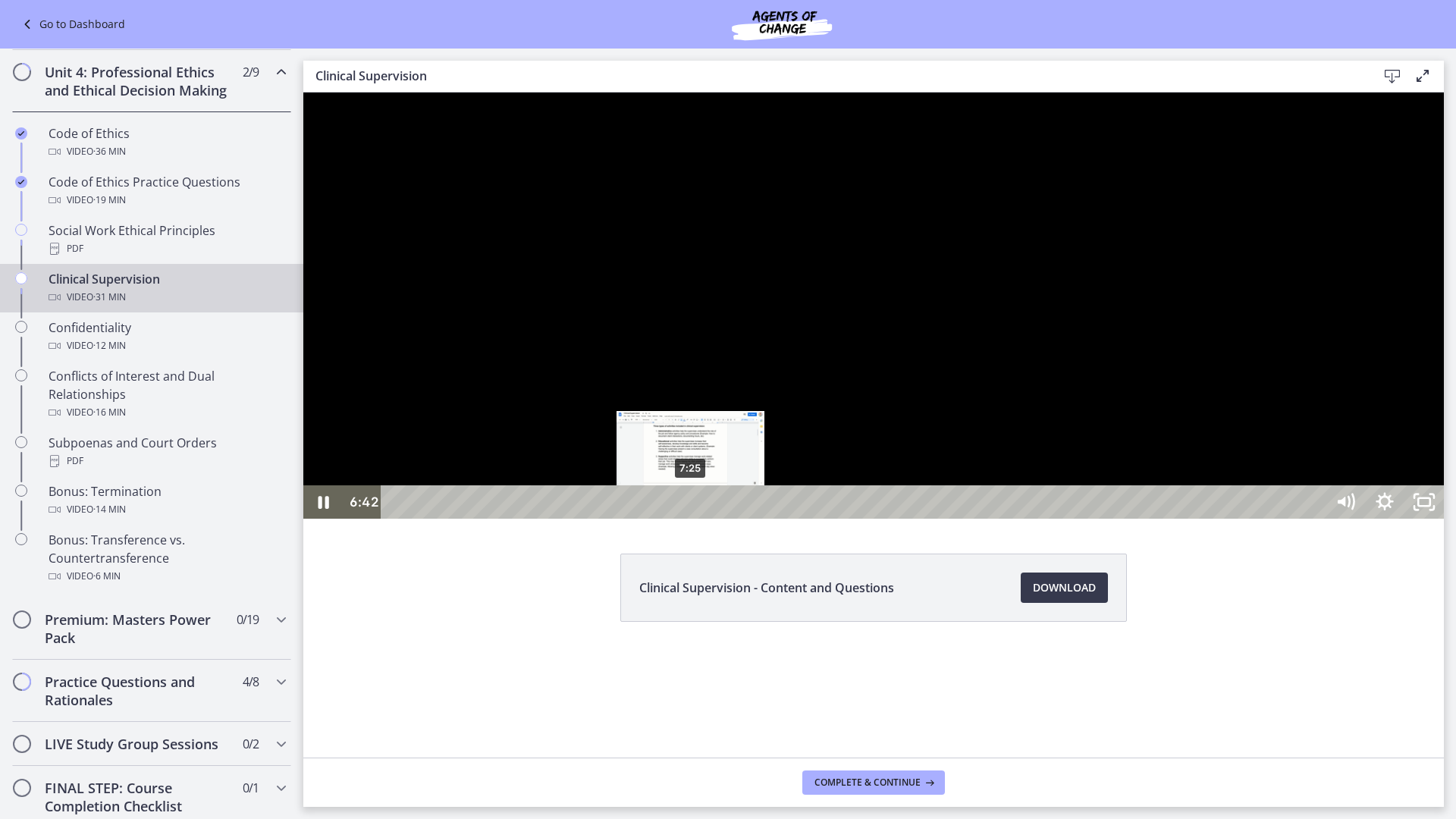 click on "7:25" at bounding box center (855, 502) 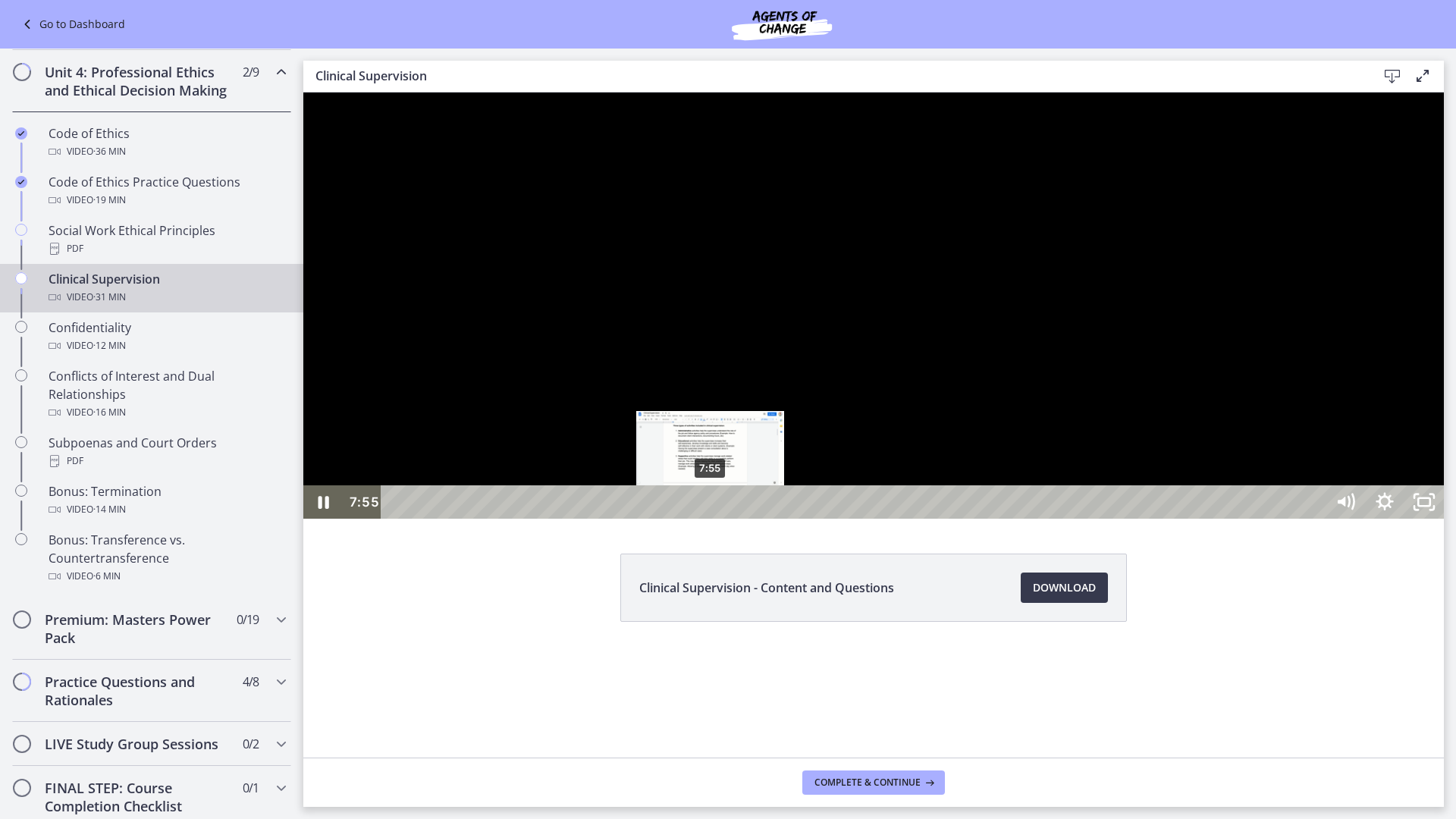 click on "7:55" at bounding box center (855, 502) 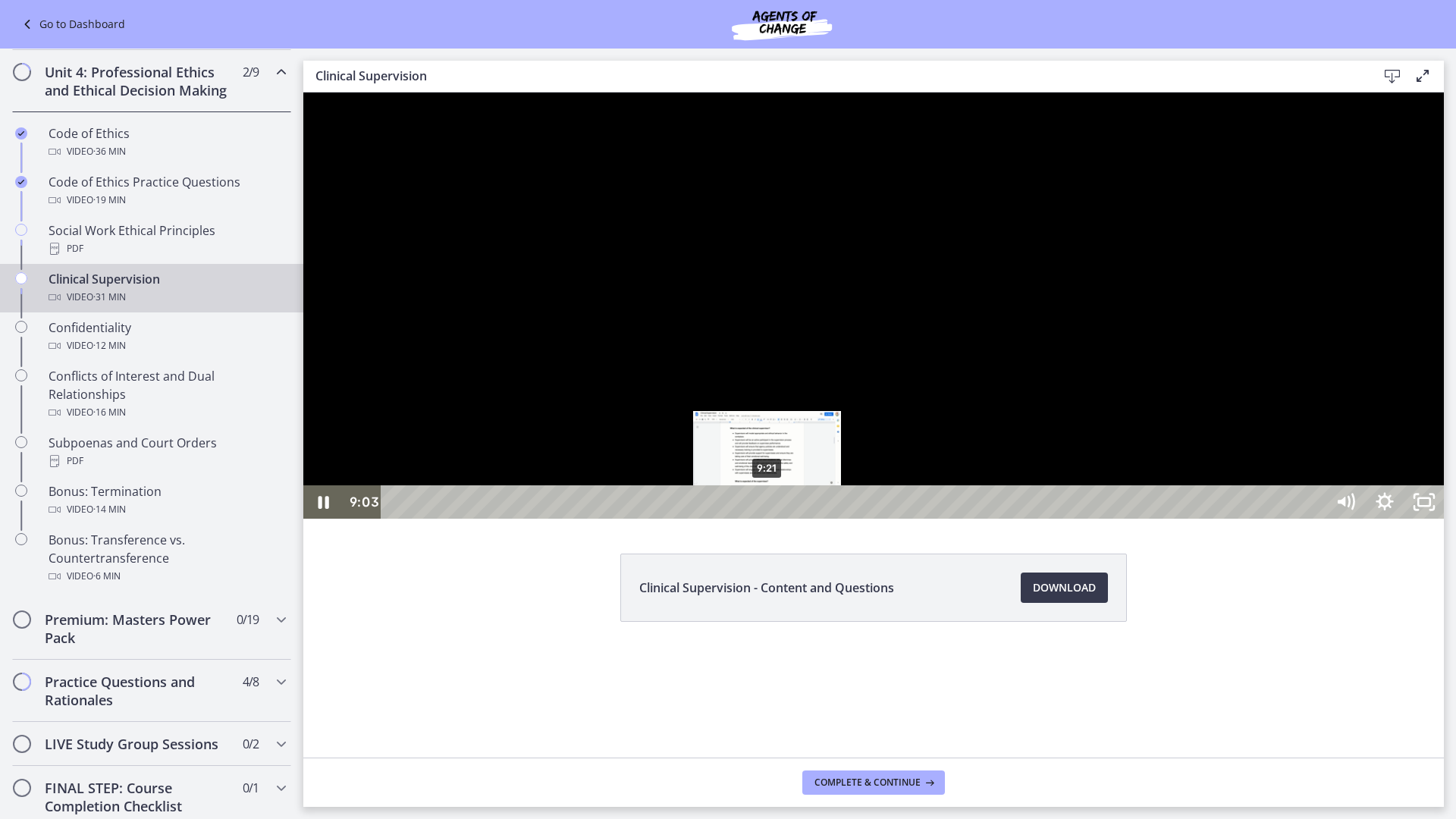 click on "9:21" at bounding box center (855, 502) 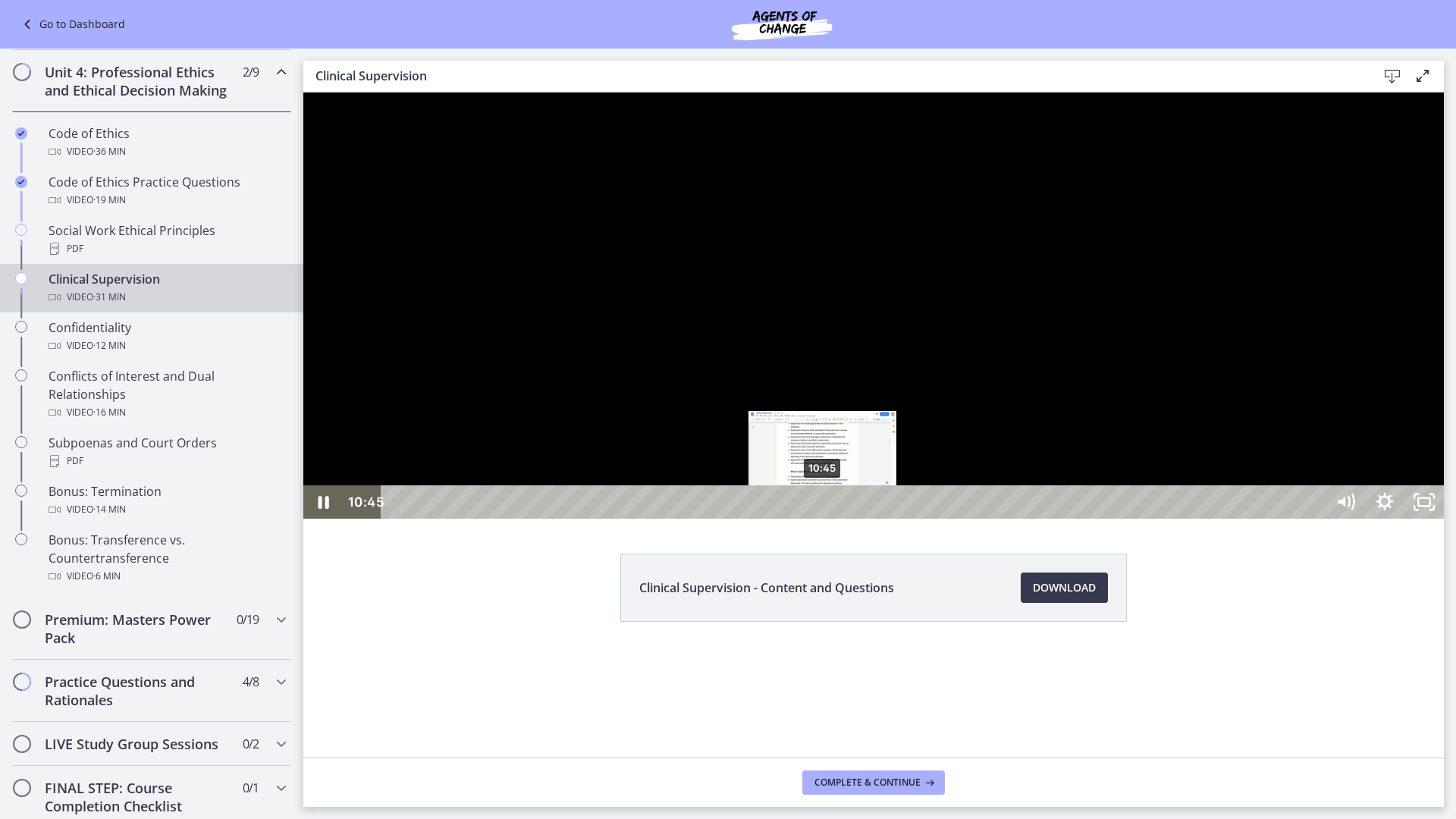 click on "10:45" at bounding box center (855, 502) 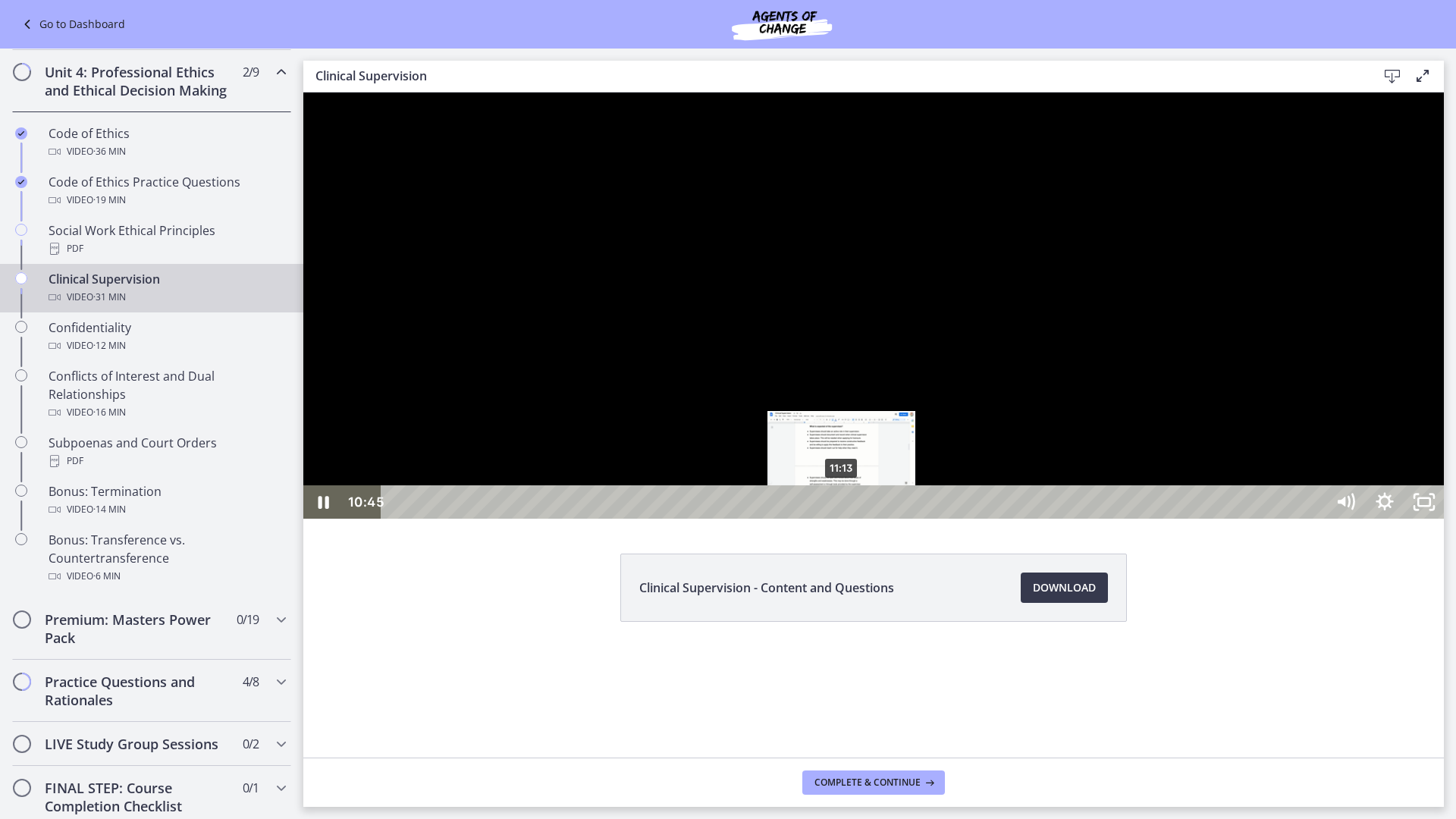click on "11:13" at bounding box center (855, 502) 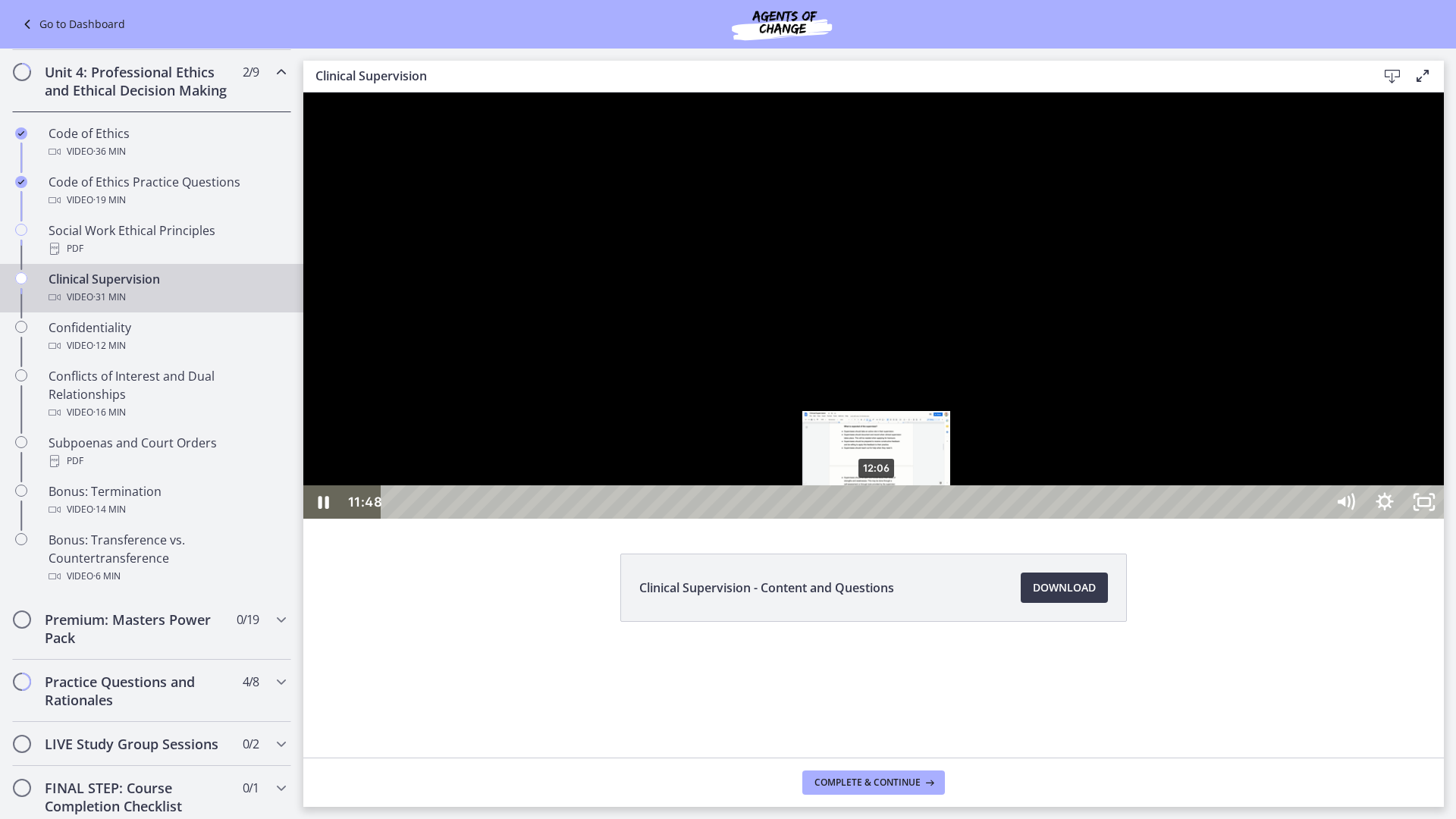 click on "12:06" at bounding box center [855, 502] 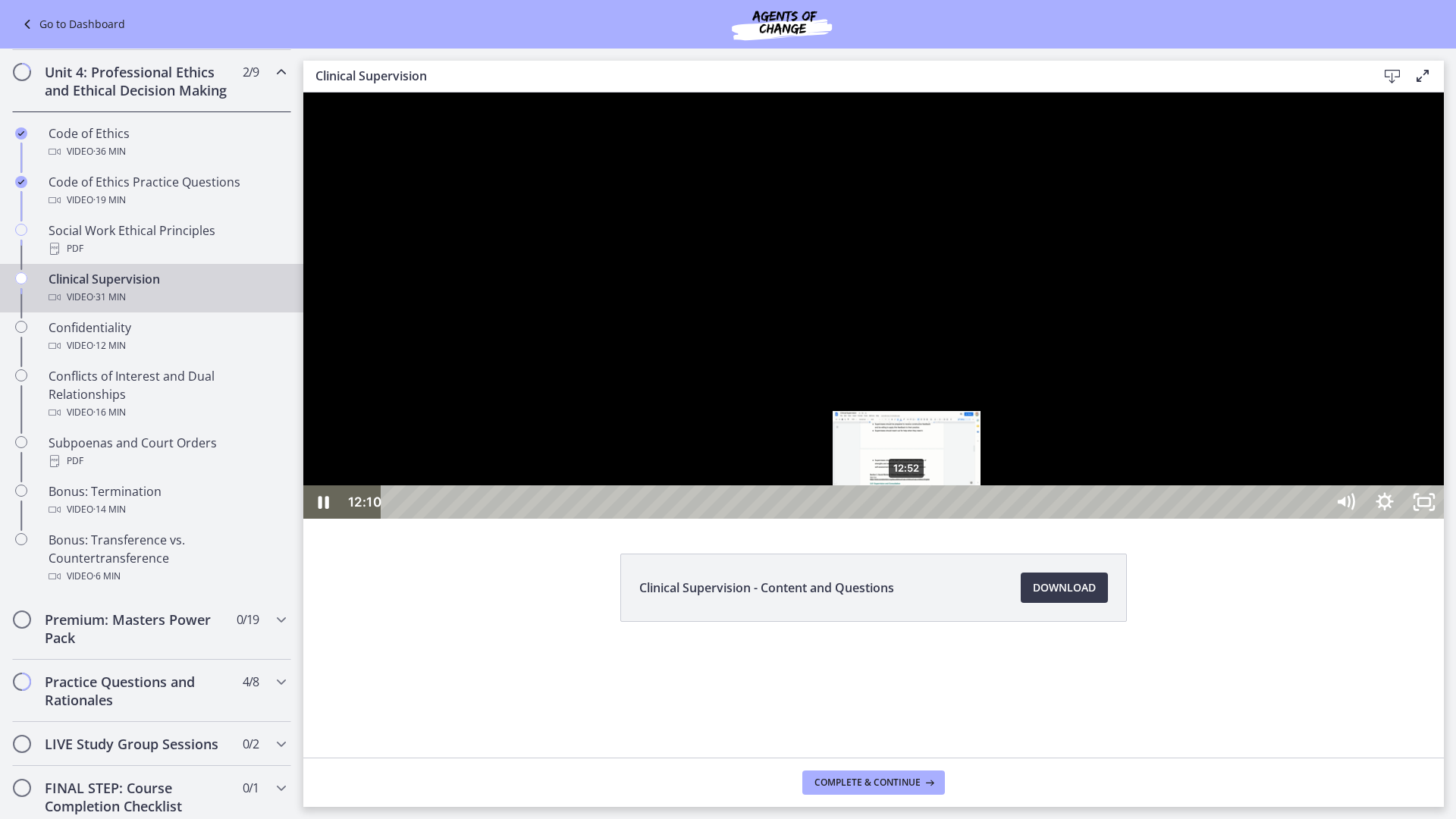 click on "12:52" at bounding box center [855, 502] 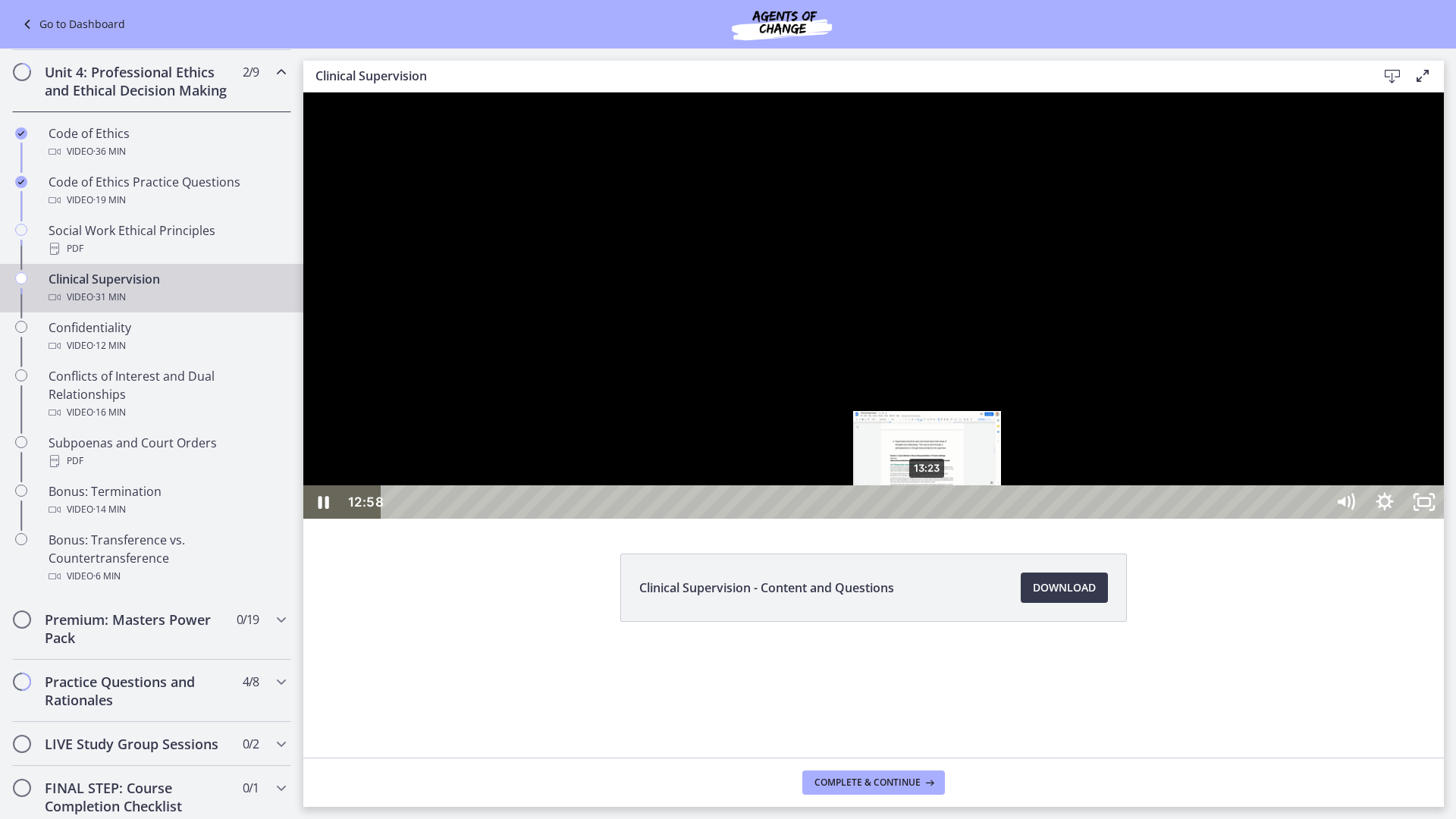 click on "13:23" at bounding box center (855, 502) 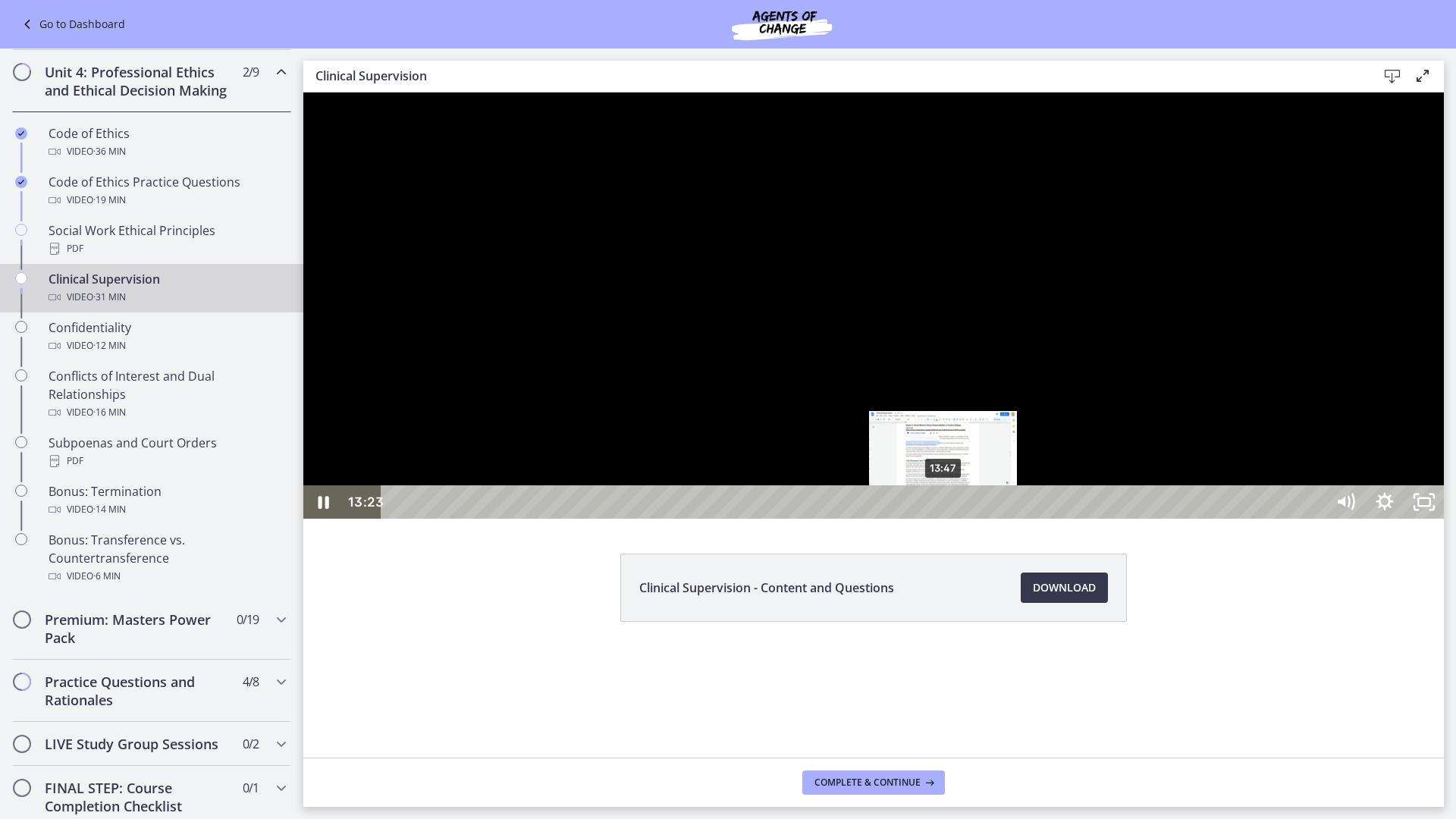 click on "13:47" at bounding box center (855, 502) 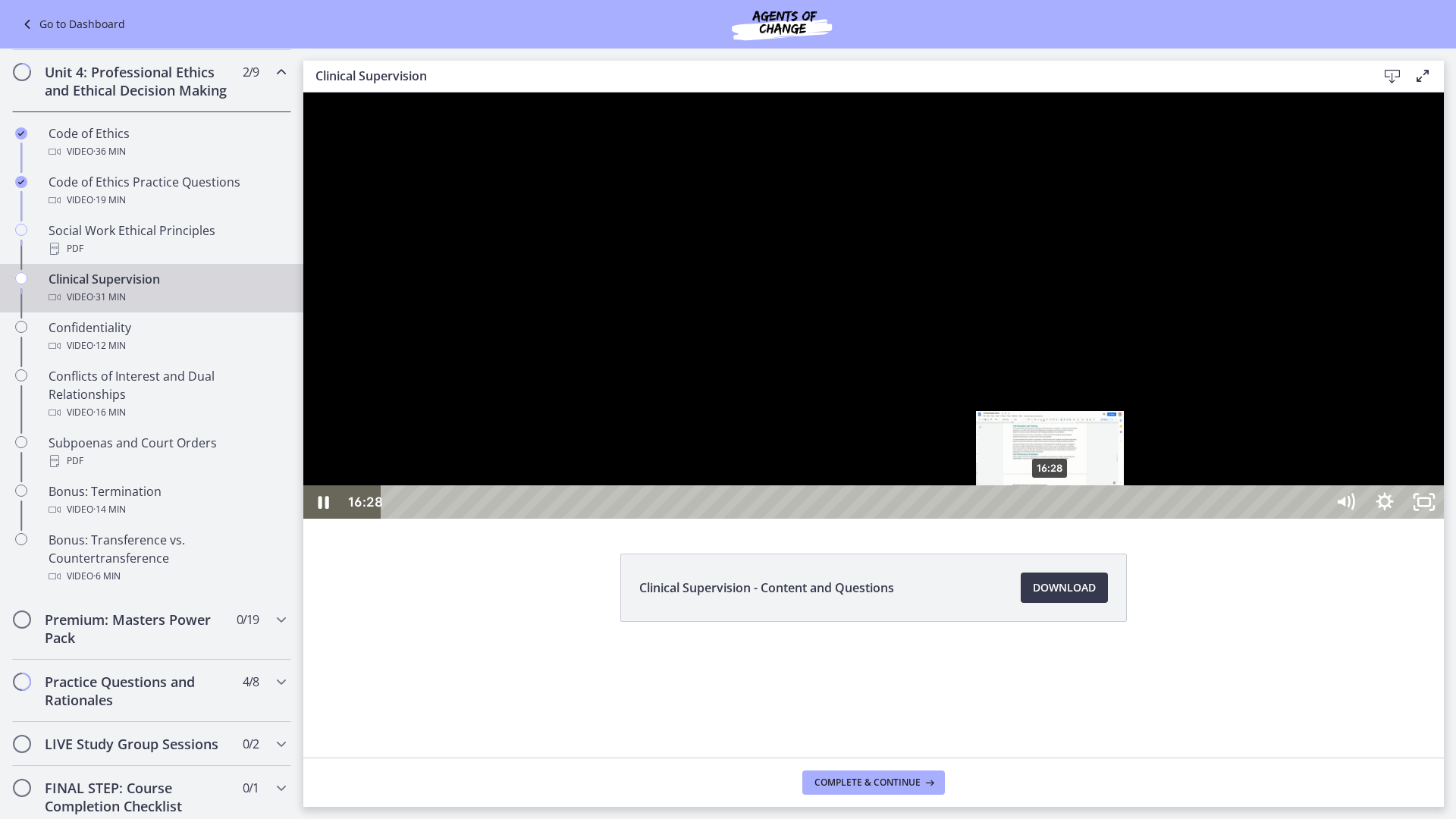 click on "16:28" at bounding box center (855, 502) 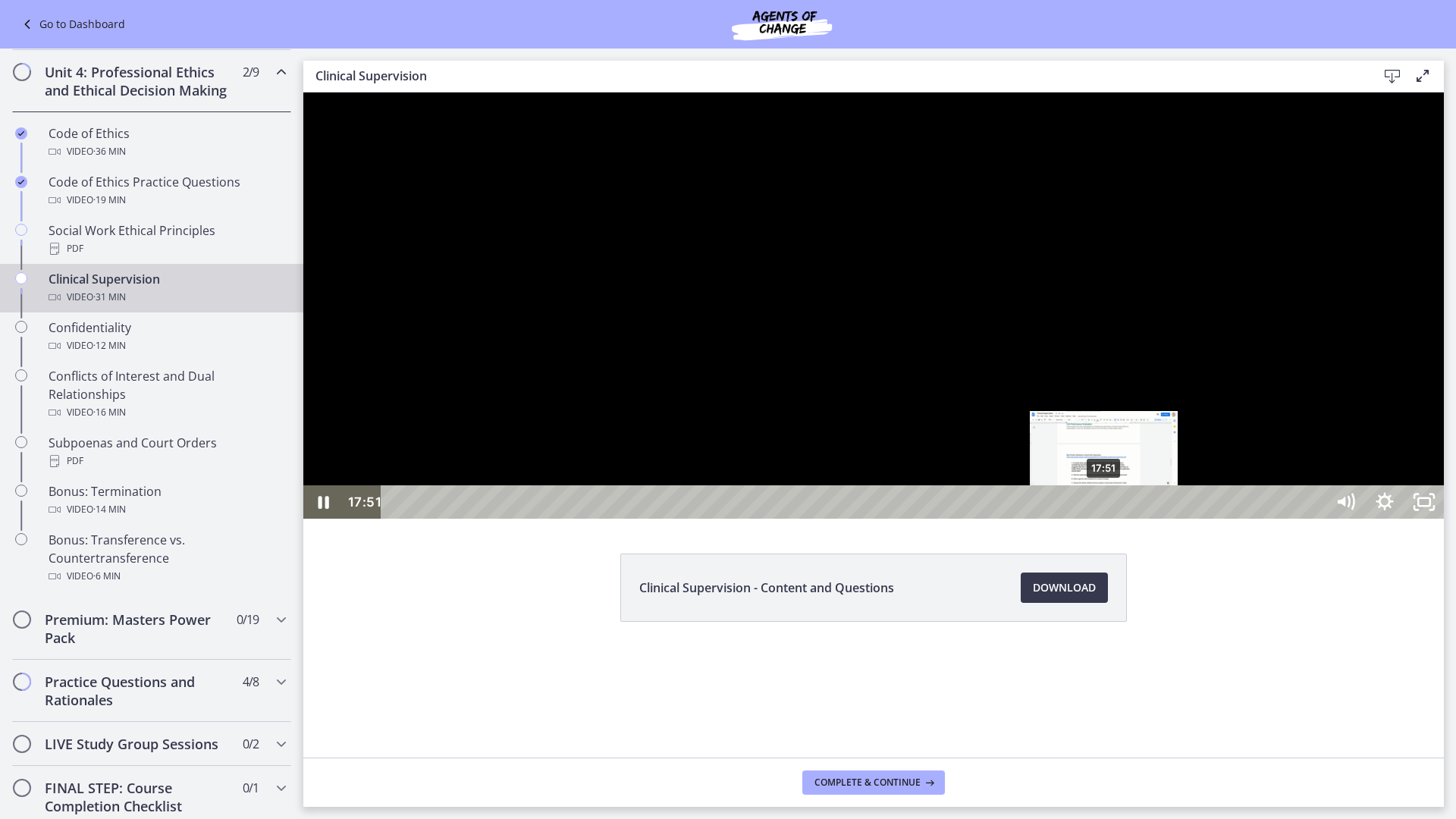 click on "17:51" at bounding box center [855, 502] 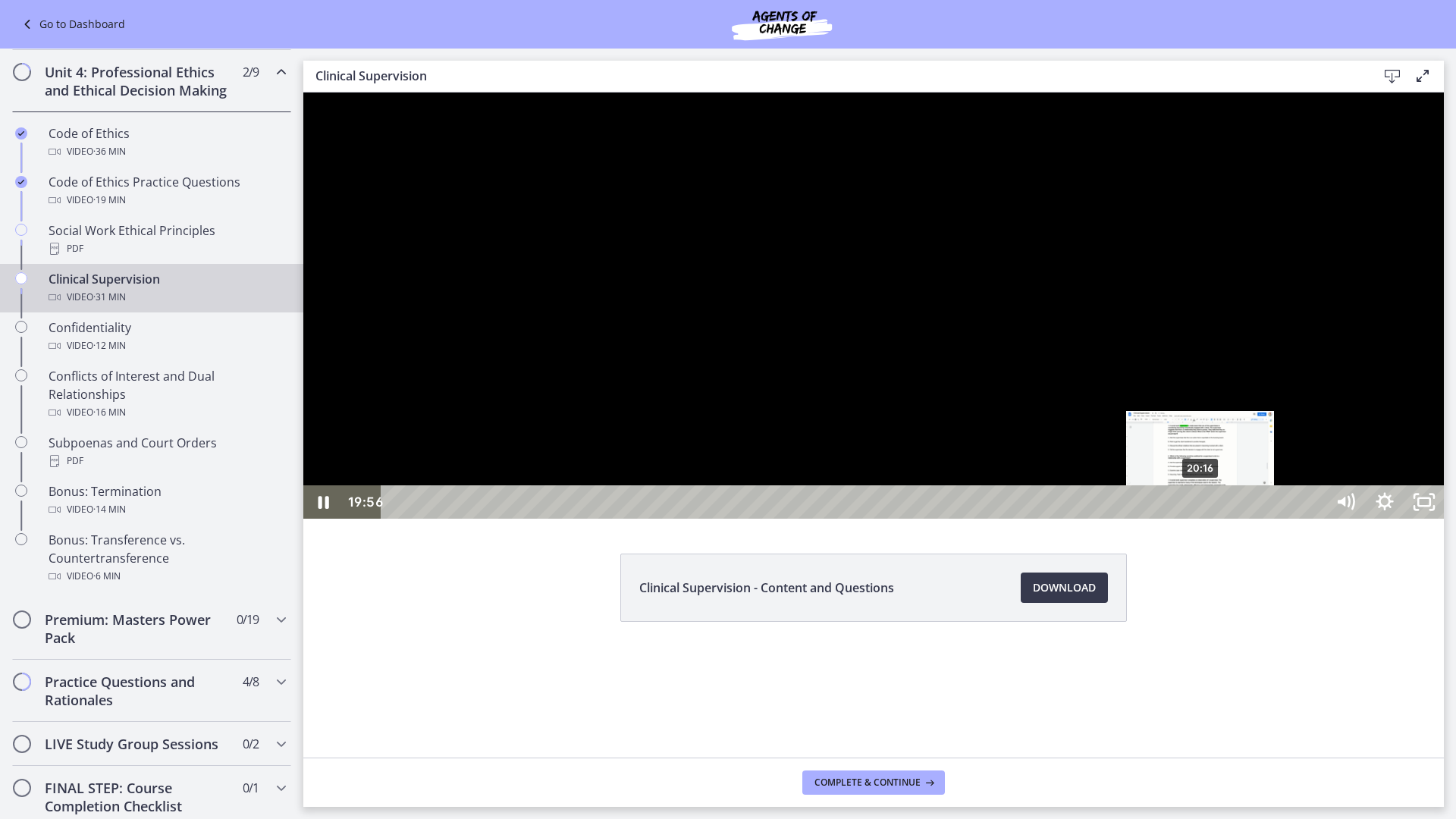 click on "20:16" at bounding box center (855, 502) 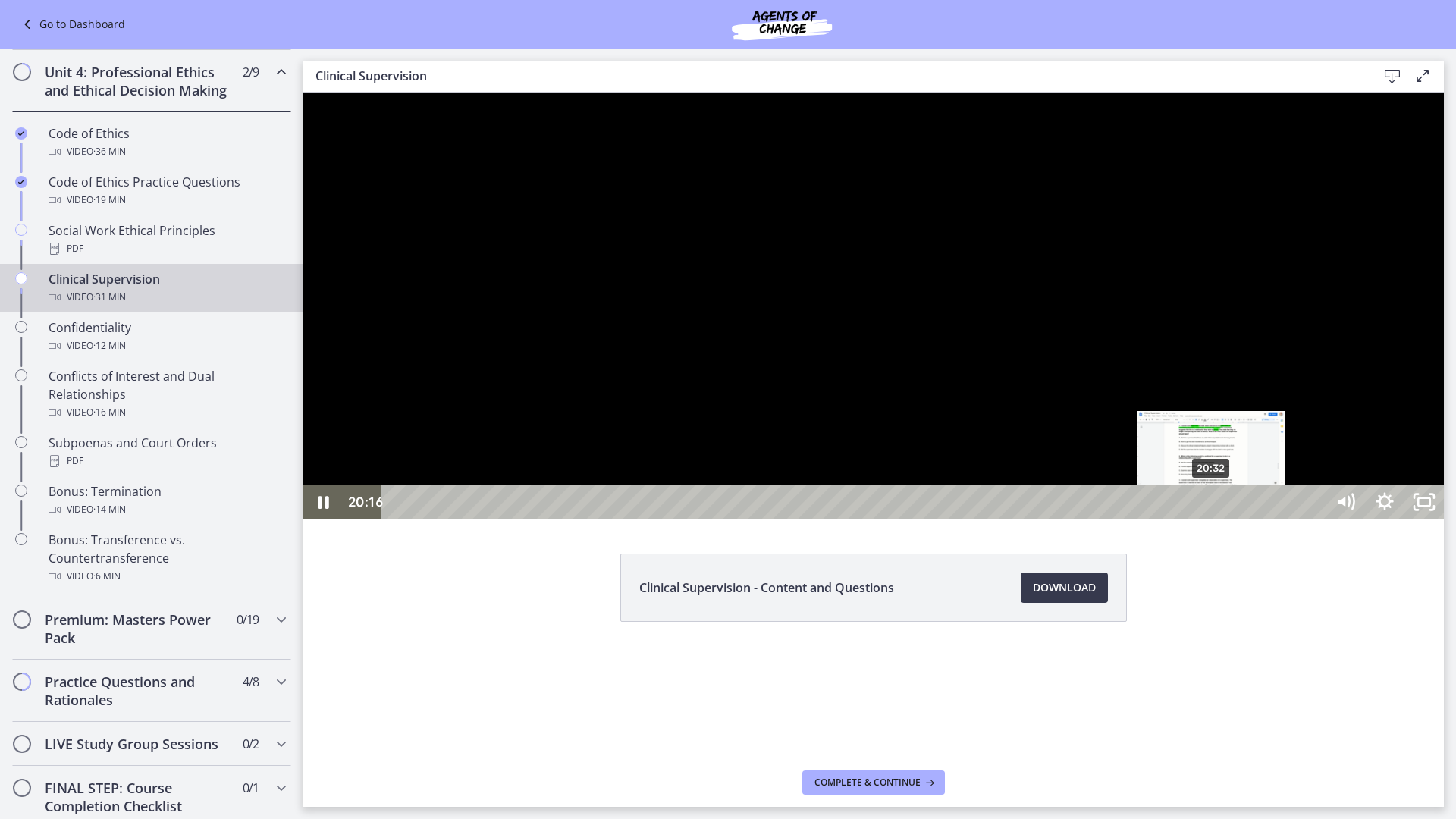 click on "20:32" at bounding box center [855, 502] 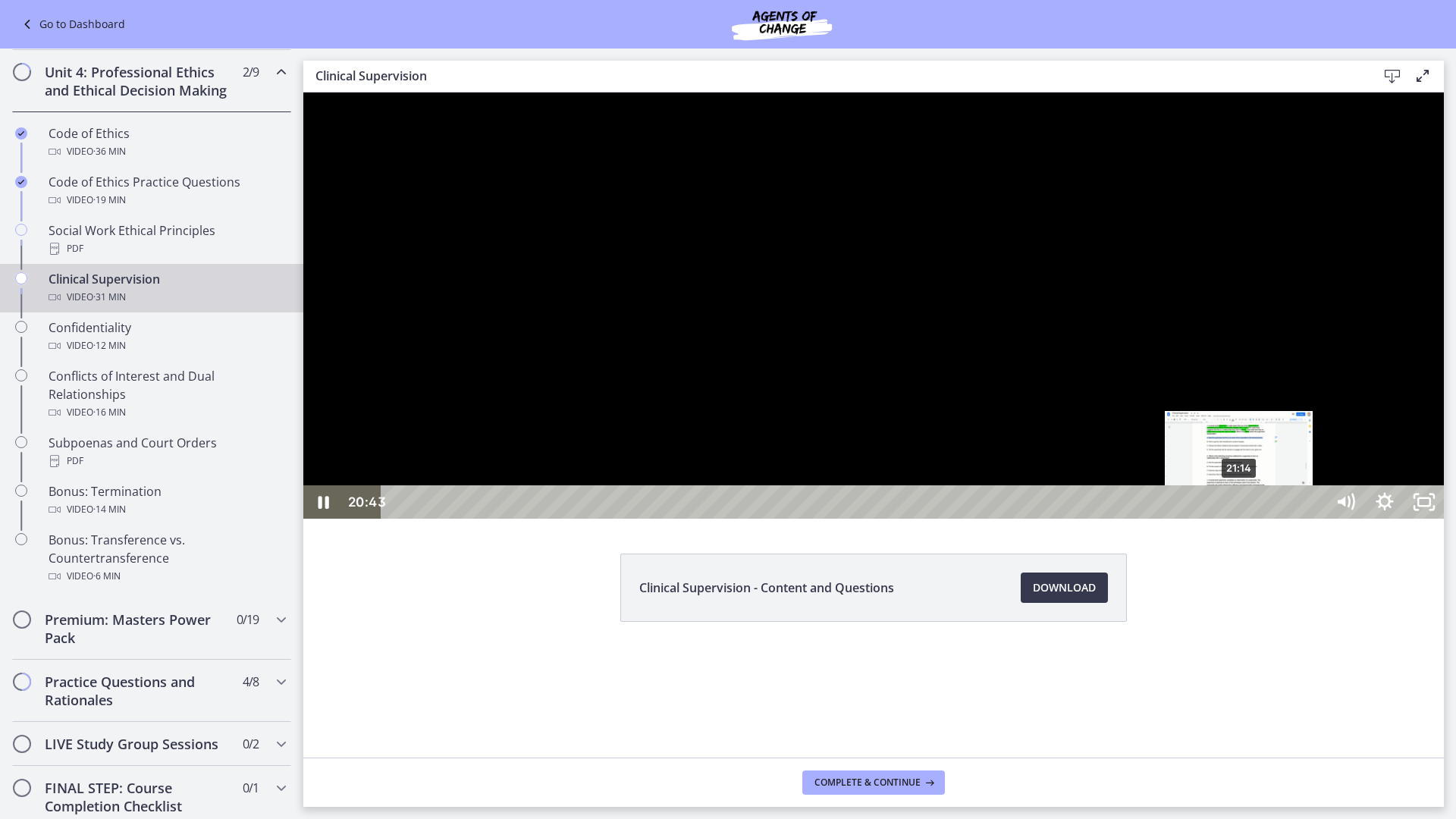 click on "21:14" at bounding box center [855, 502] 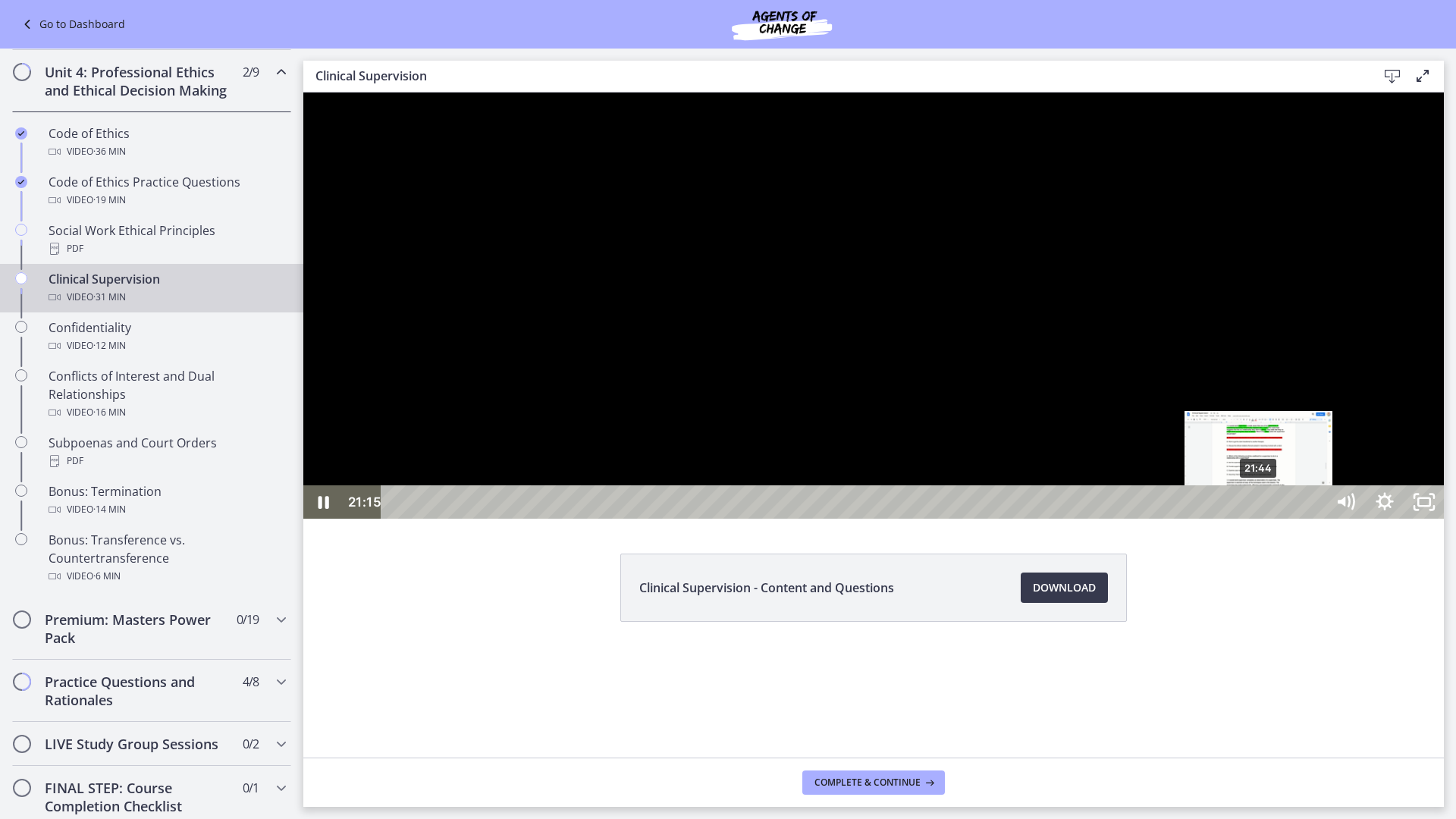 click on "21:44" at bounding box center [855, 502] 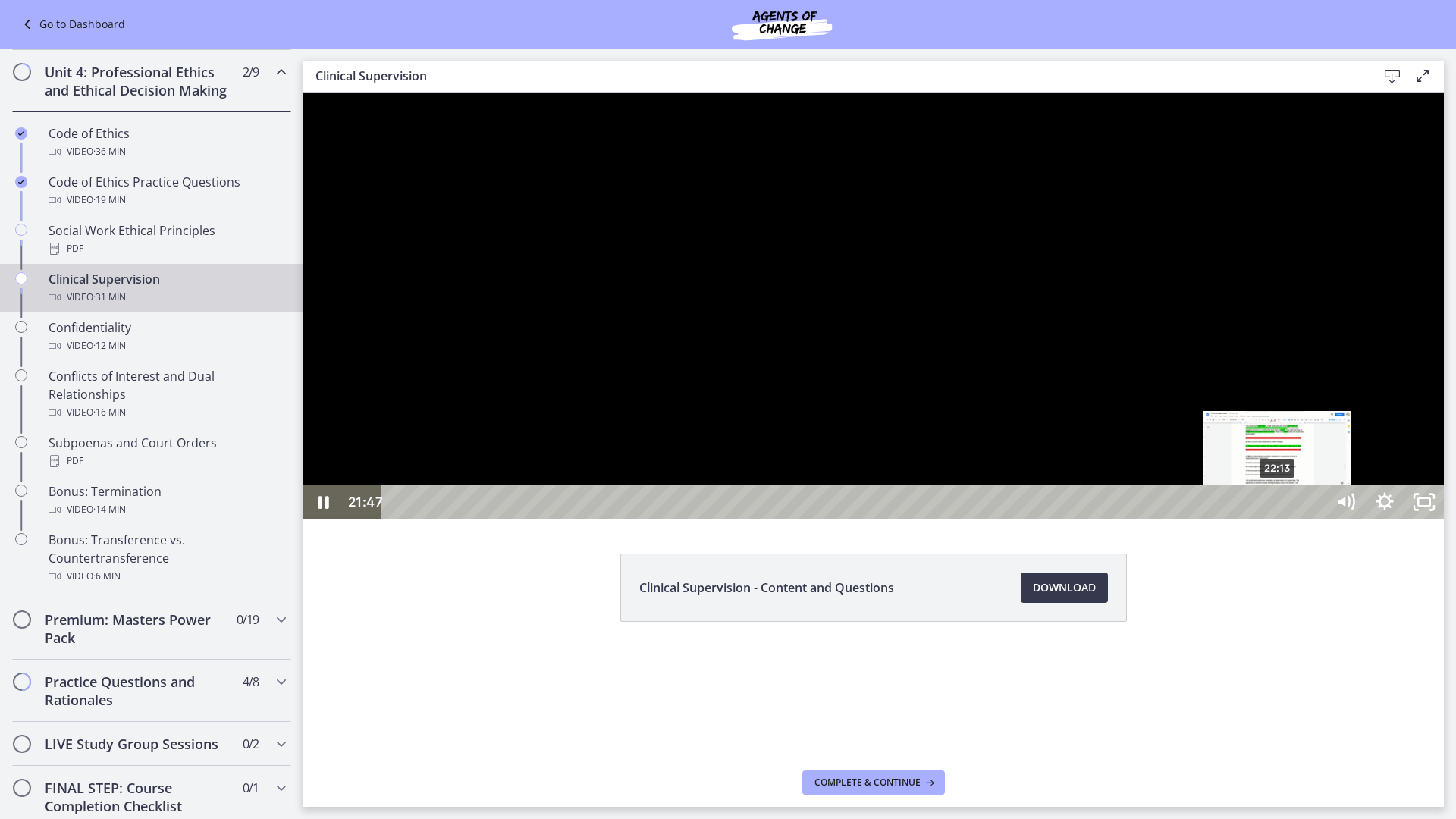 click on "22:13" at bounding box center (855, 502) 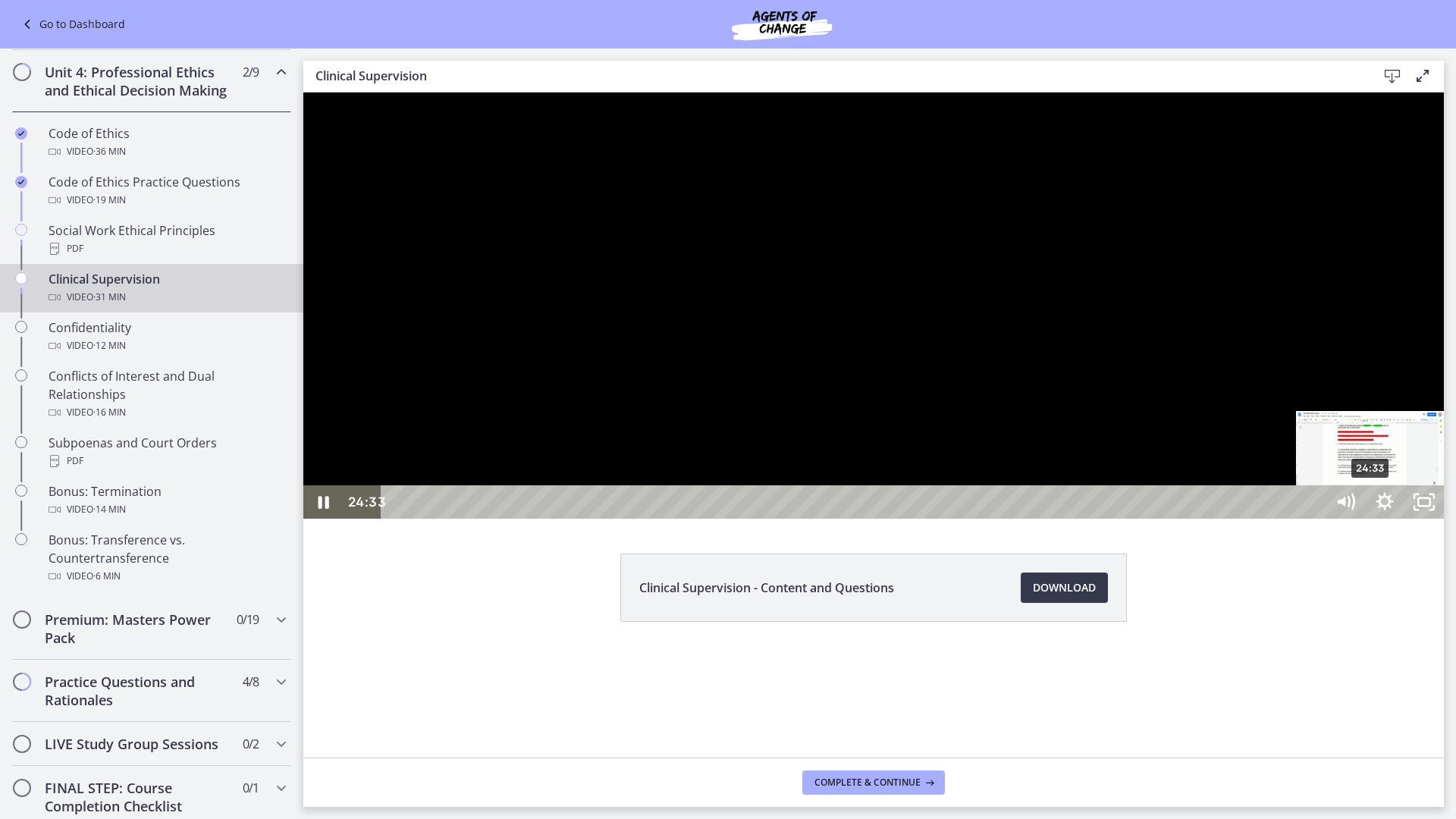 click on "24:33" at bounding box center (855, 502) 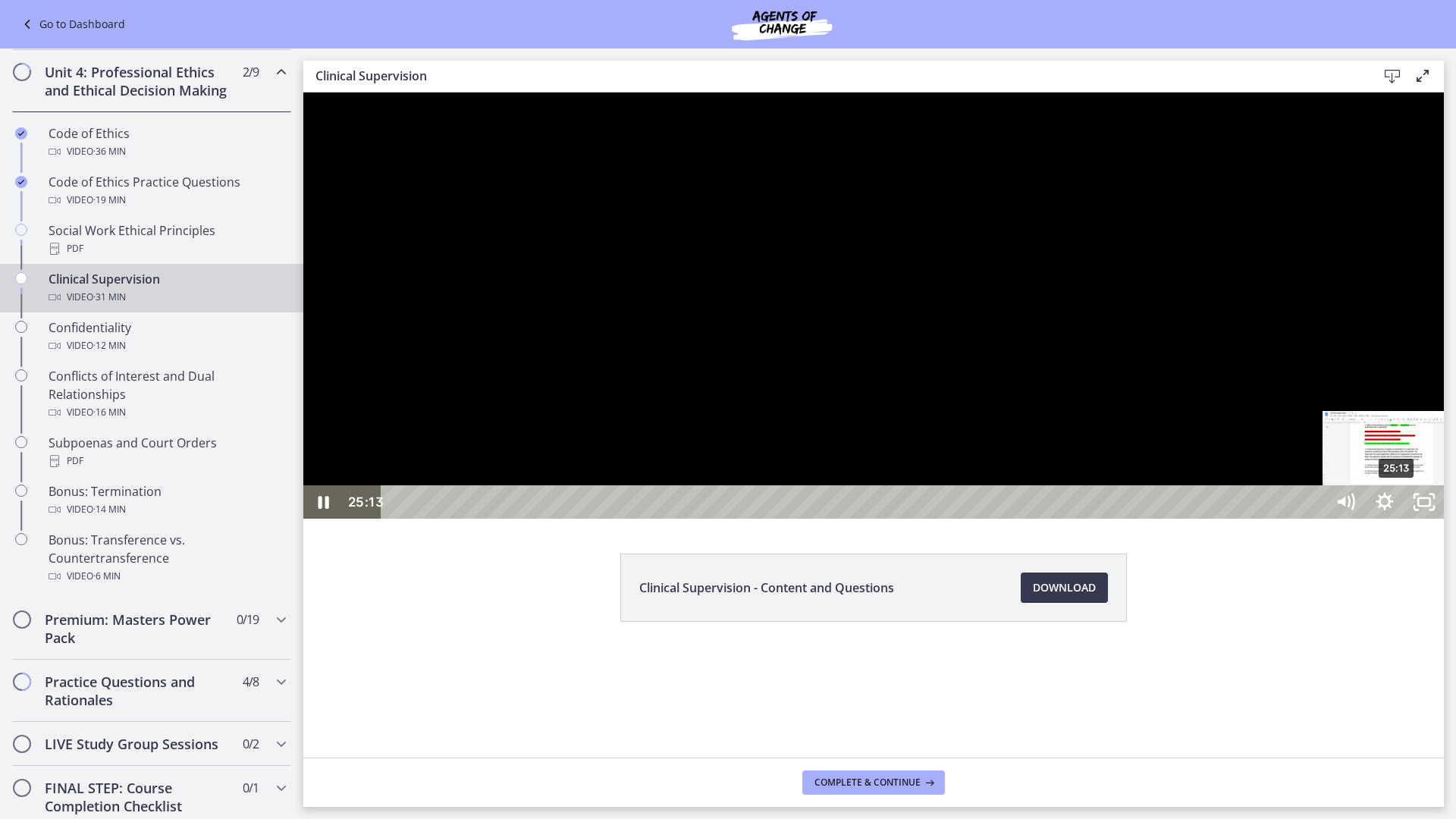 click on "25:13" at bounding box center (855, 502) 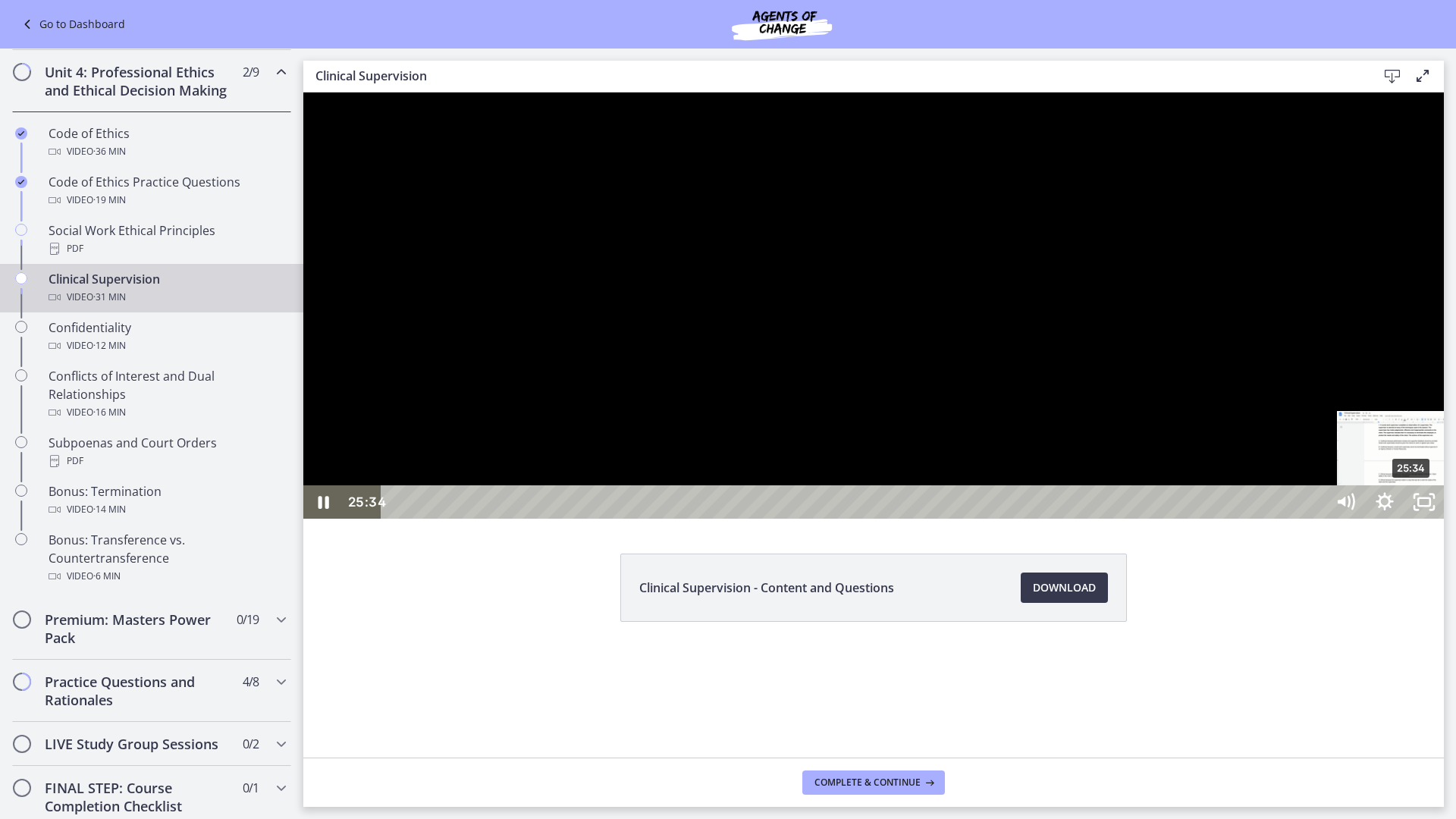 click on "25:34" at bounding box center (855, 502) 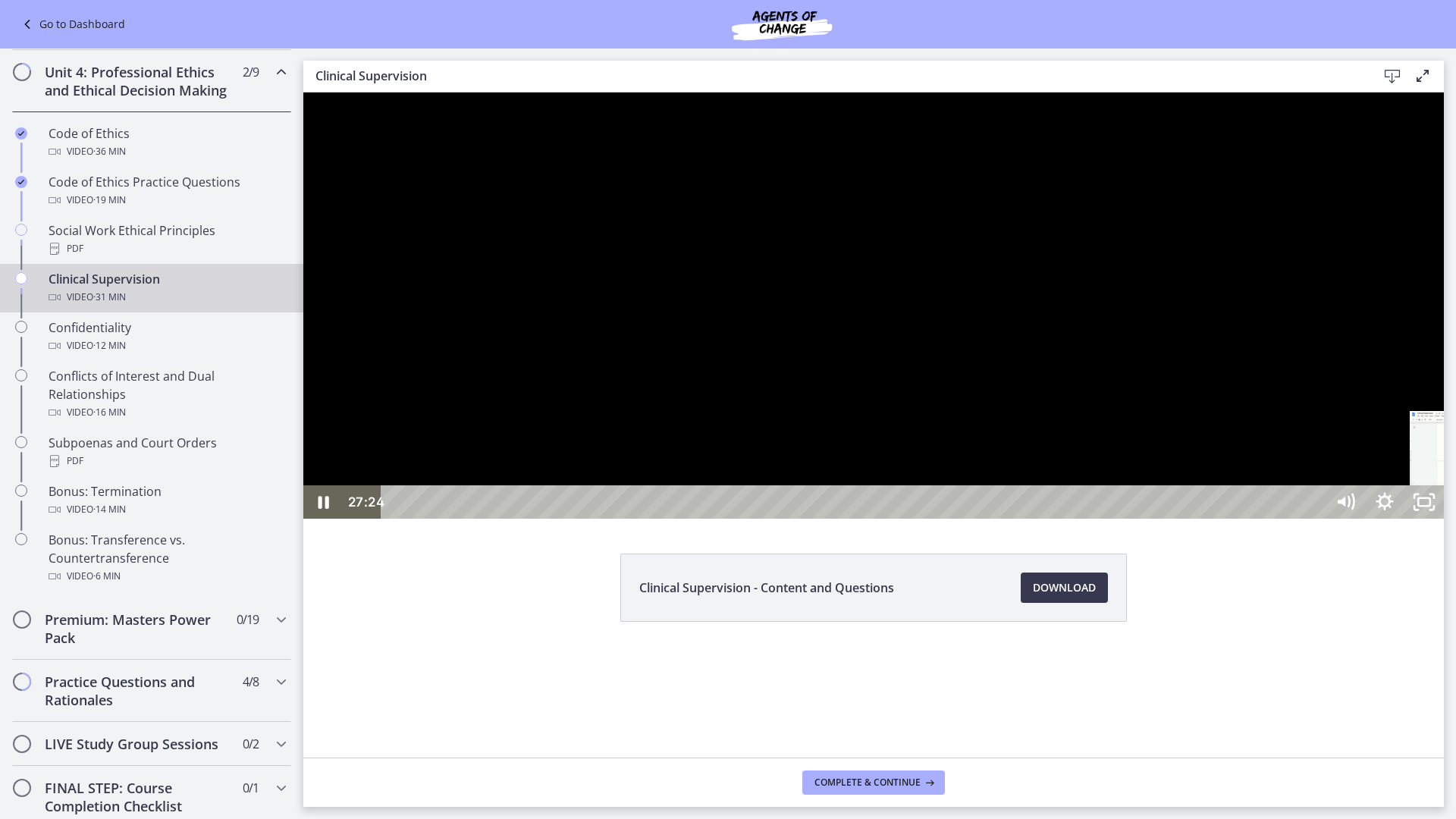 click on "27:24" at bounding box center [855, 502] 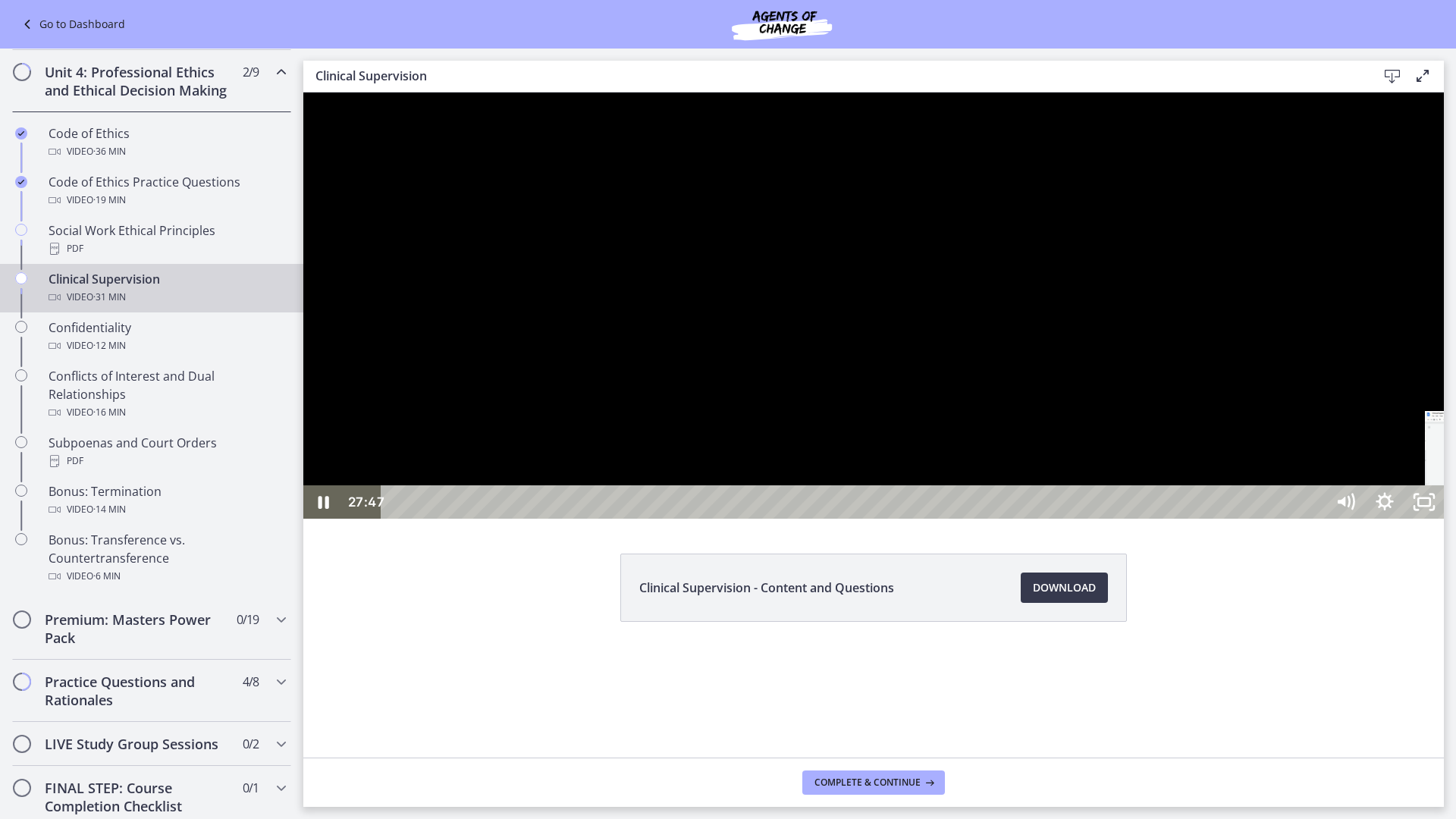 click on "27:47" at bounding box center [855, 502] 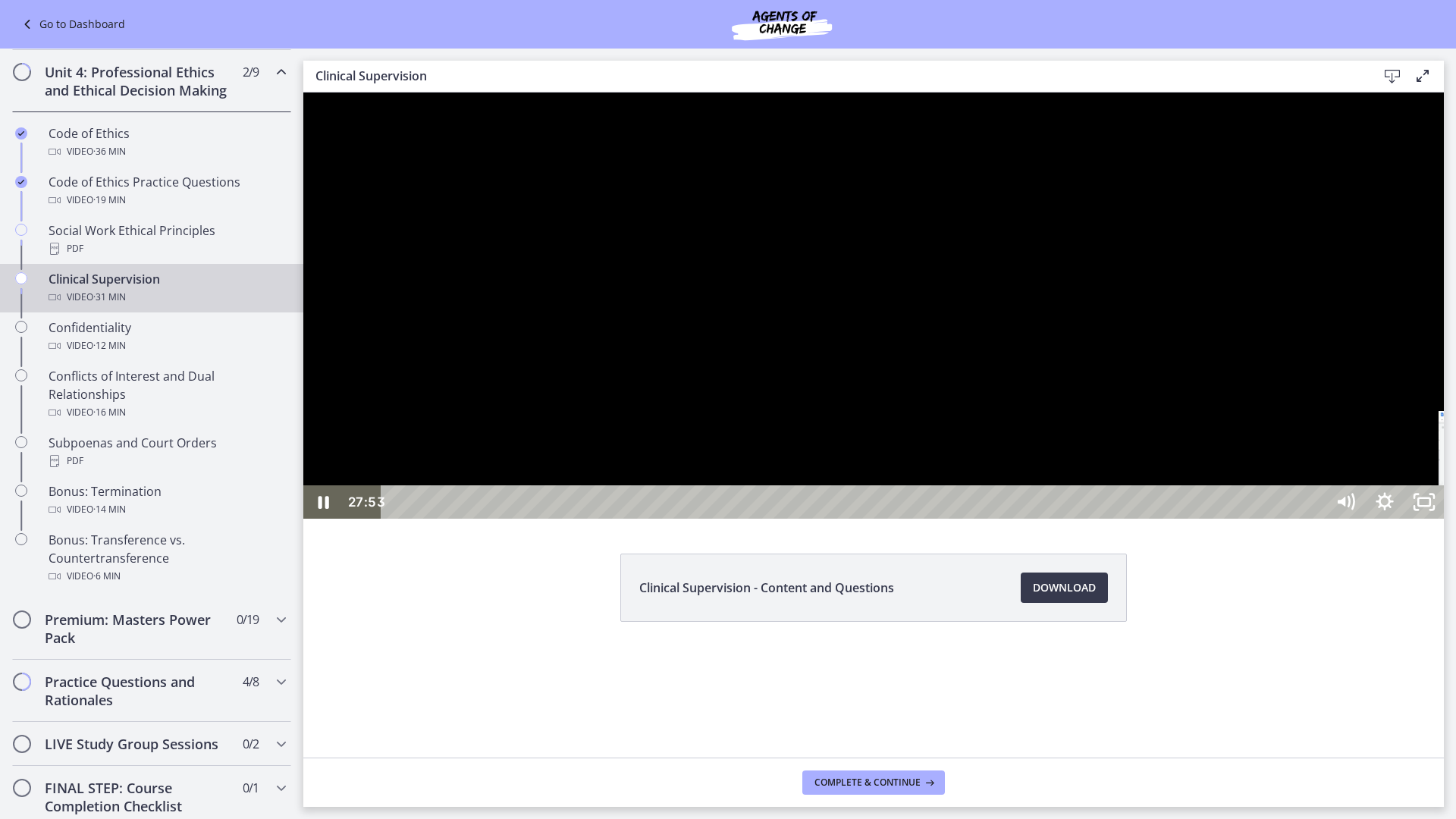 click on "28:08" at bounding box center (855, 502) 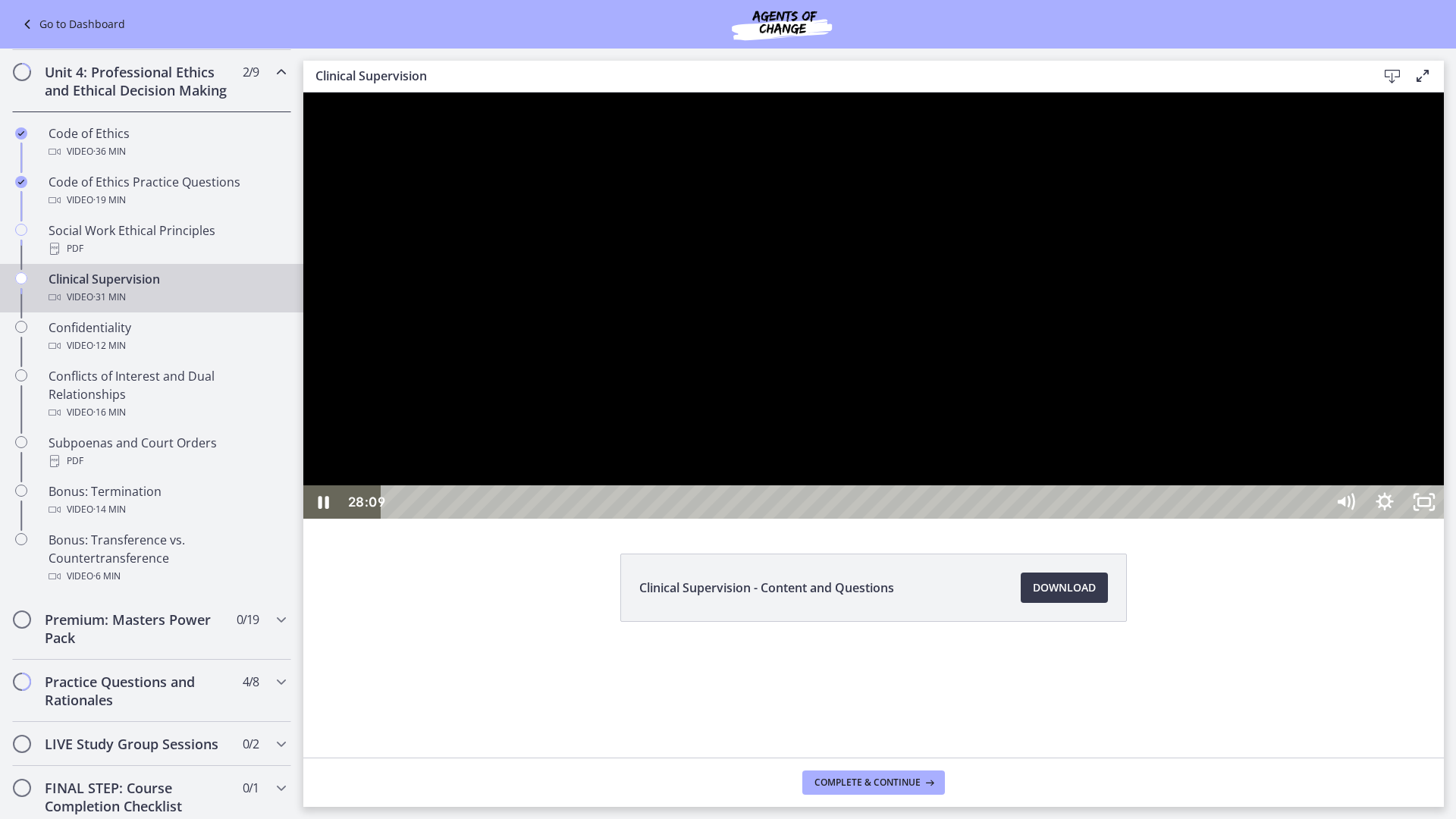click on "28:26" at bounding box center (855, 502) 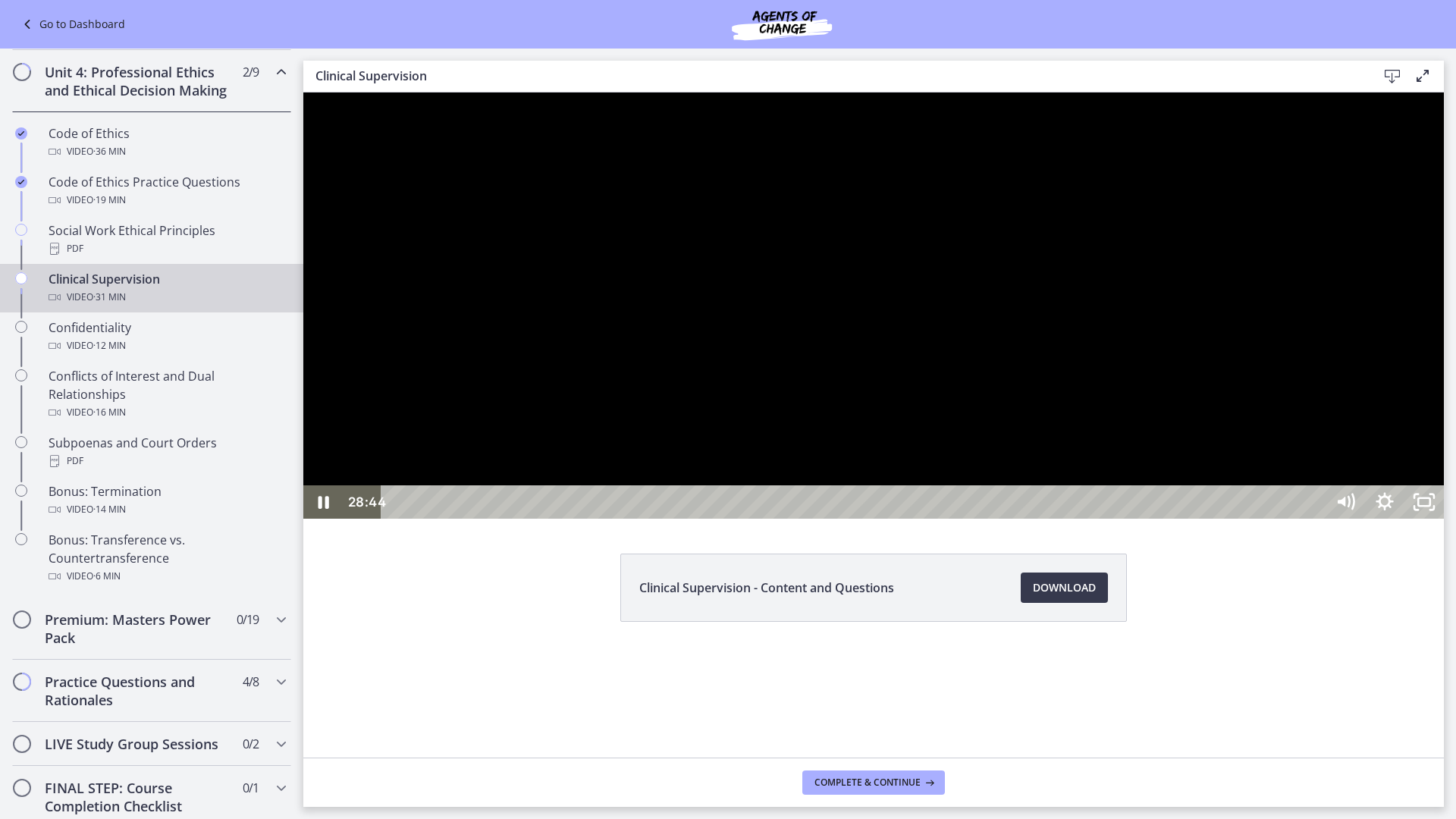click on "28:44" at bounding box center [855, 502] 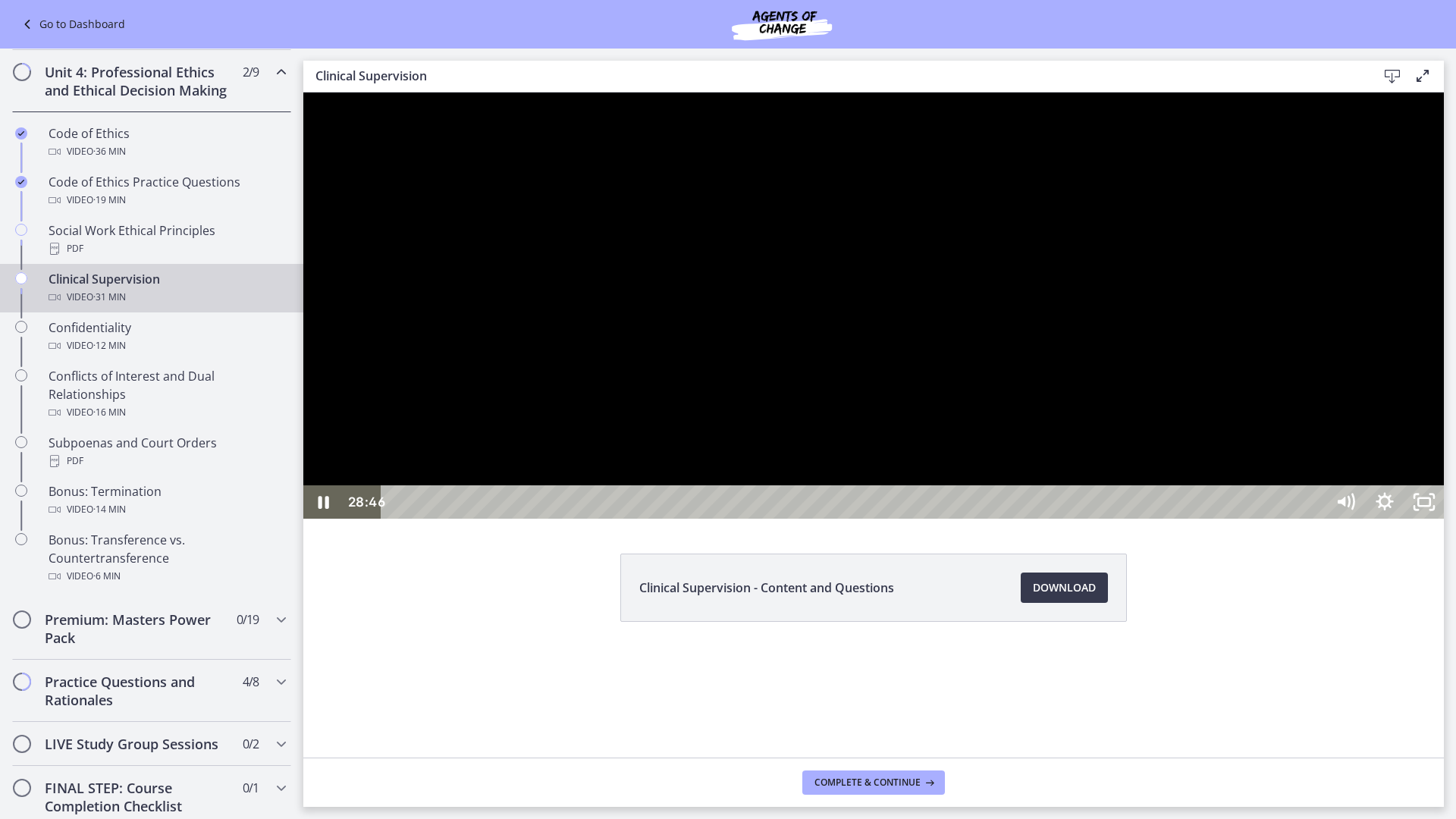 click on "29:02" at bounding box center [855, 502] 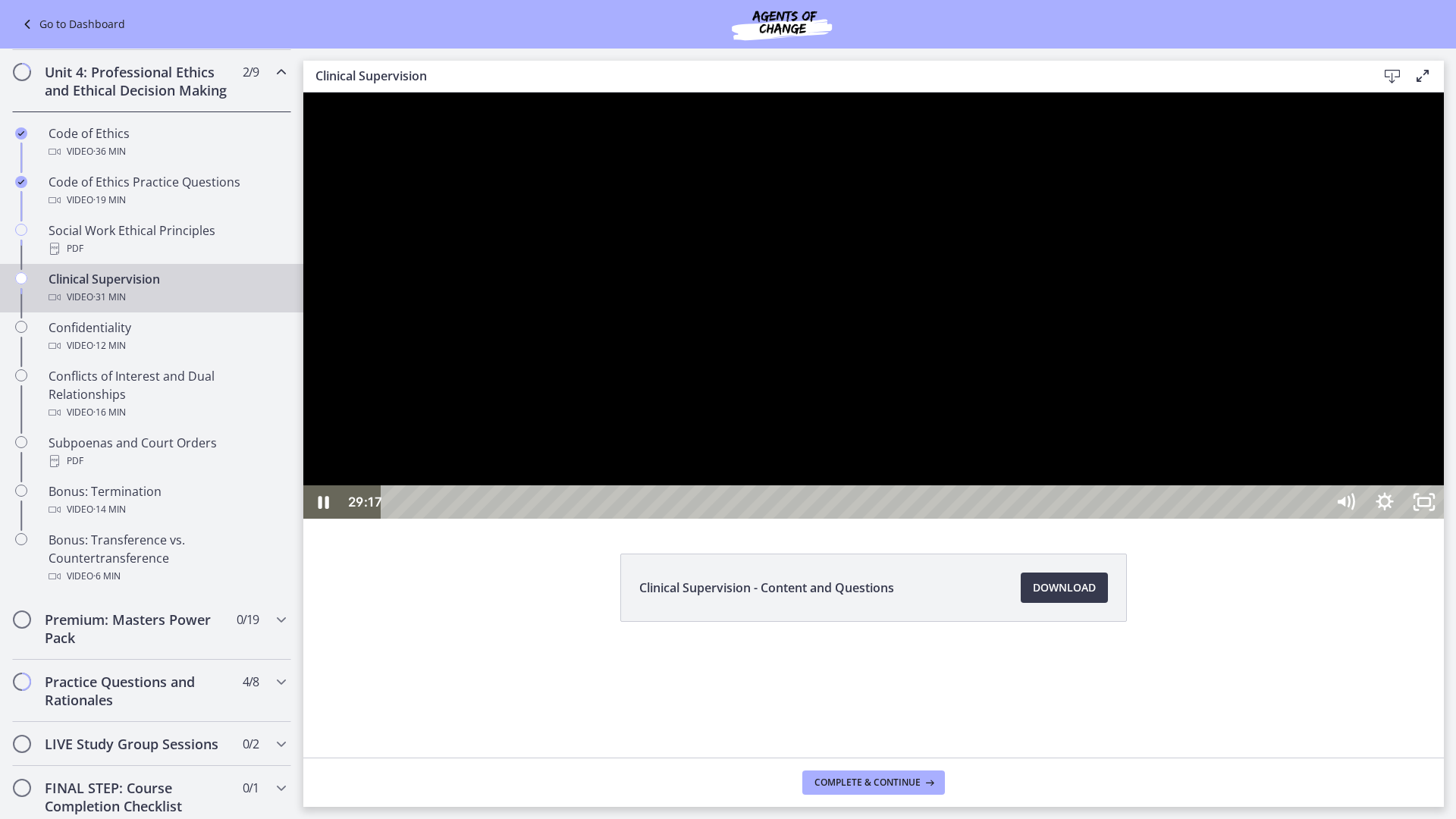 click on "29:17" at bounding box center (855, 502) 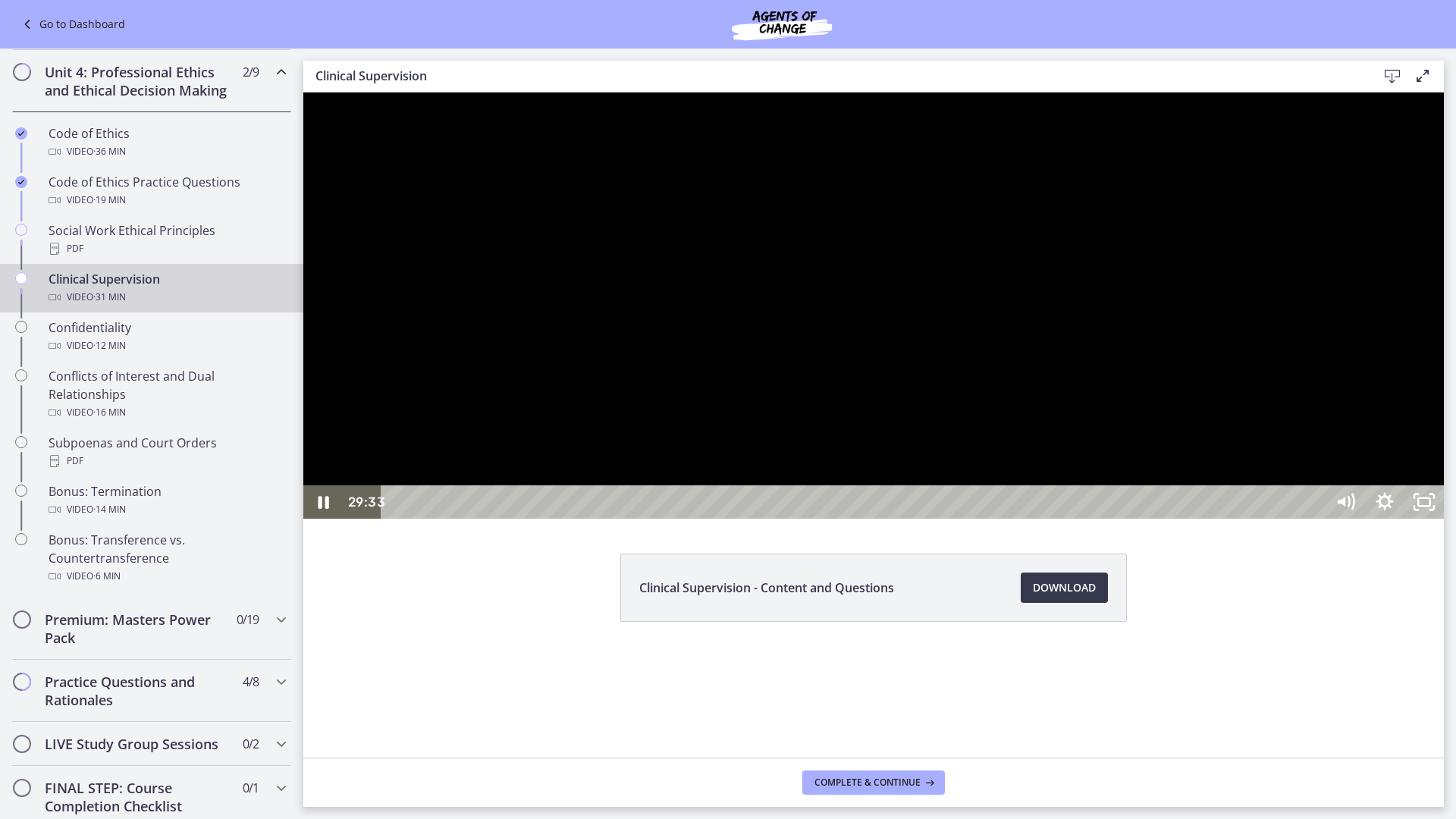 click on "29:33" at bounding box center (855, 502) 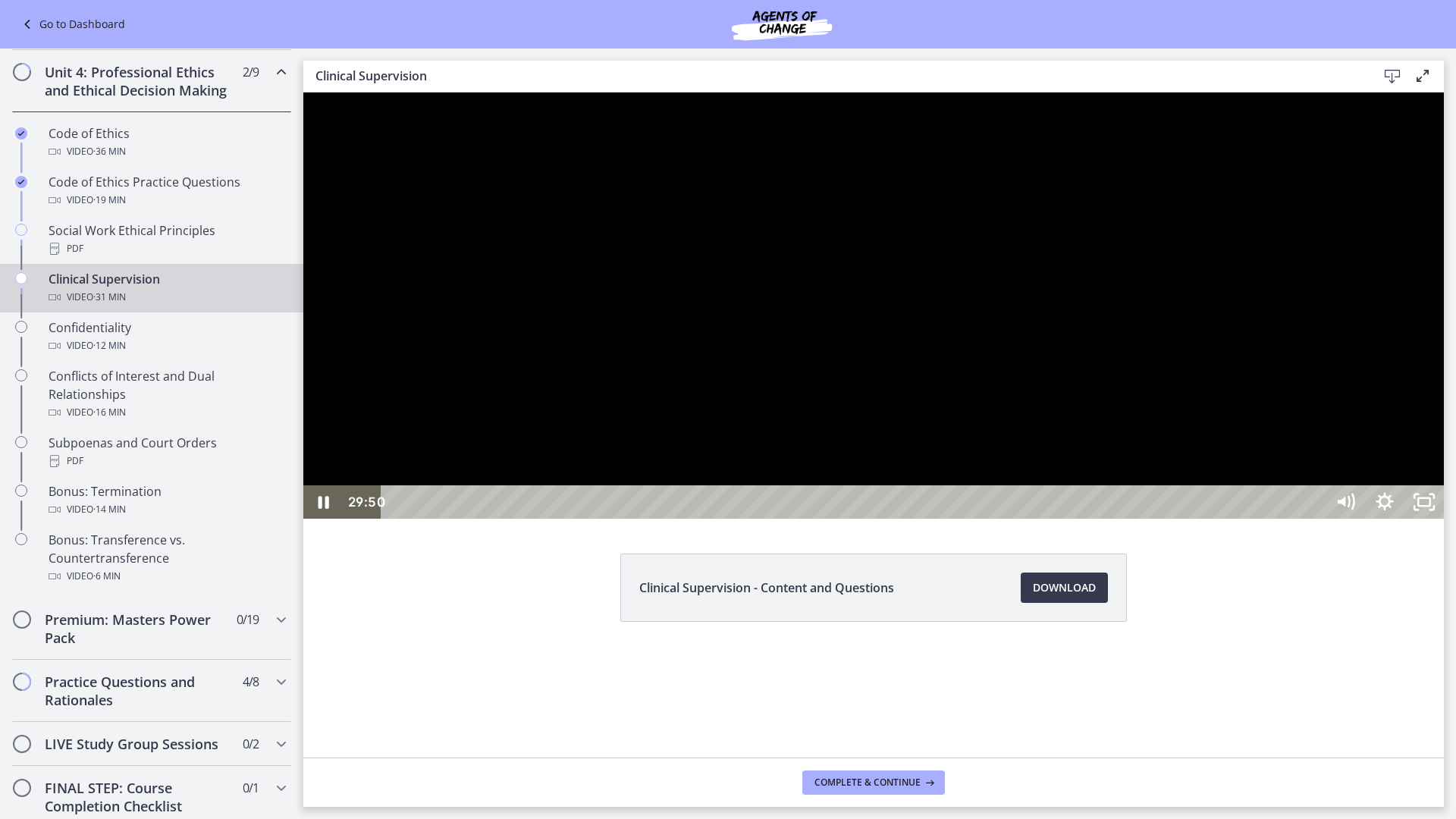 click on "29:50" at bounding box center [855, 502] 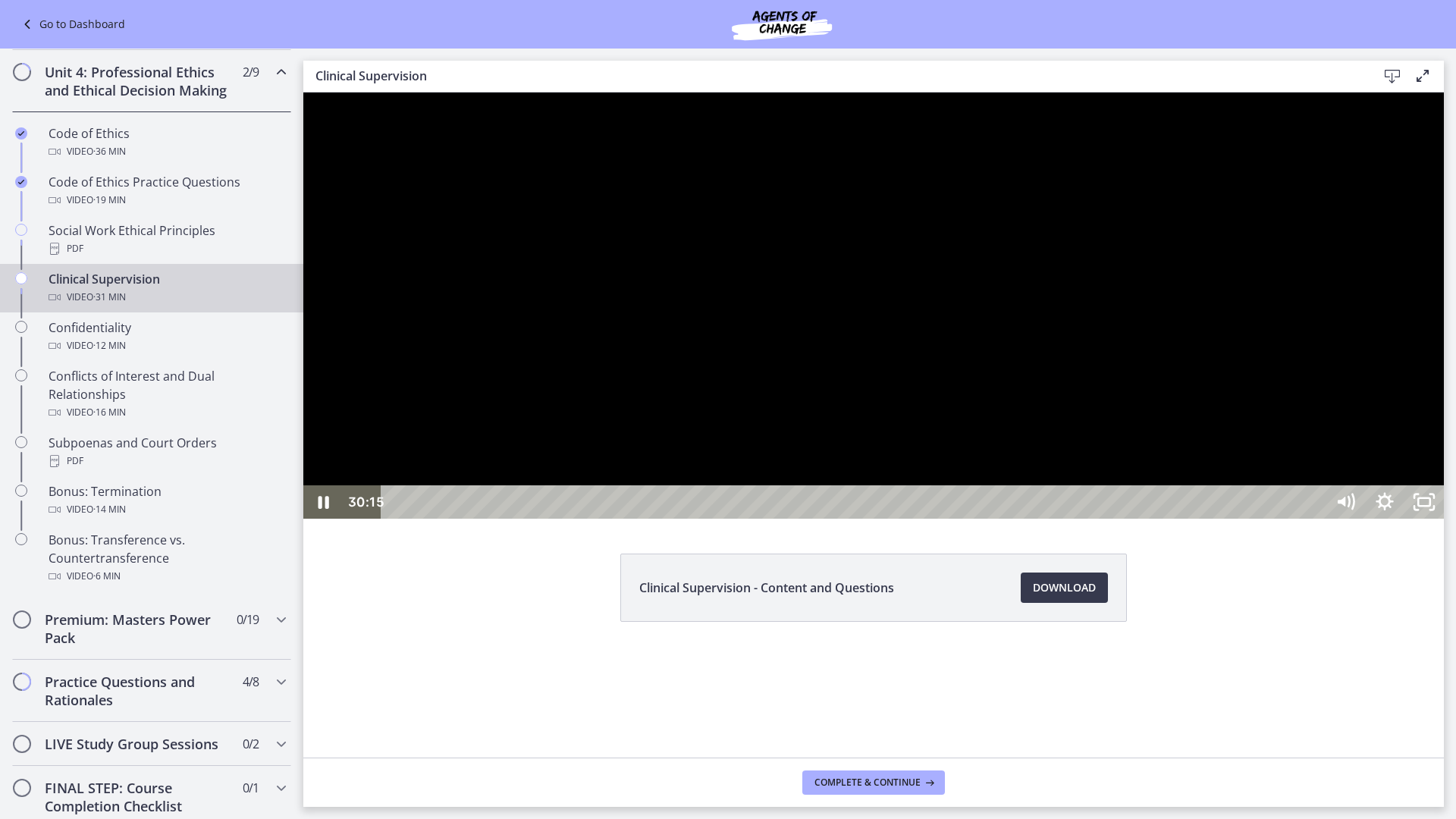 click on "30:15" at bounding box center (855, 502) 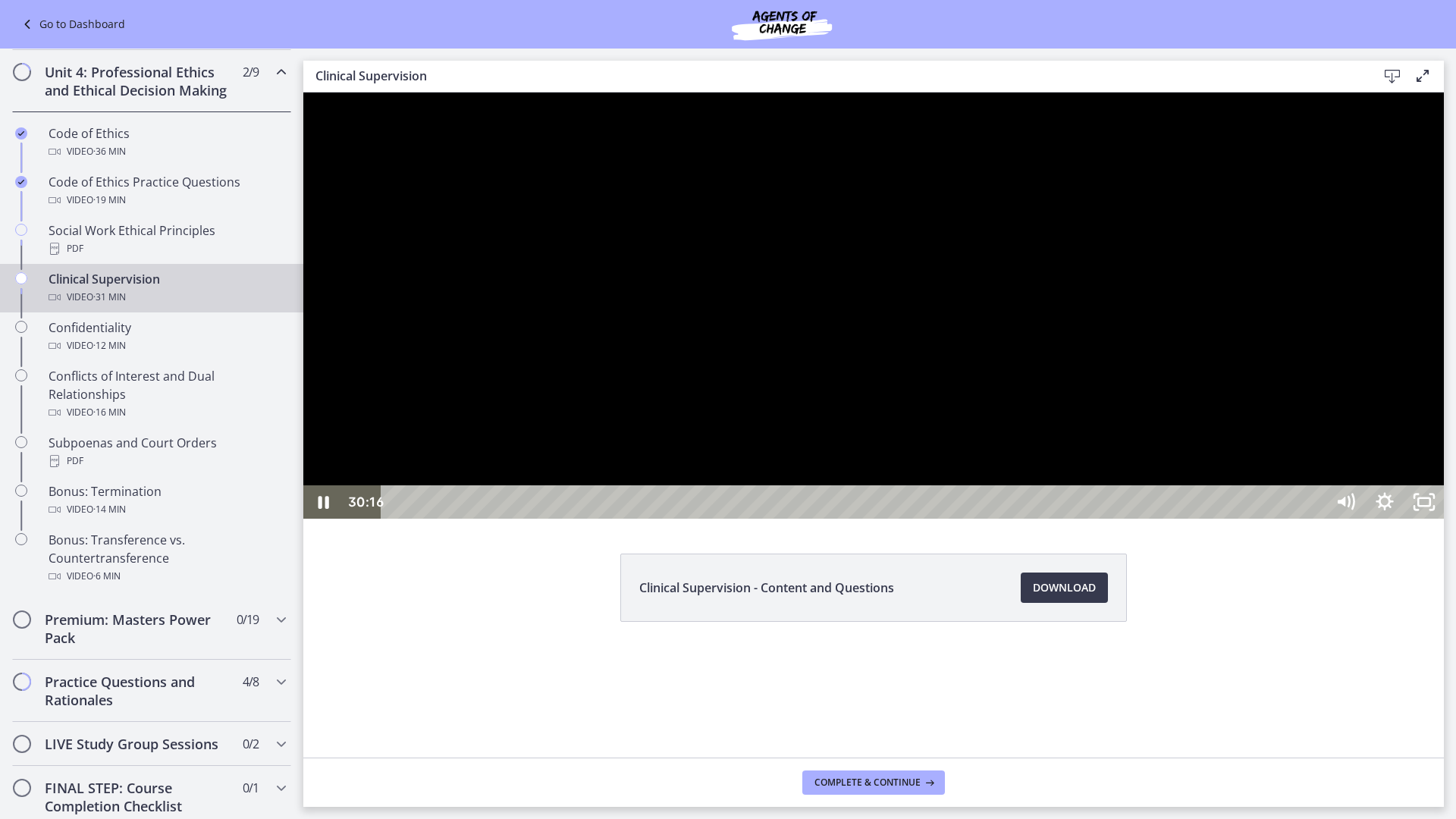 click on "30:31" at bounding box center (855, 502) 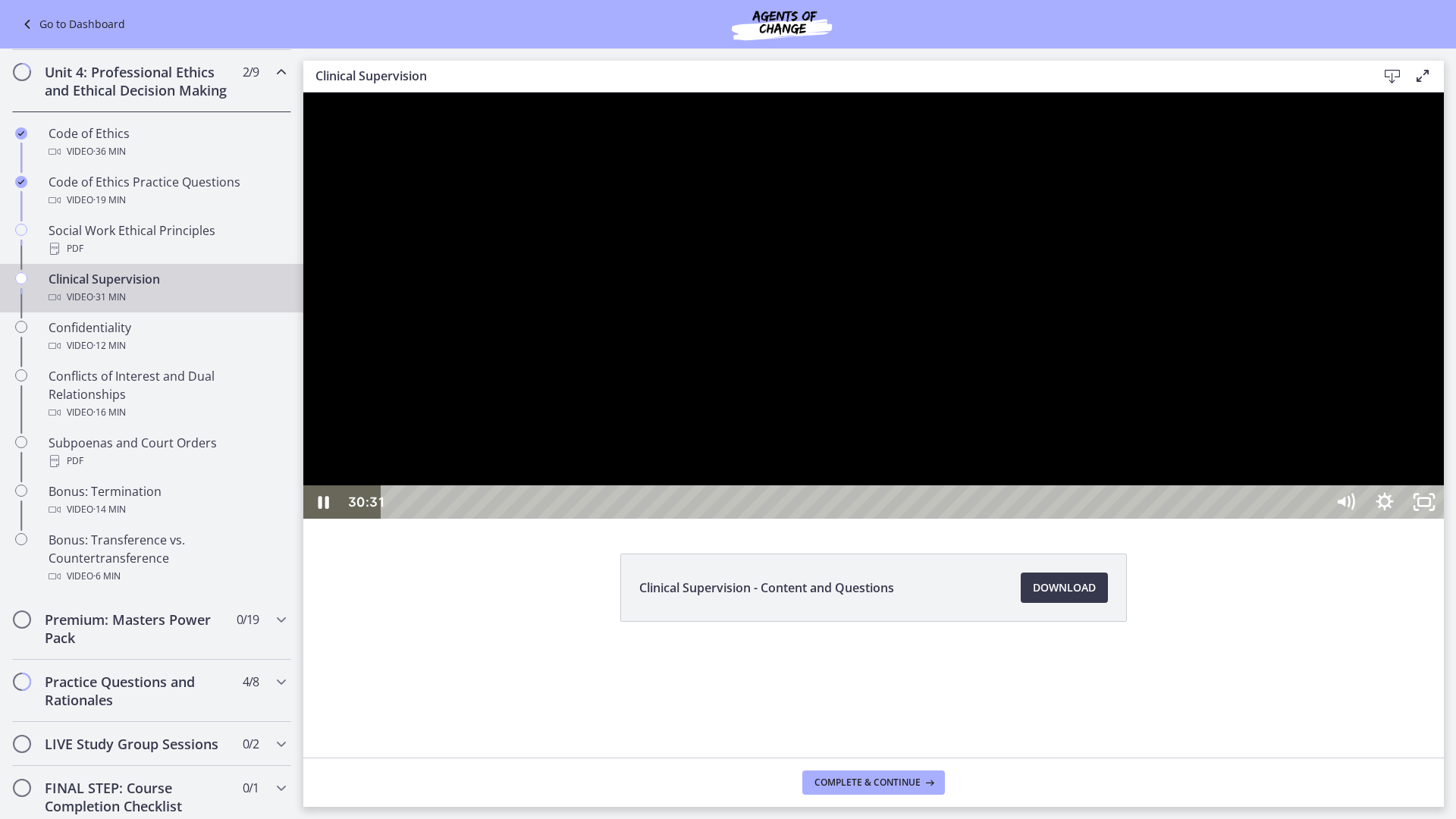 click on "30:52" at bounding box center (855, 502) 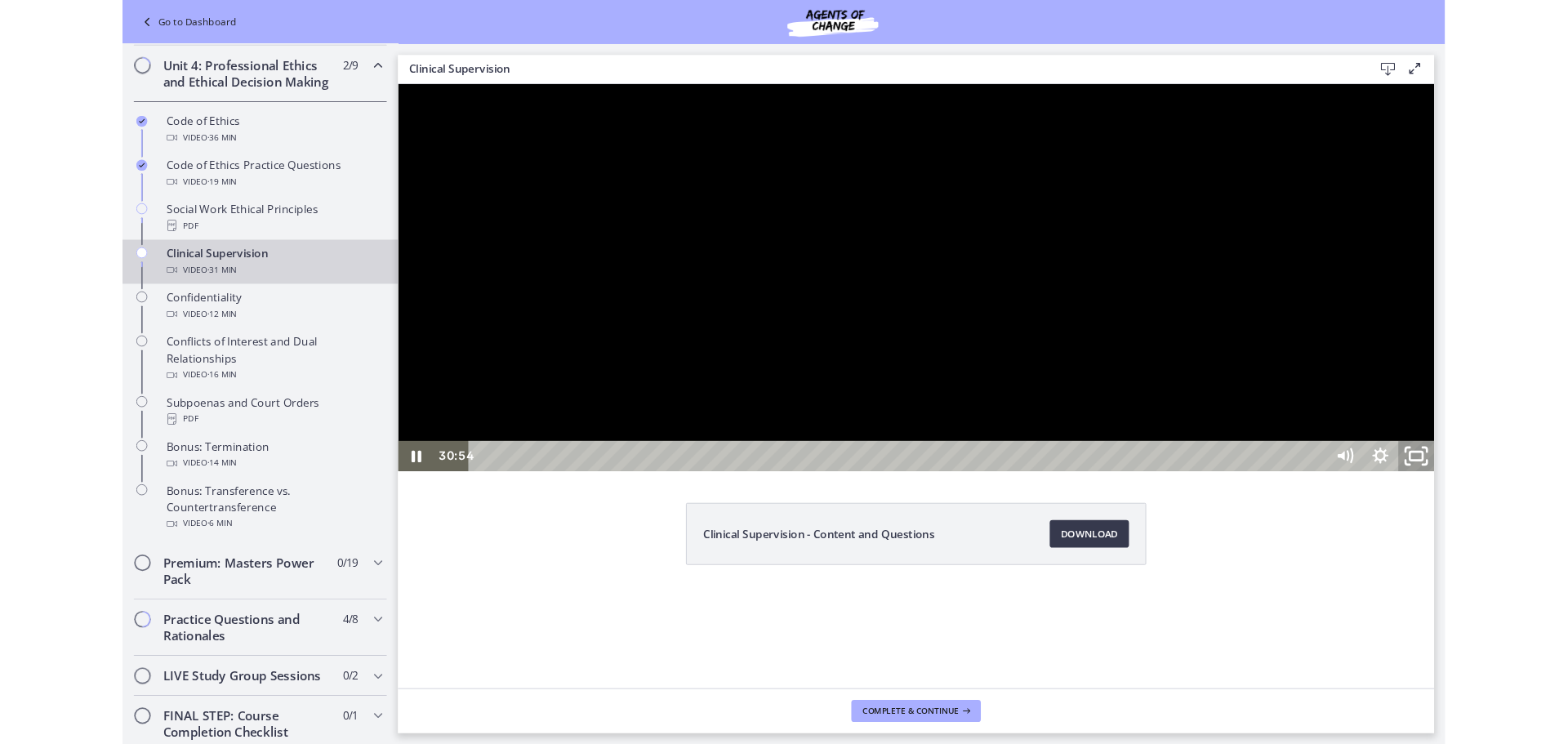 click 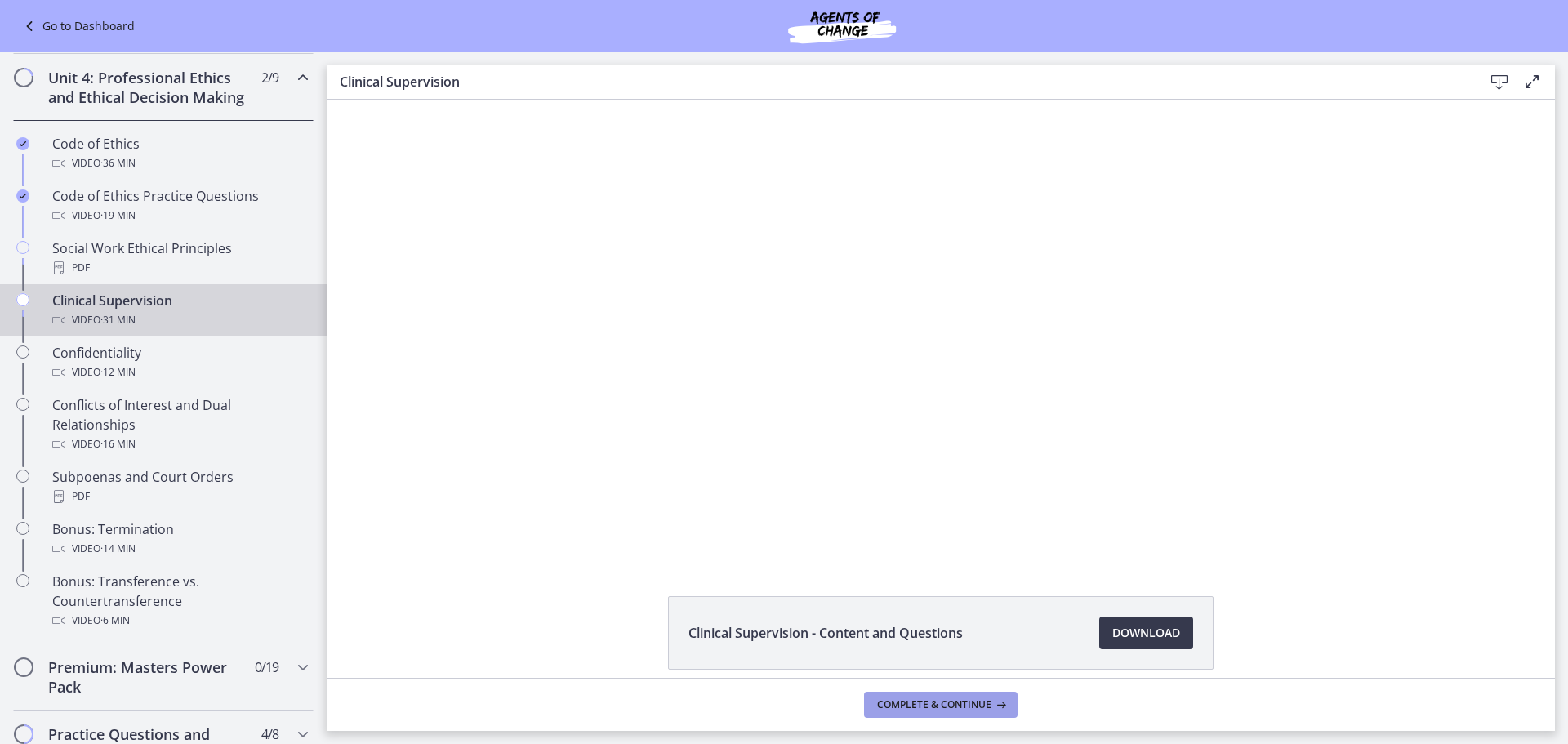 click on "Complete & continue" at bounding box center [934, 705] 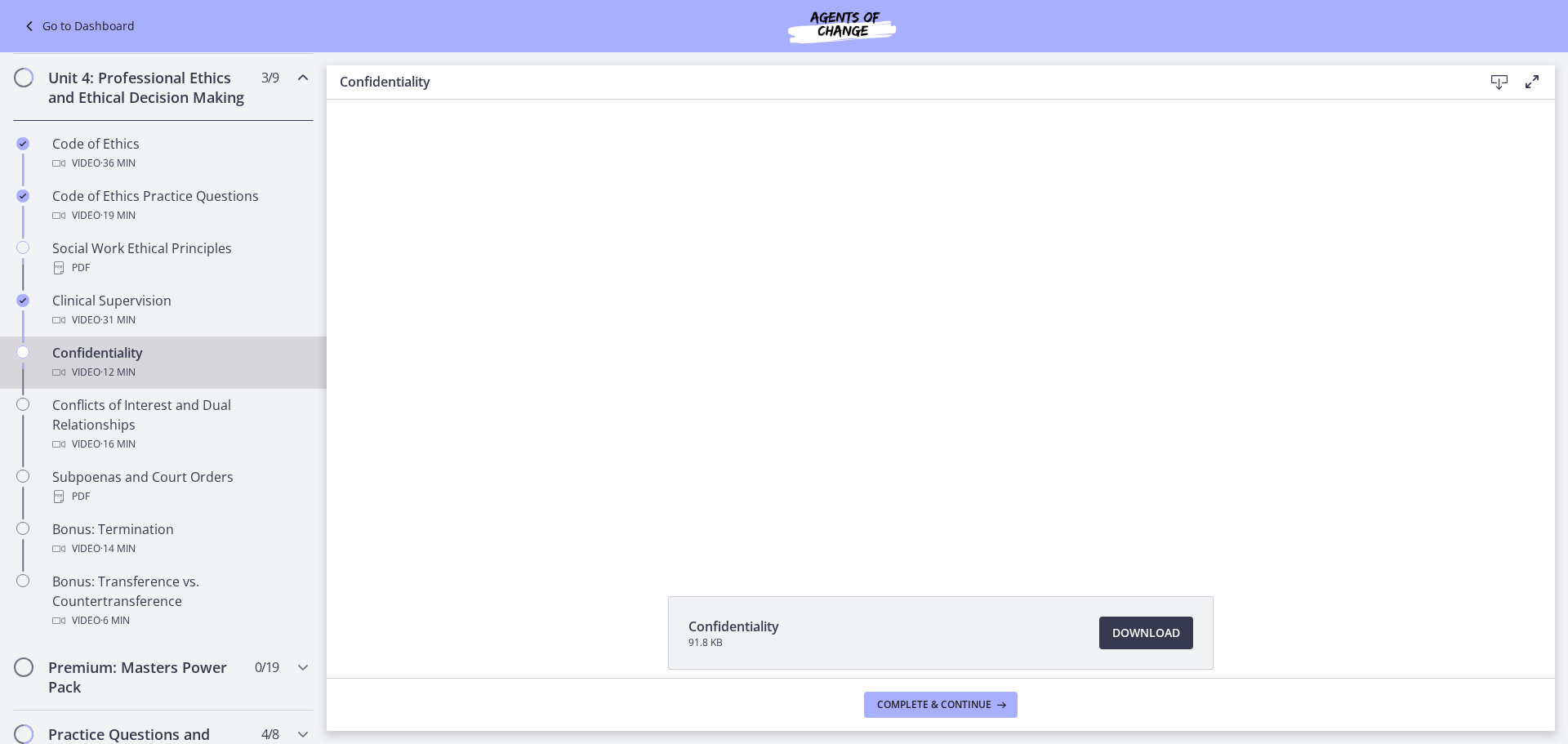 scroll, scrollTop: 0, scrollLeft: 0, axis: both 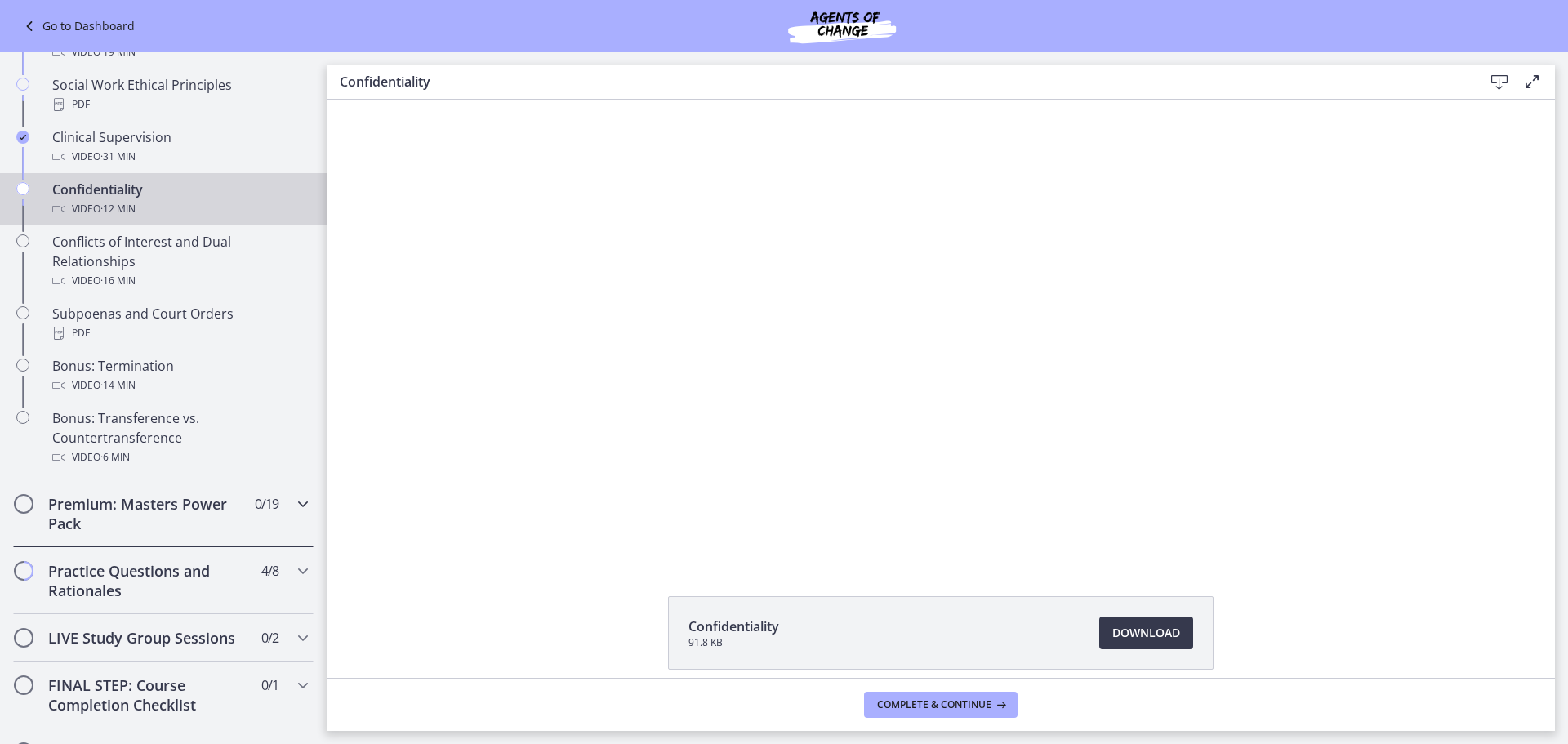 click on "0  /  19
Completed" at bounding box center (266, 504) 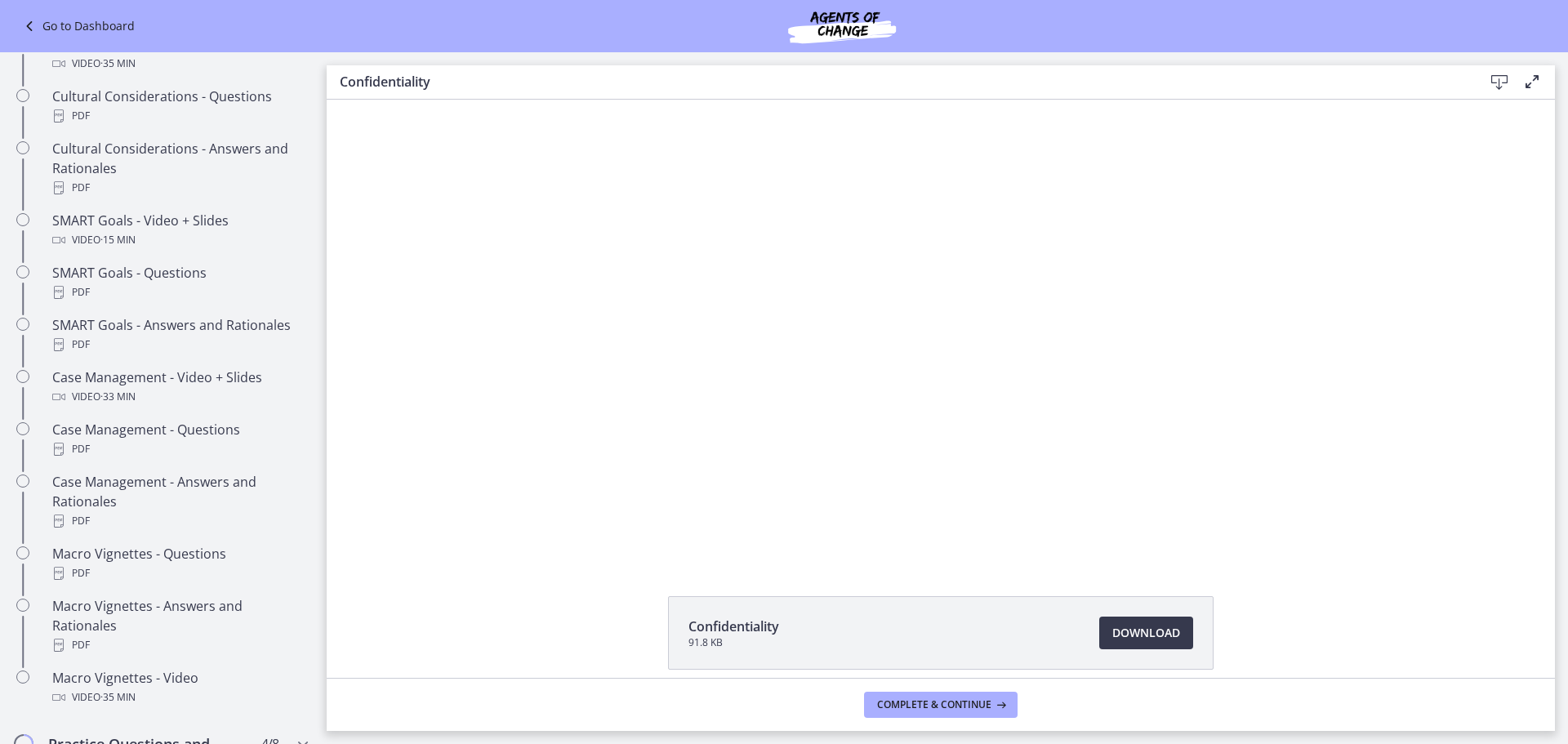 scroll, scrollTop: 1301, scrollLeft: 0, axis: vertical 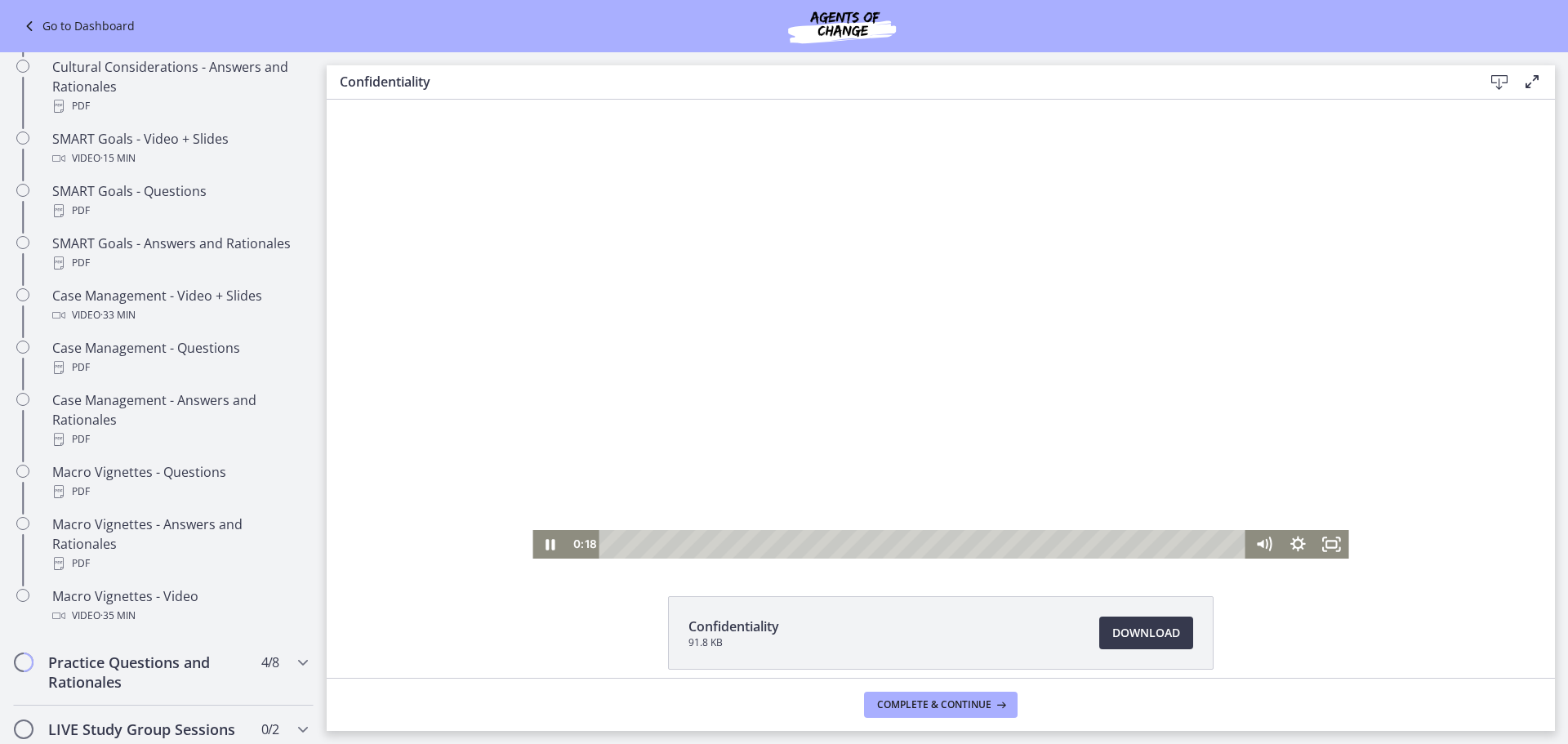 click at bounding box center (940, 329) 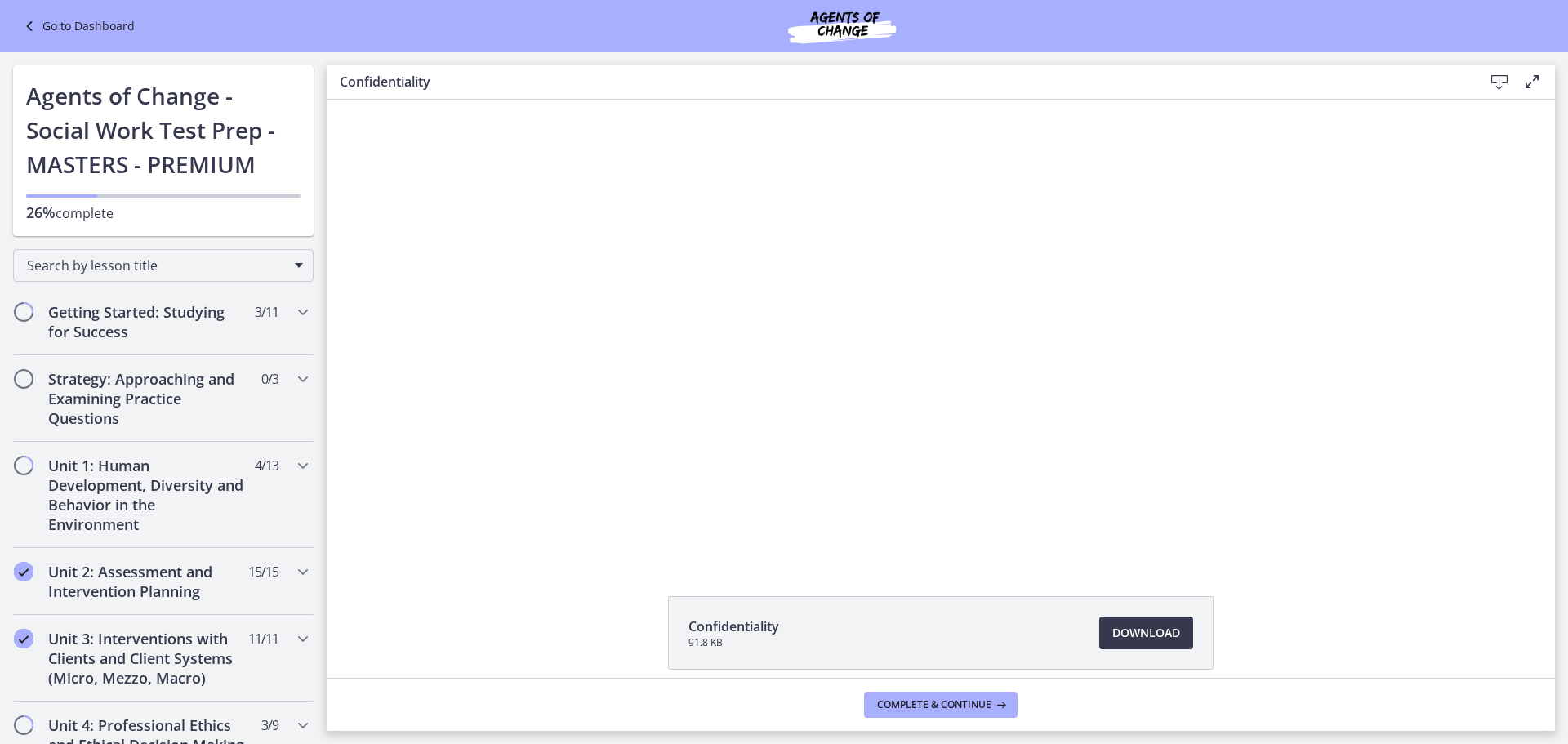 scroll, scrollTop: 0, scrollLeft: 0, axis: both 